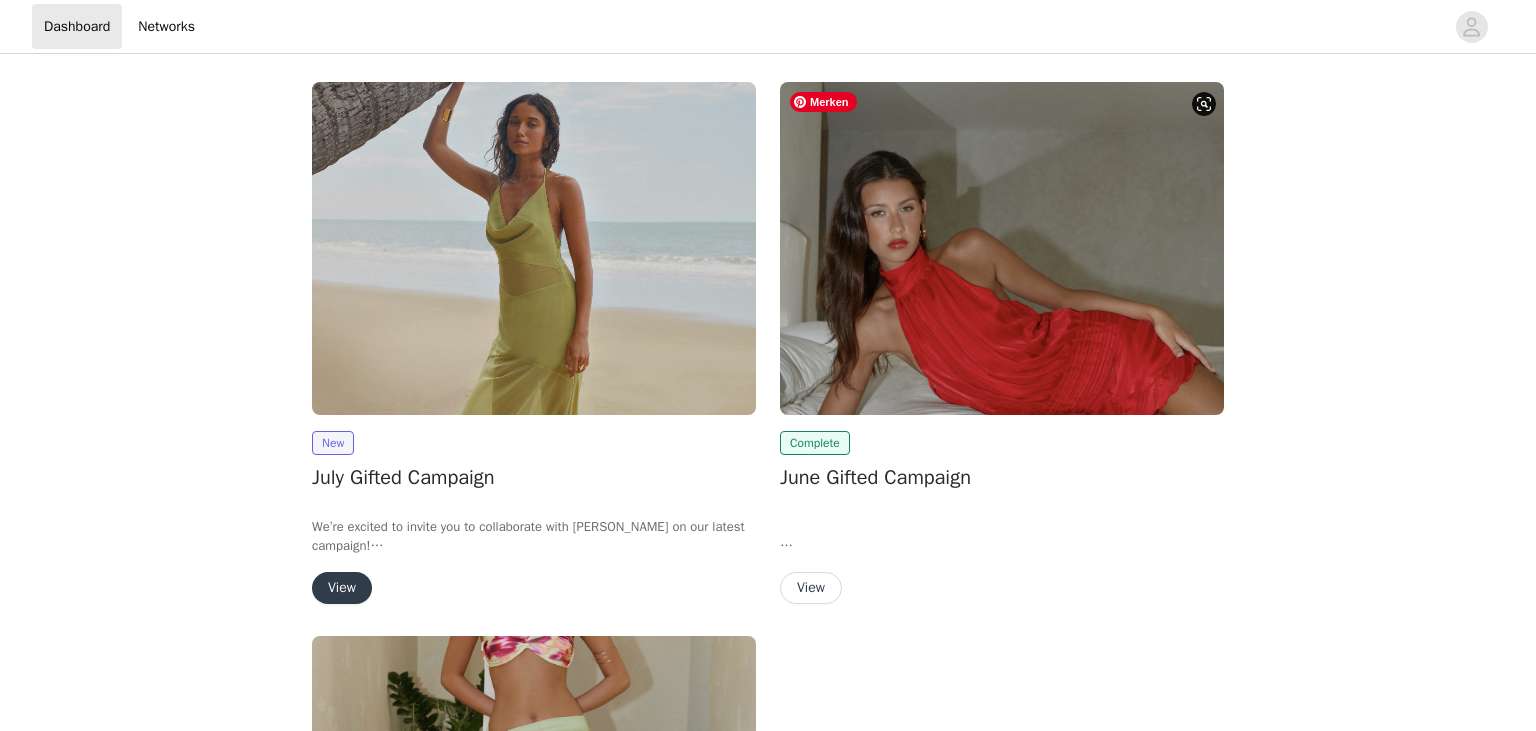 scroll, scrollTop: 0, scrollLeft: 0, axis: both 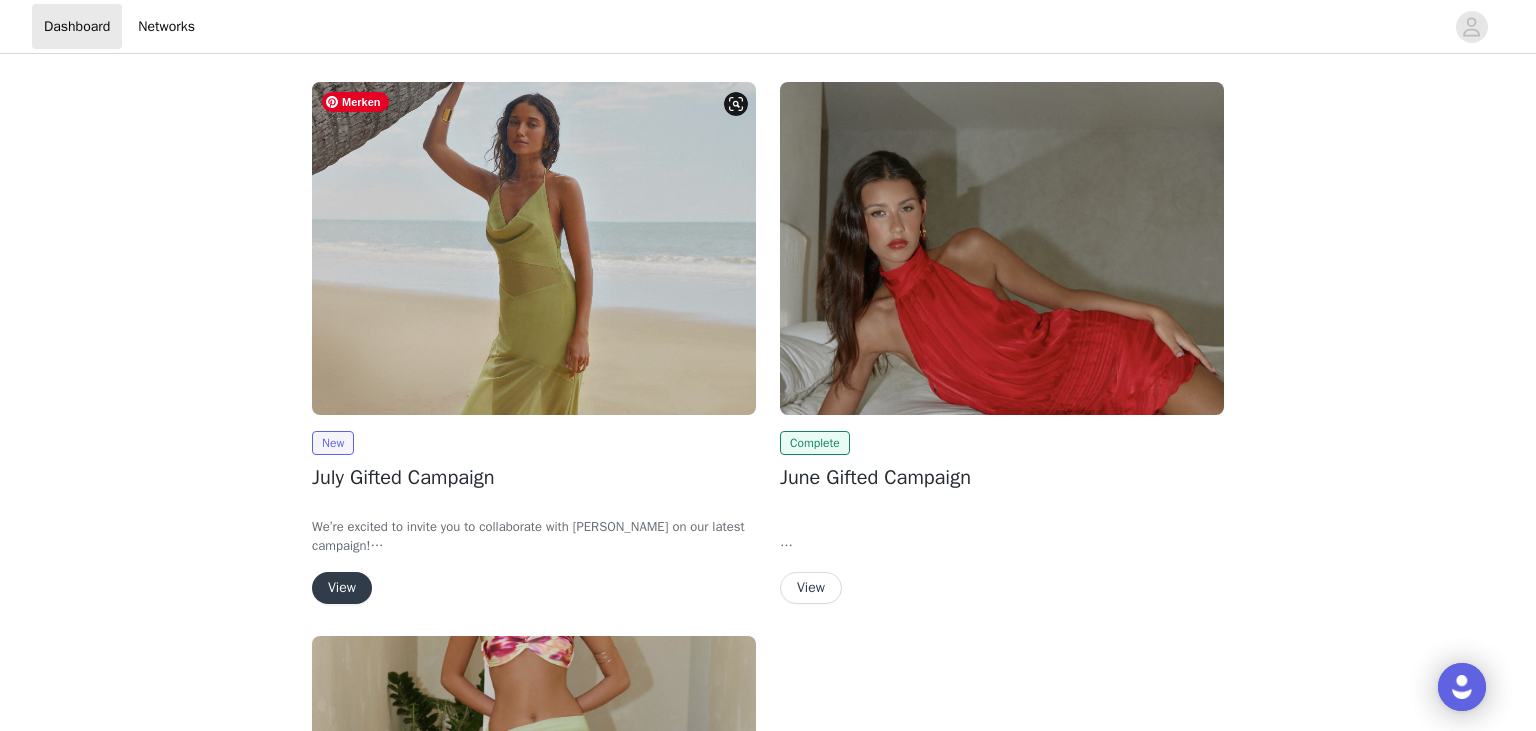 click at bounding box center (534, 248) 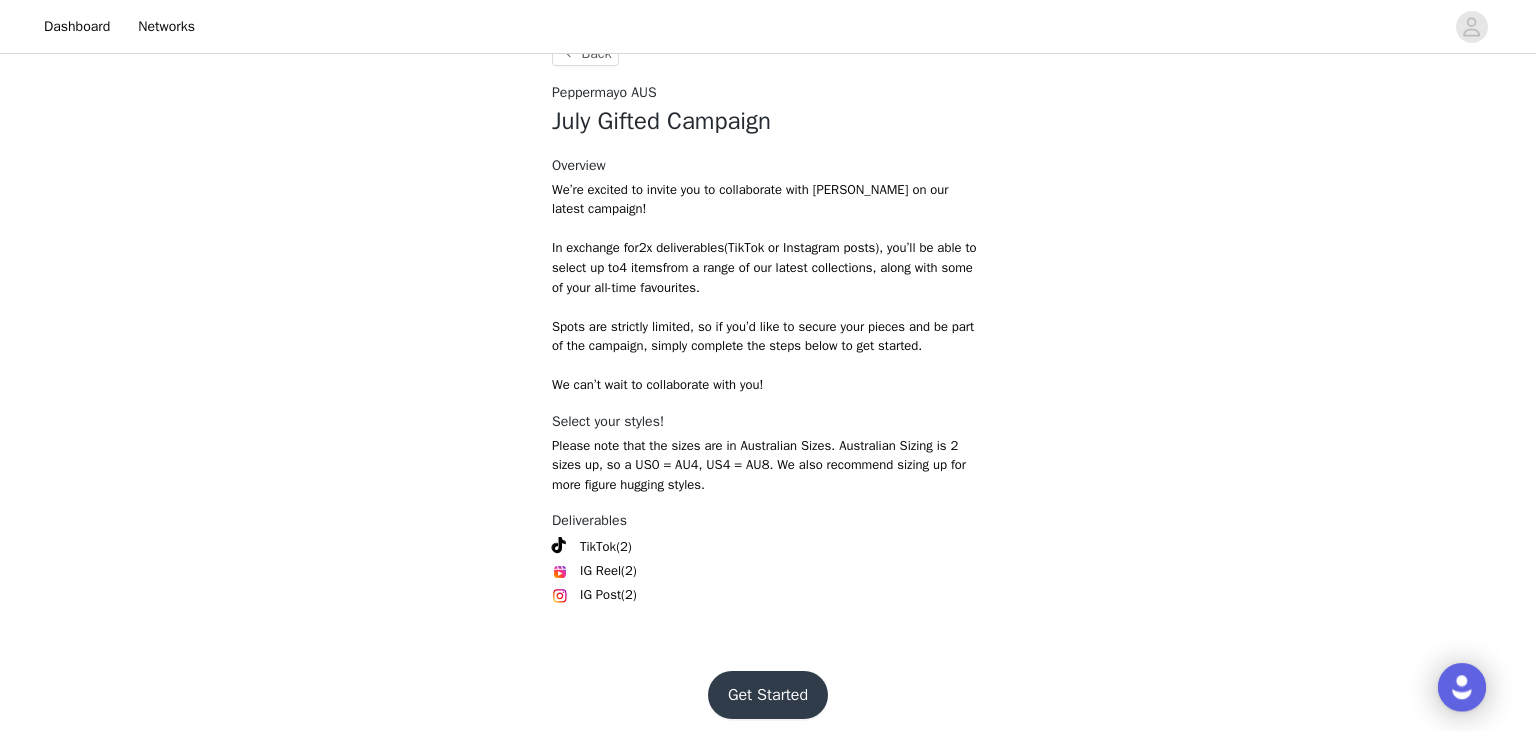 scroll, scrollTop: 764, scrollLeft: 0, axis: vertical 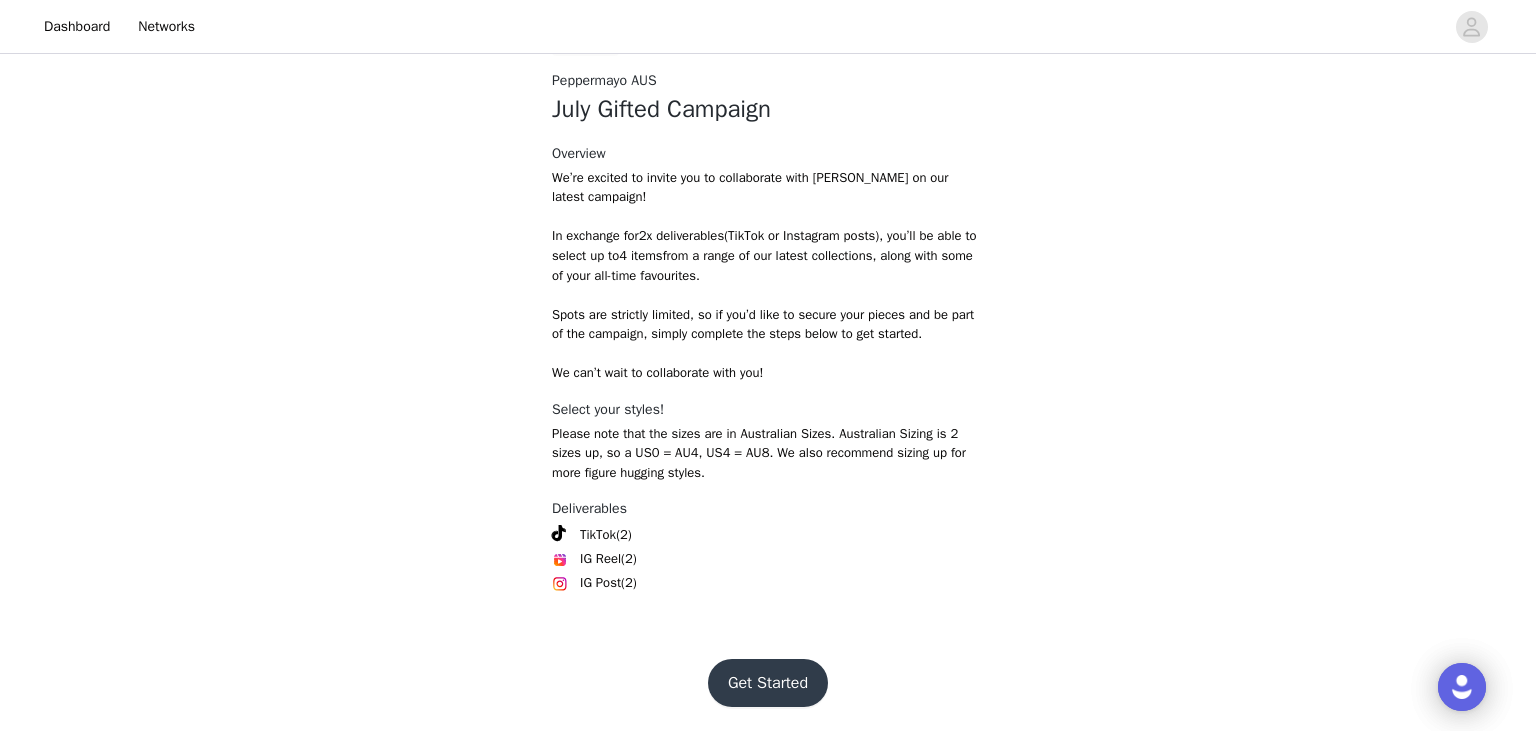 click on "Get Started" at bounding box center (768, 683) 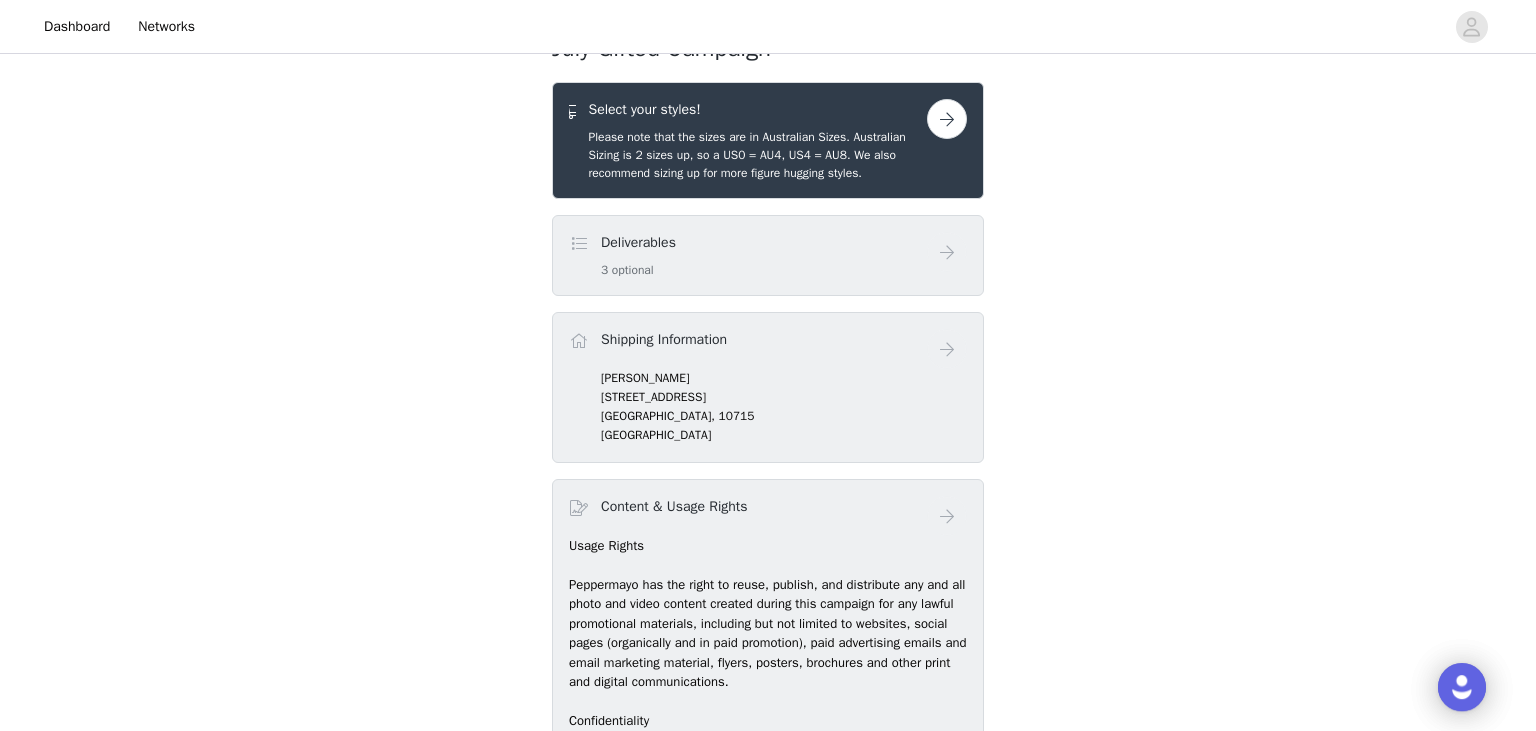 scroll, scrollTop: 688, scrollLeft: 0, axis: vertical 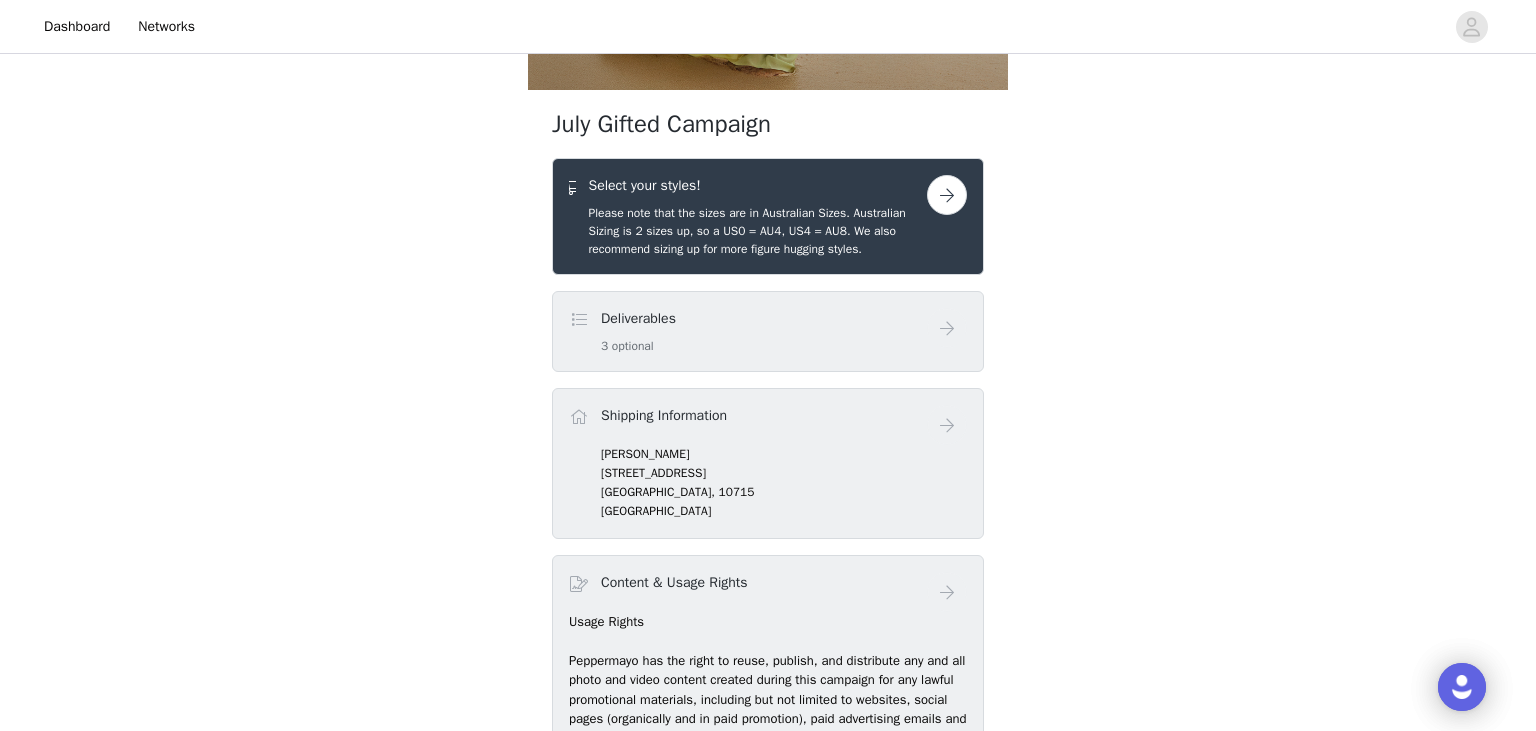 click on "Deliverables   3 optional" at bounding box center (748, 331) 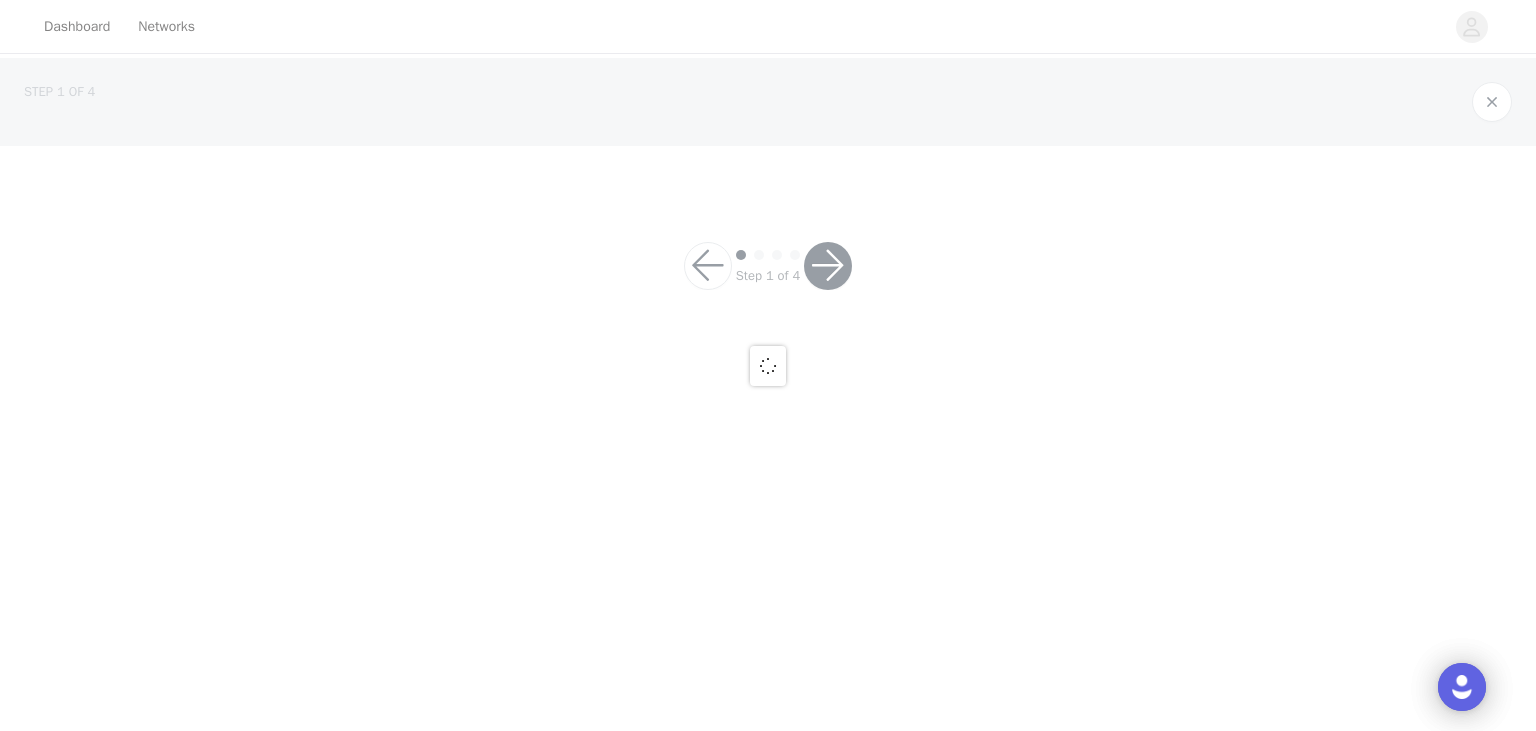 scroll, scrollTop: 0, scrollLeft: 0, axis: both 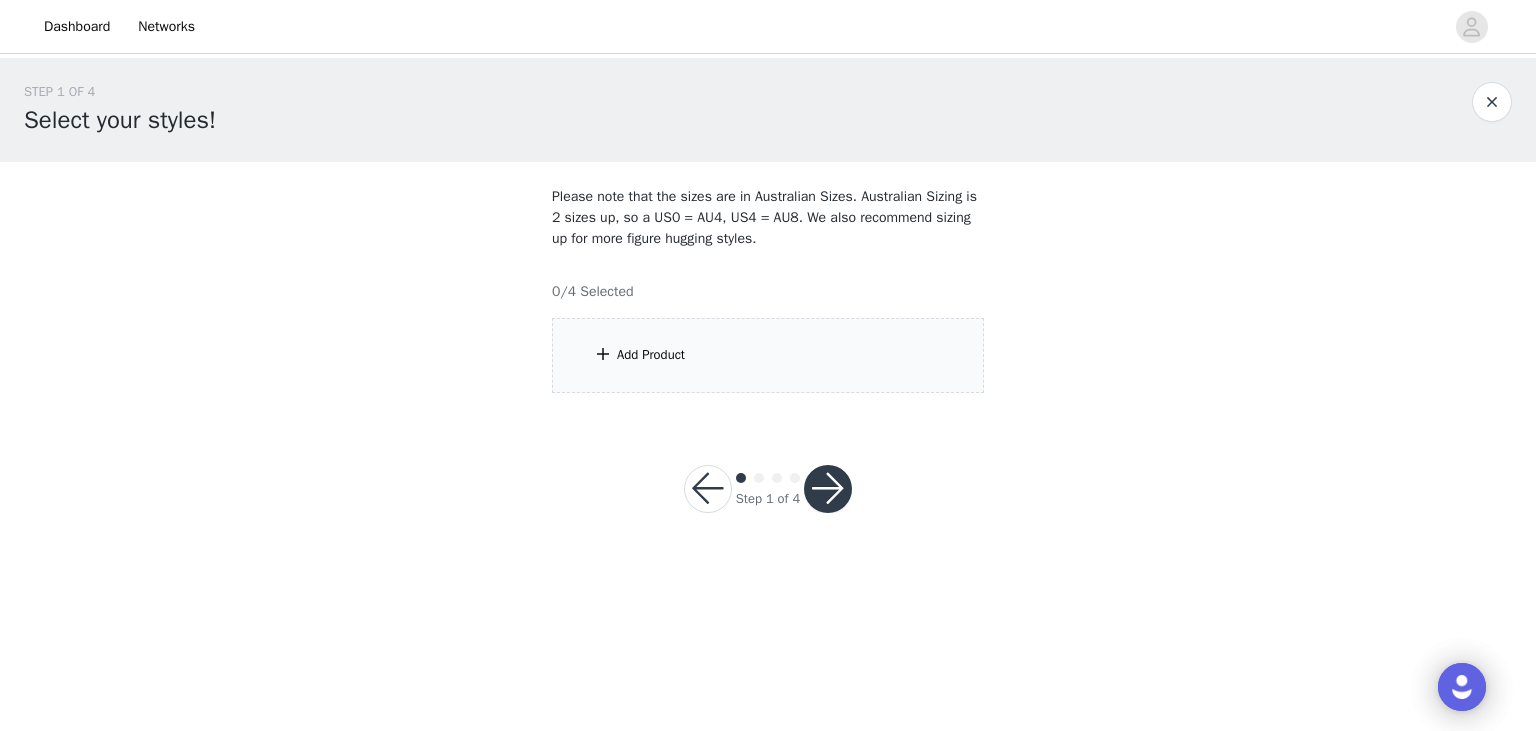 click on "Add Product" at bounding box center (651, 355) 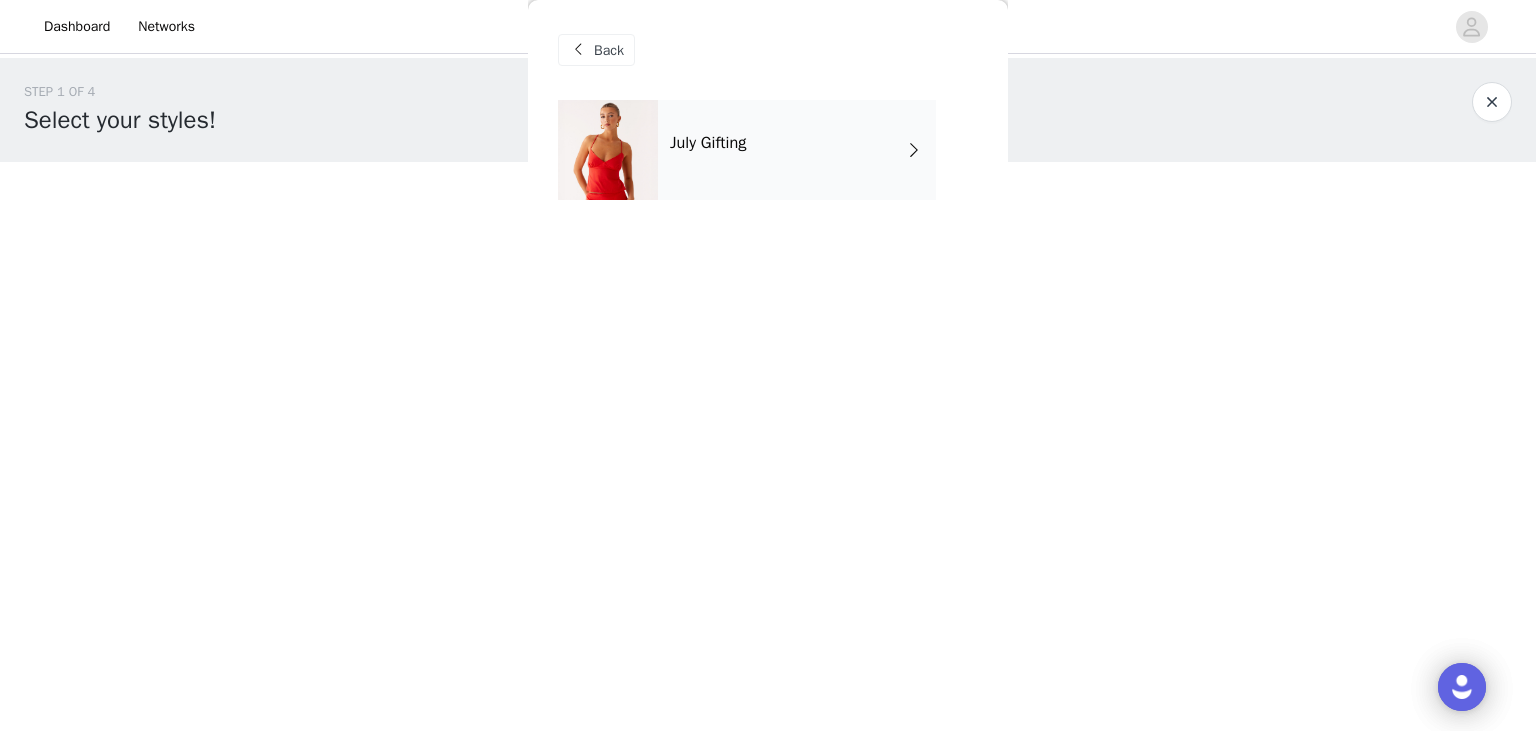 click on "July Gifting" at bounding box center (797, 150) 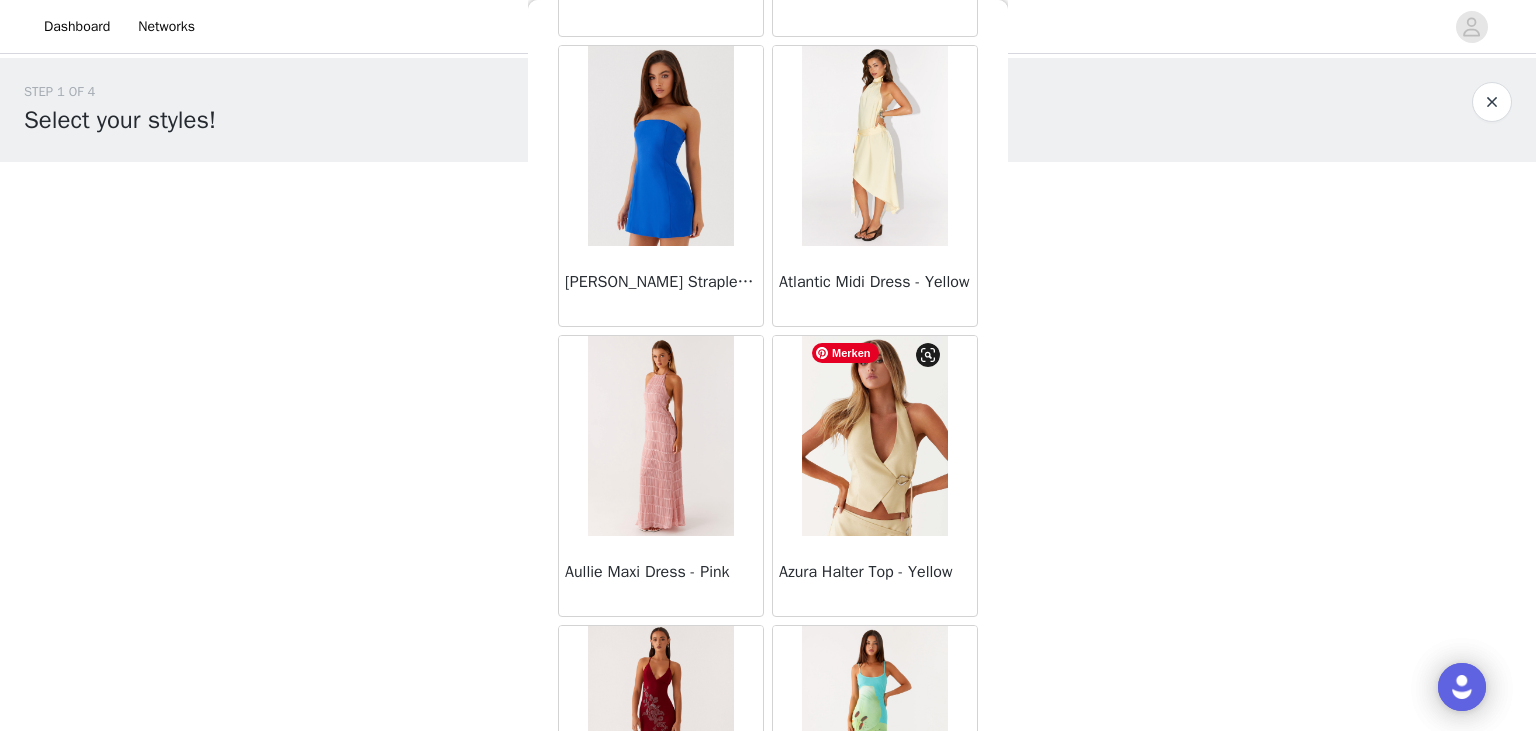 scroll, scrollTop: 2325, scrollLeft: 0, axis: vertical 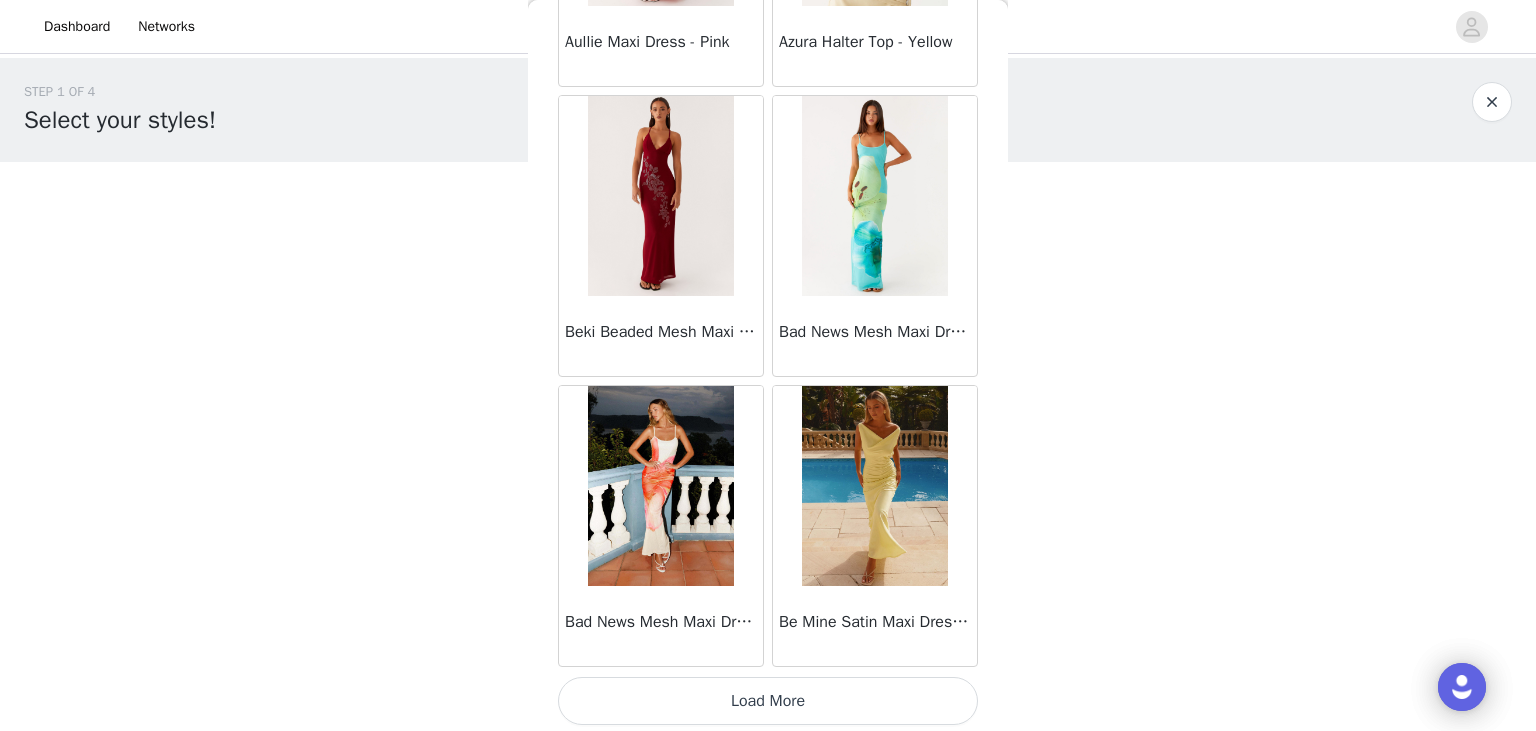 click on "Load More" at bounding box center [768, 701] 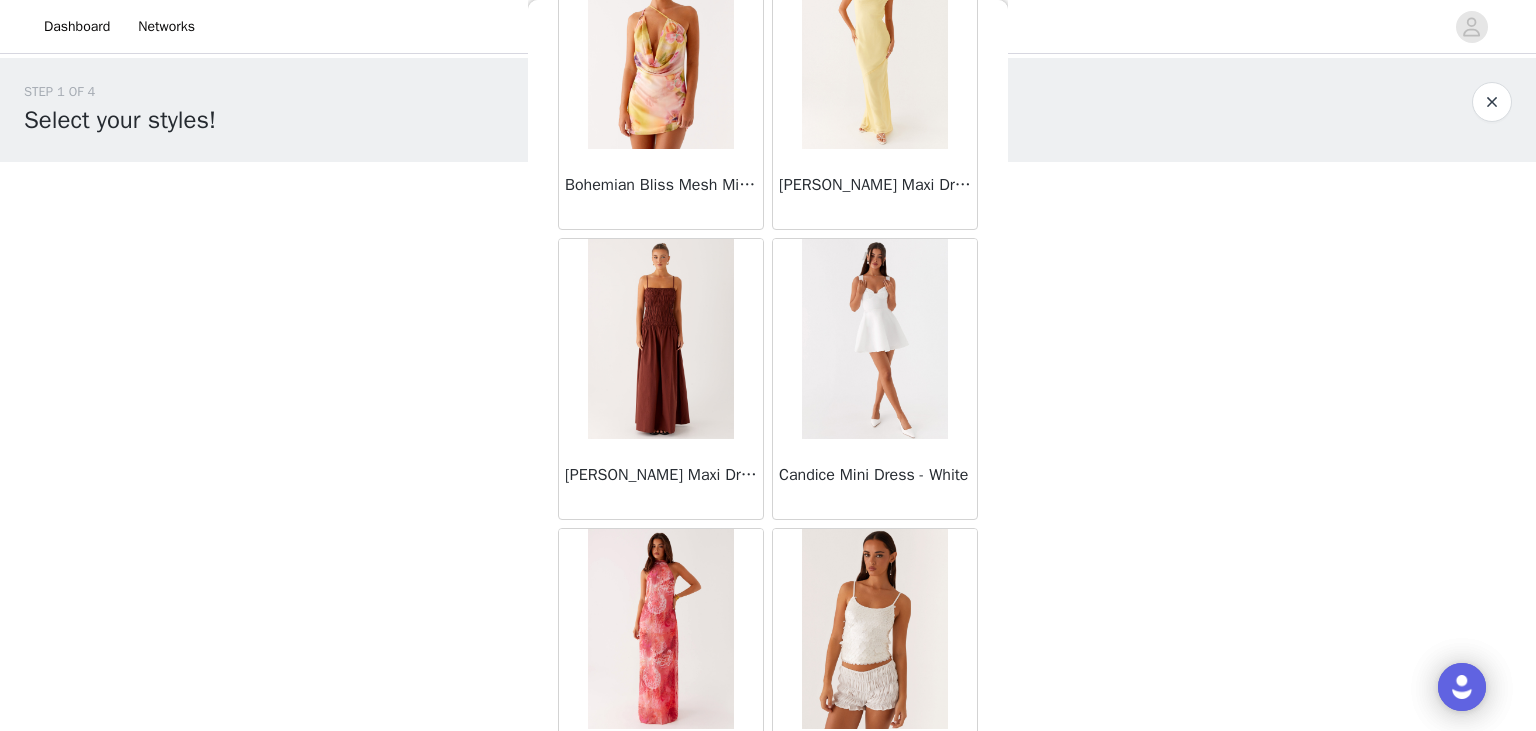 scroll, scrollTop: 5221, scrollLeft: 0, axis: vertical 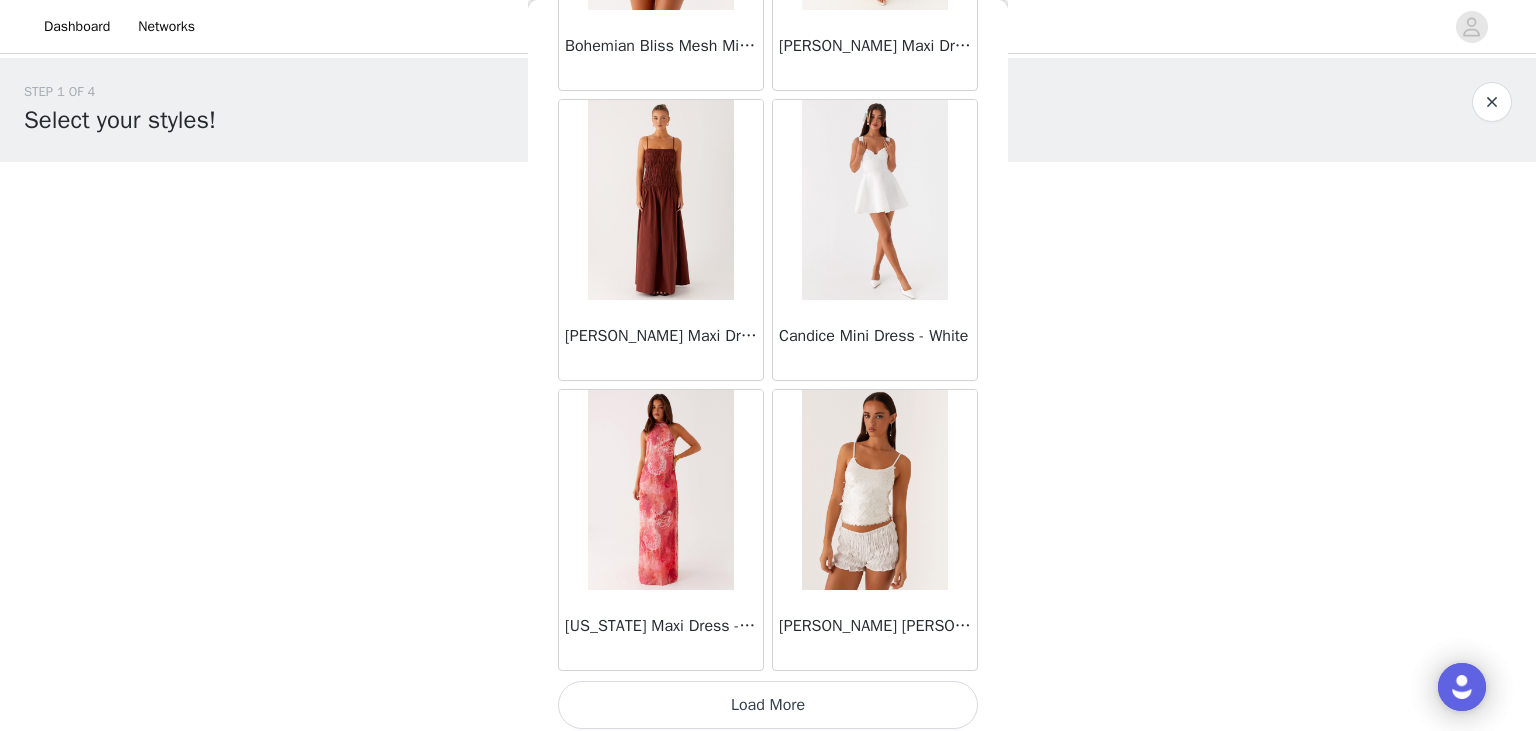 click on "Load More" at bounding box center (768, 705) 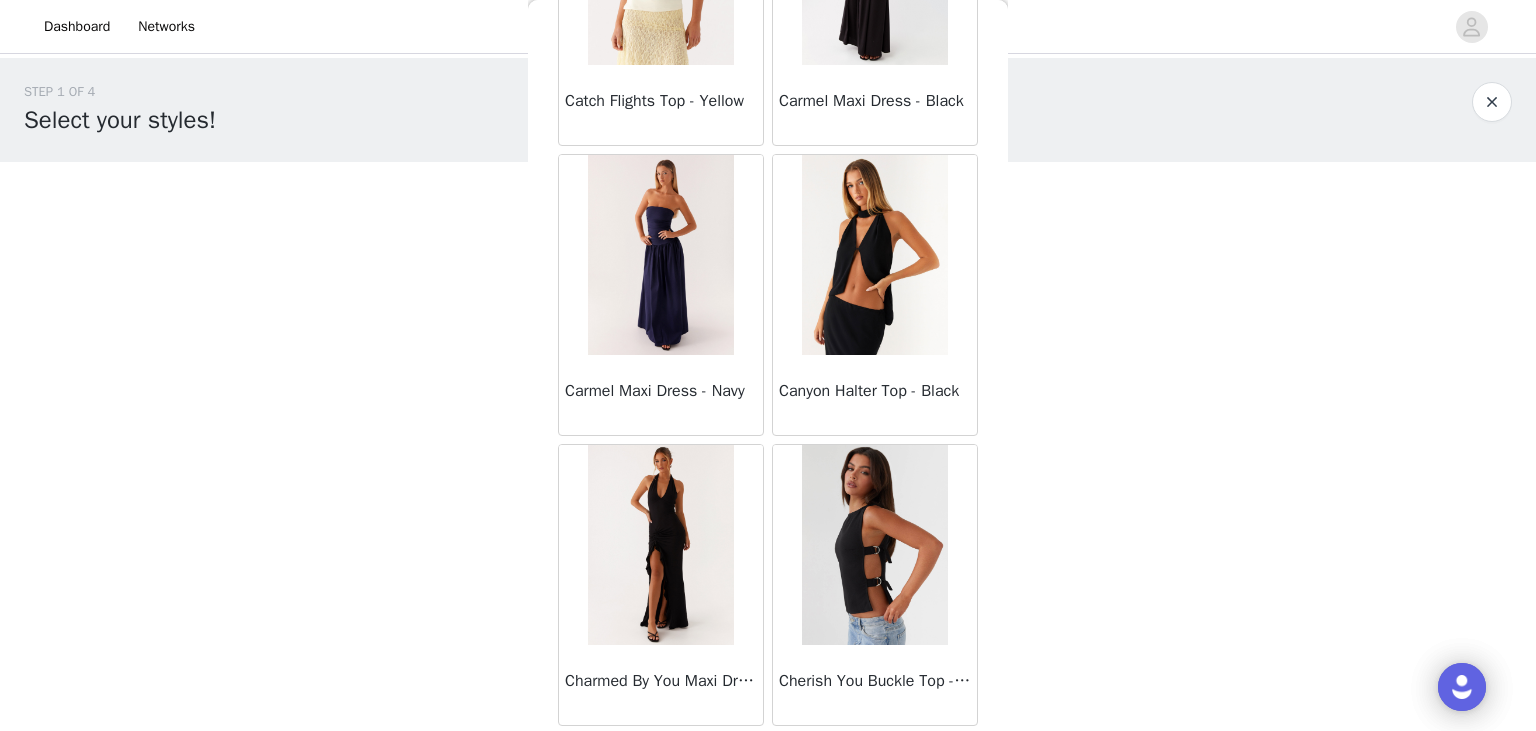 scroll, scrollTop: 8117, scrollLeft: 0, axis: vertical 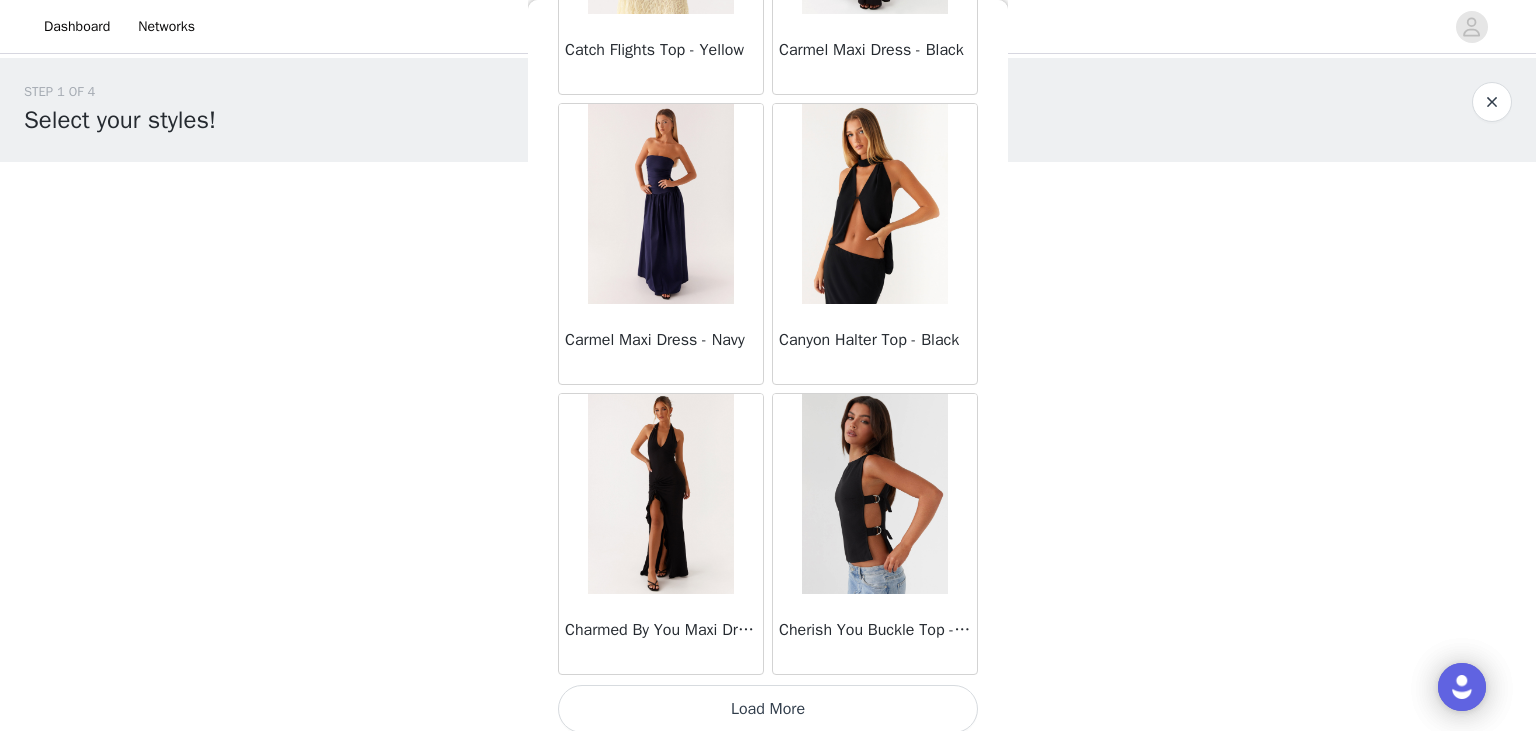 click on "Load More" at bounding box center (768, 709) 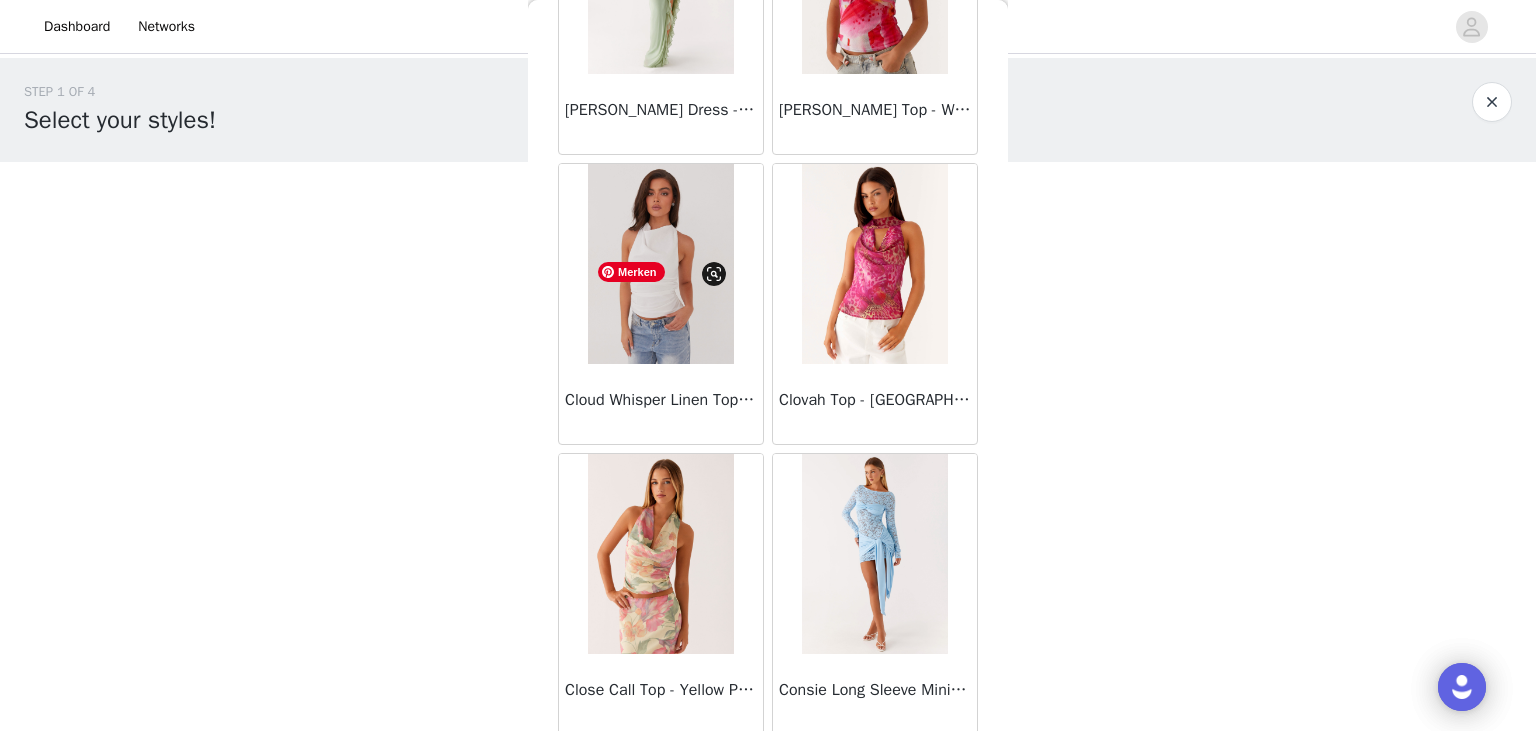 scroll, scrollTop: 11013, scrollLeft: 0, axis: vertical 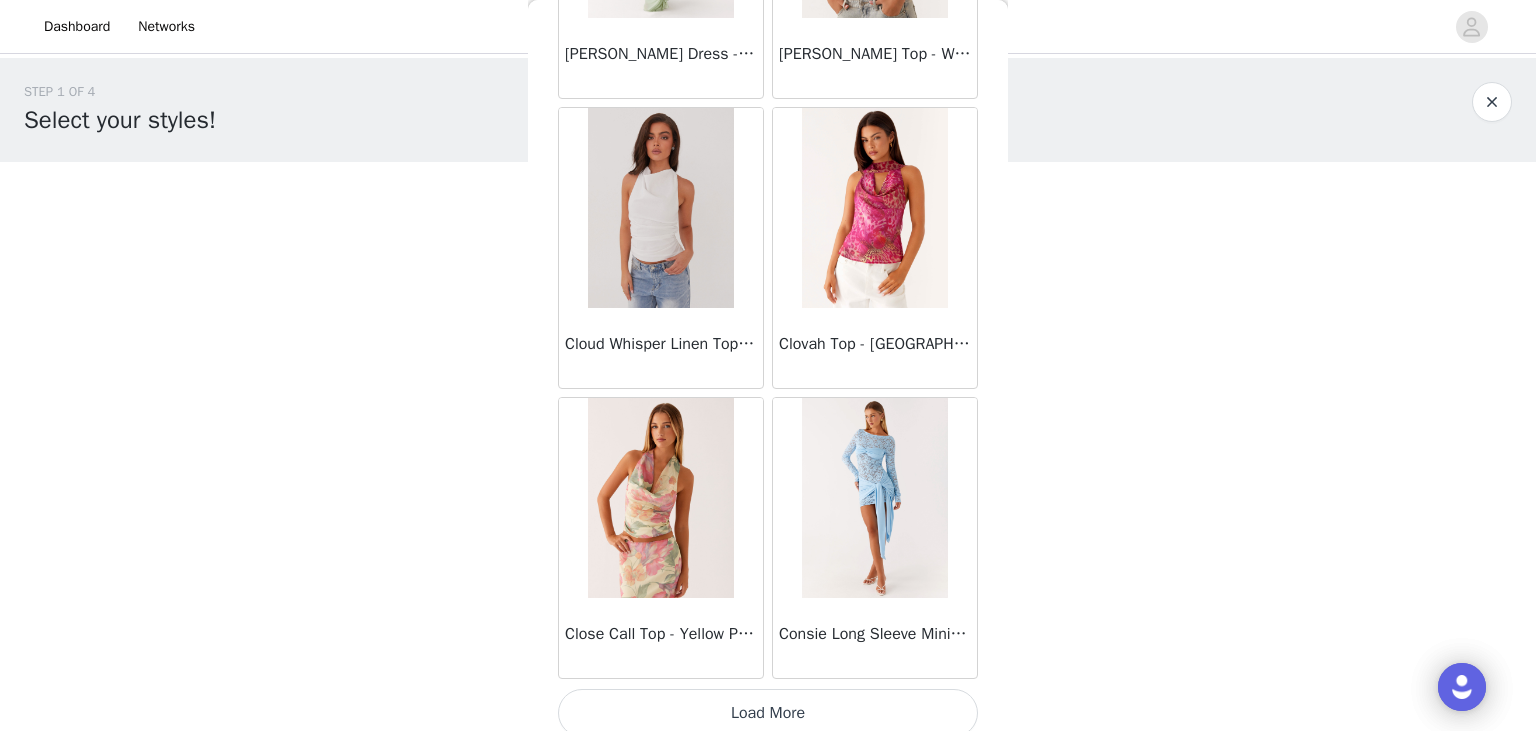 click on "Load More" at bounding box center [768, 713] 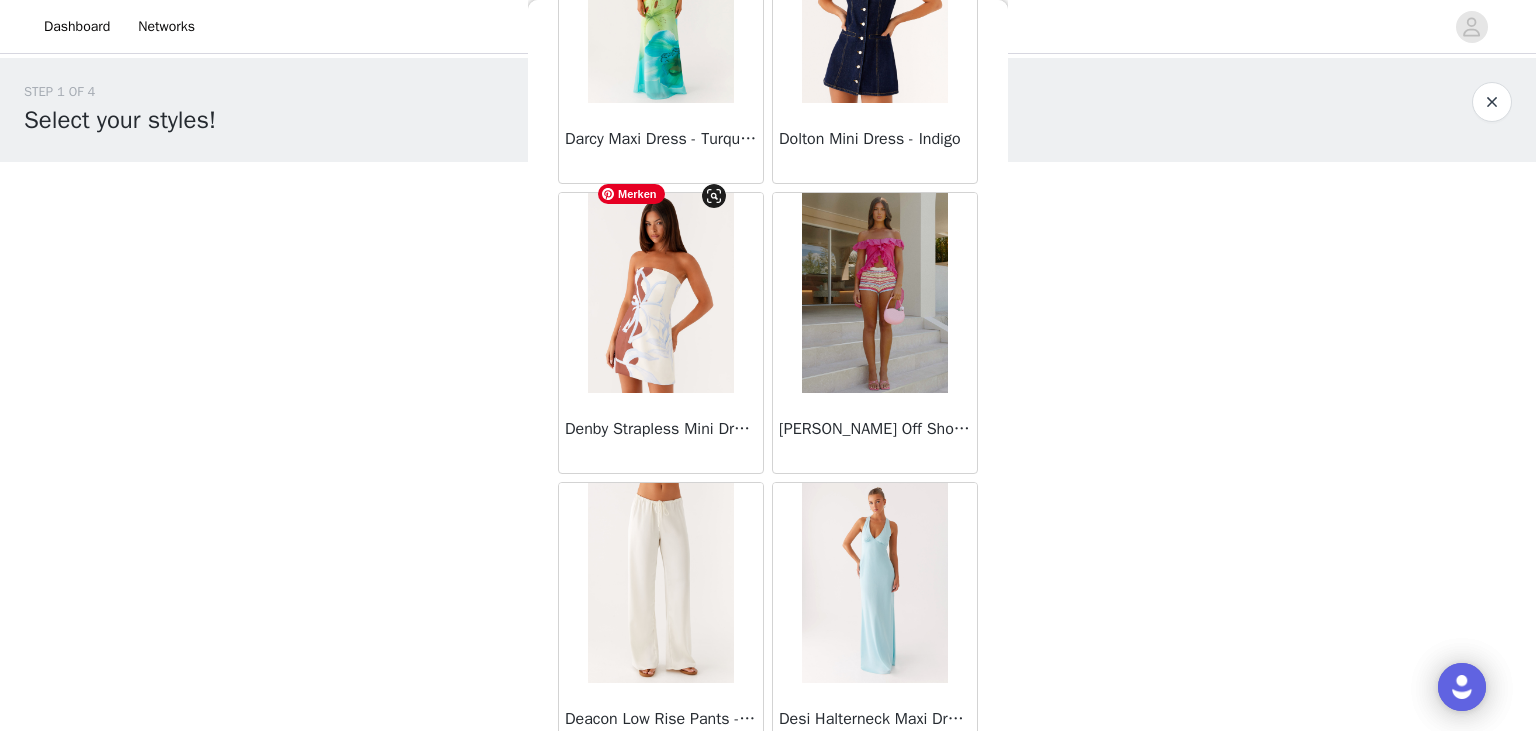 scroll, scrollTop: 13909, scrollLeft: 0, axis: vertical 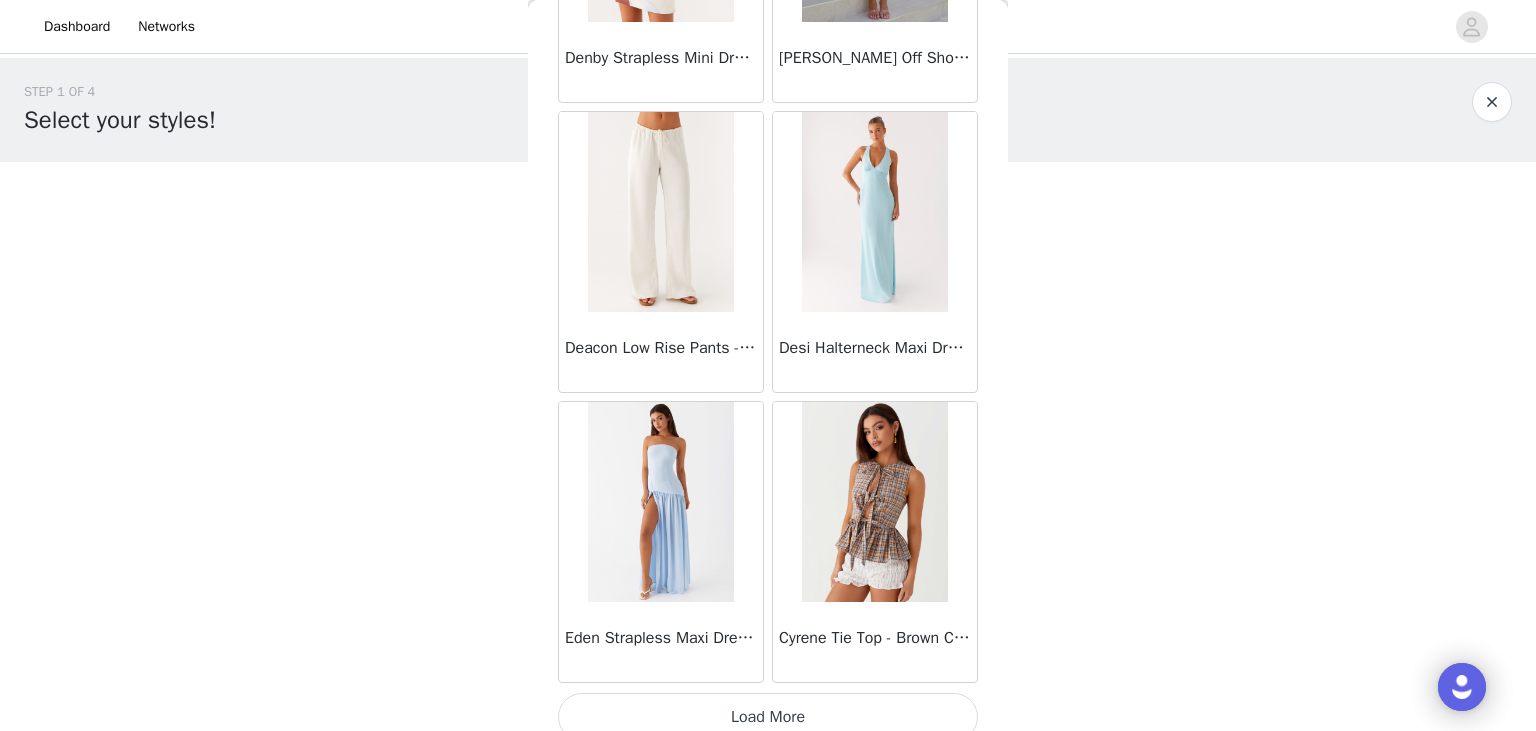 click on "Load More" at bounding box center (768, 717) 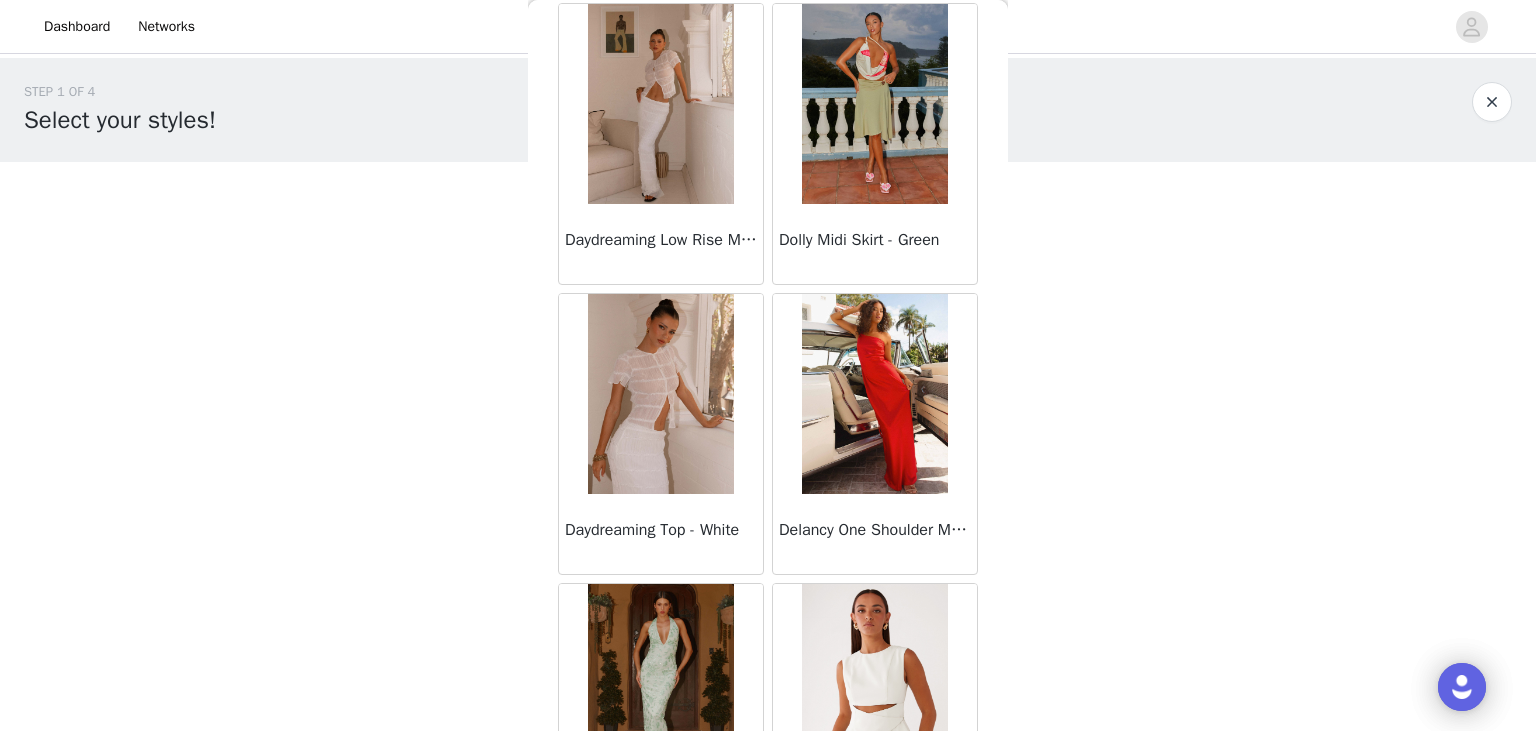 scroll, scrollTop: 16805, scrollLeft: 0, axis: vertical 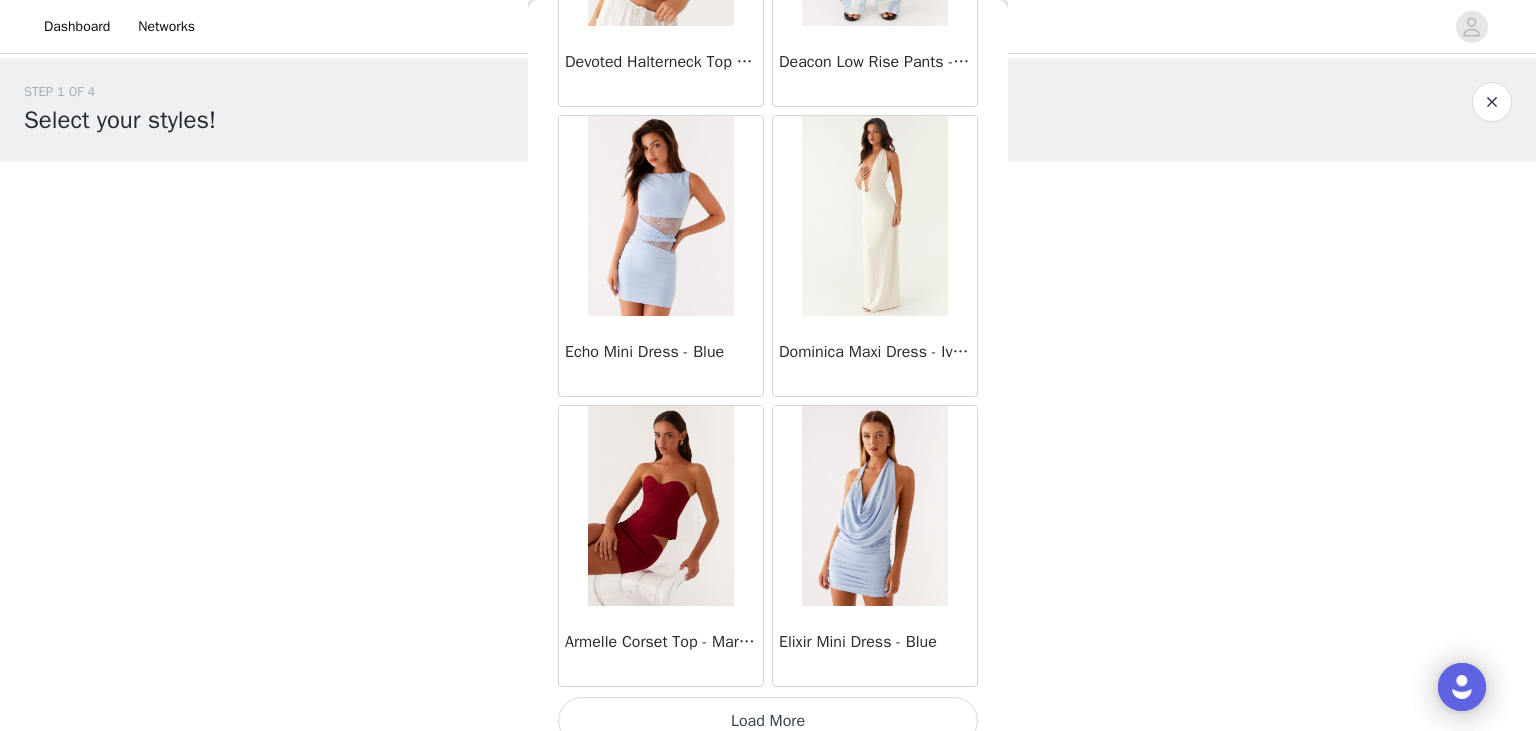 click on "Load More" at bounding box center [768, 721] 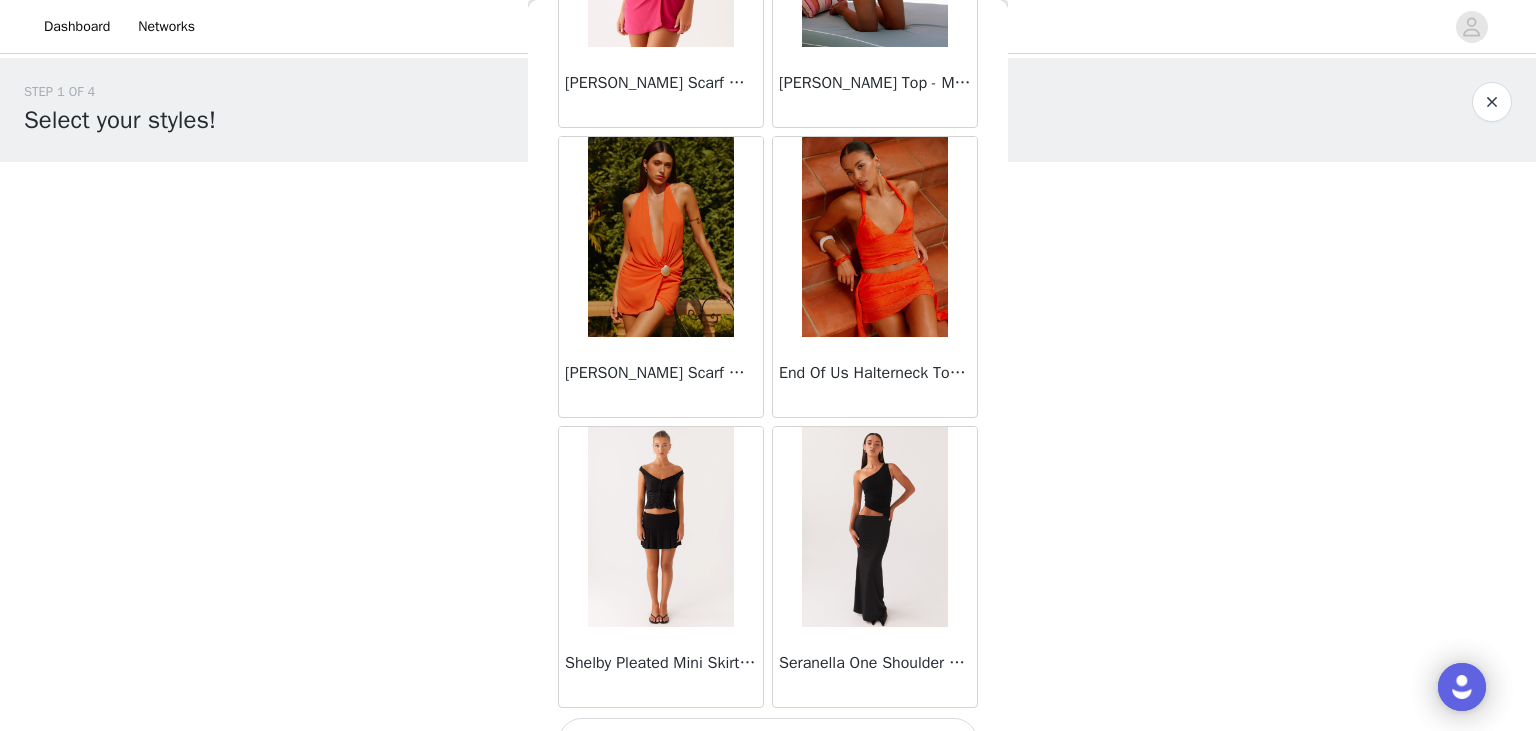 scroll, scrollTop: 19701, scrollLeft: 0, axis: vertical 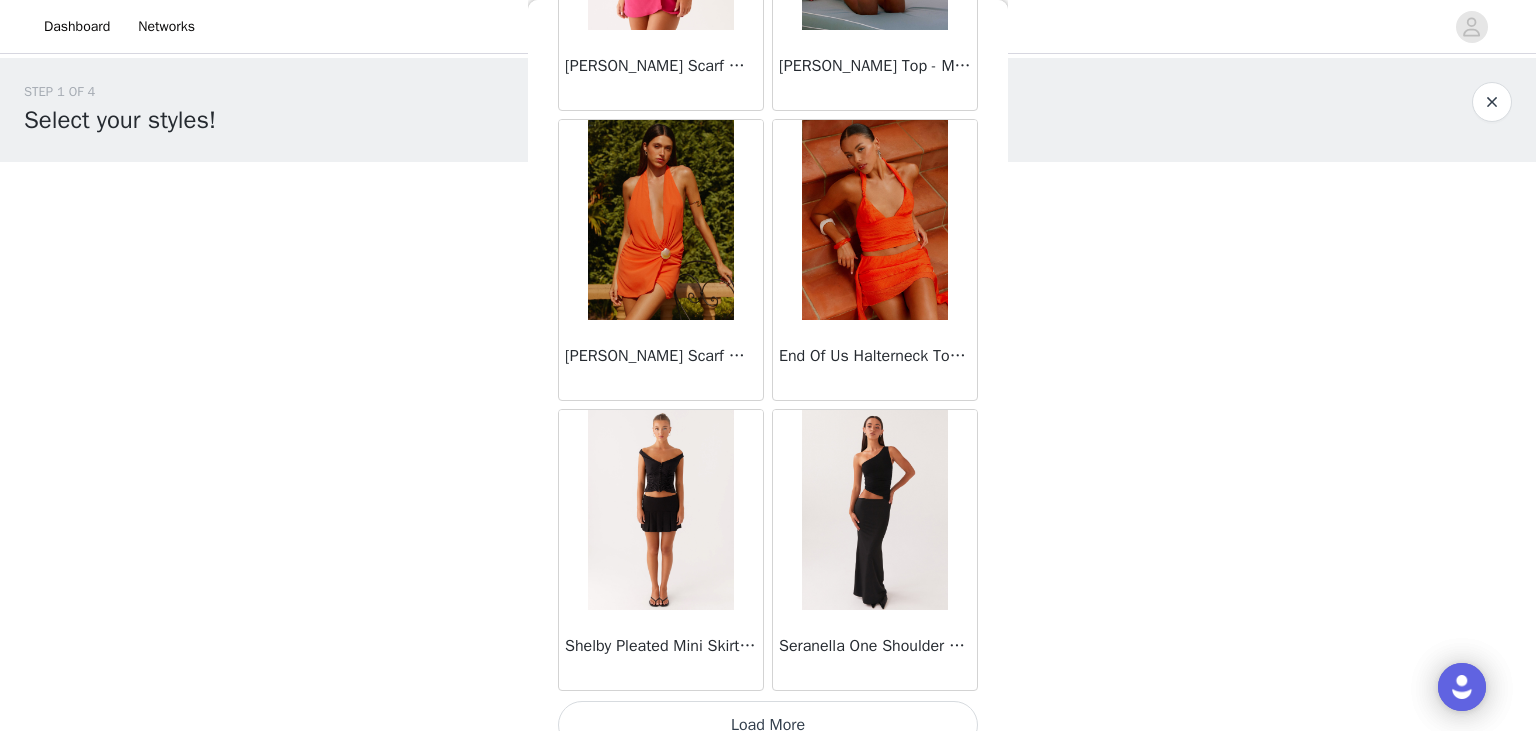 click on "Load More" at bounding box center [768, 725] 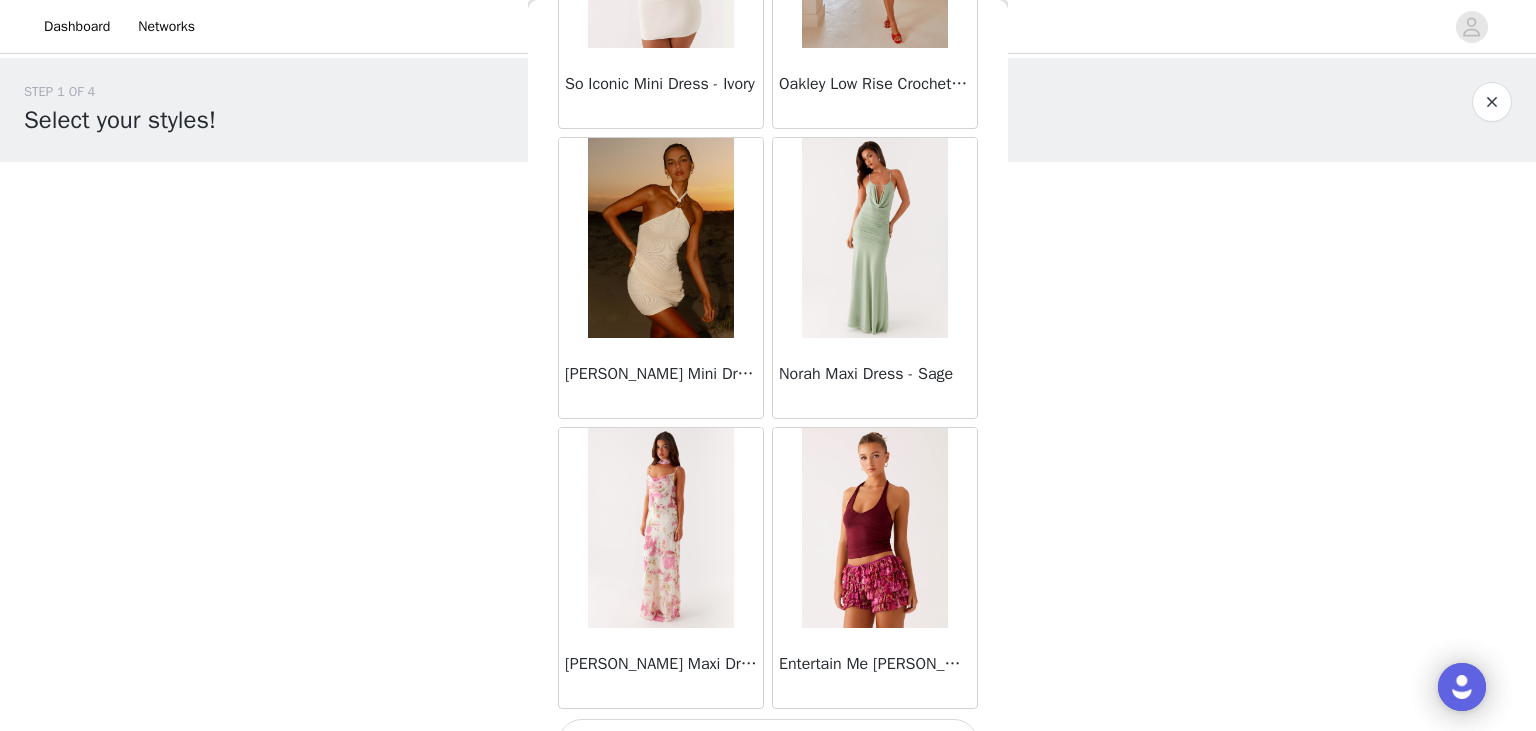 scroll, scrollTop: 22597, scrollLeft: 0, axis: vertical 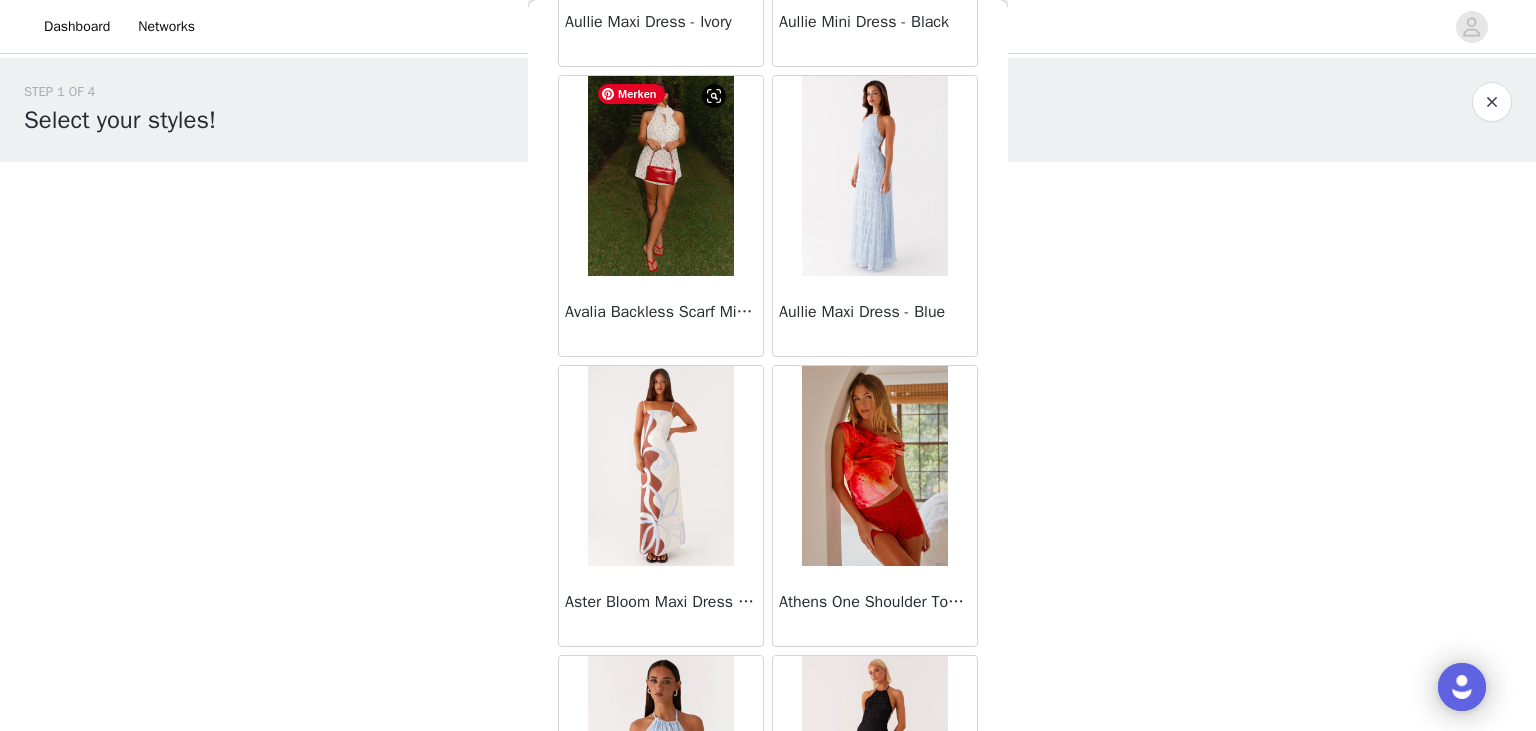 click at bounding box center [660, 176] 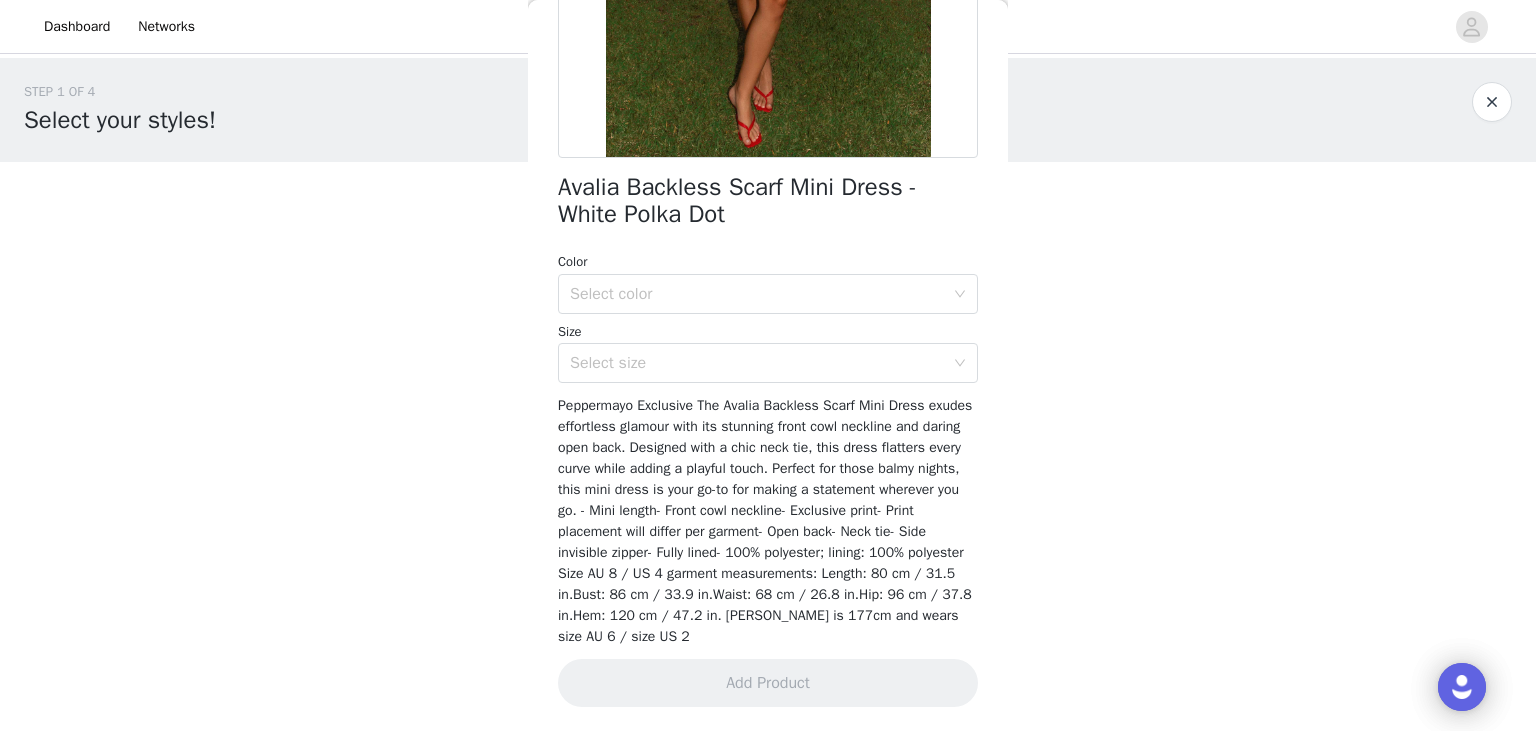scroll, scrollTop: 0, scrollLeft: 0, axis: both 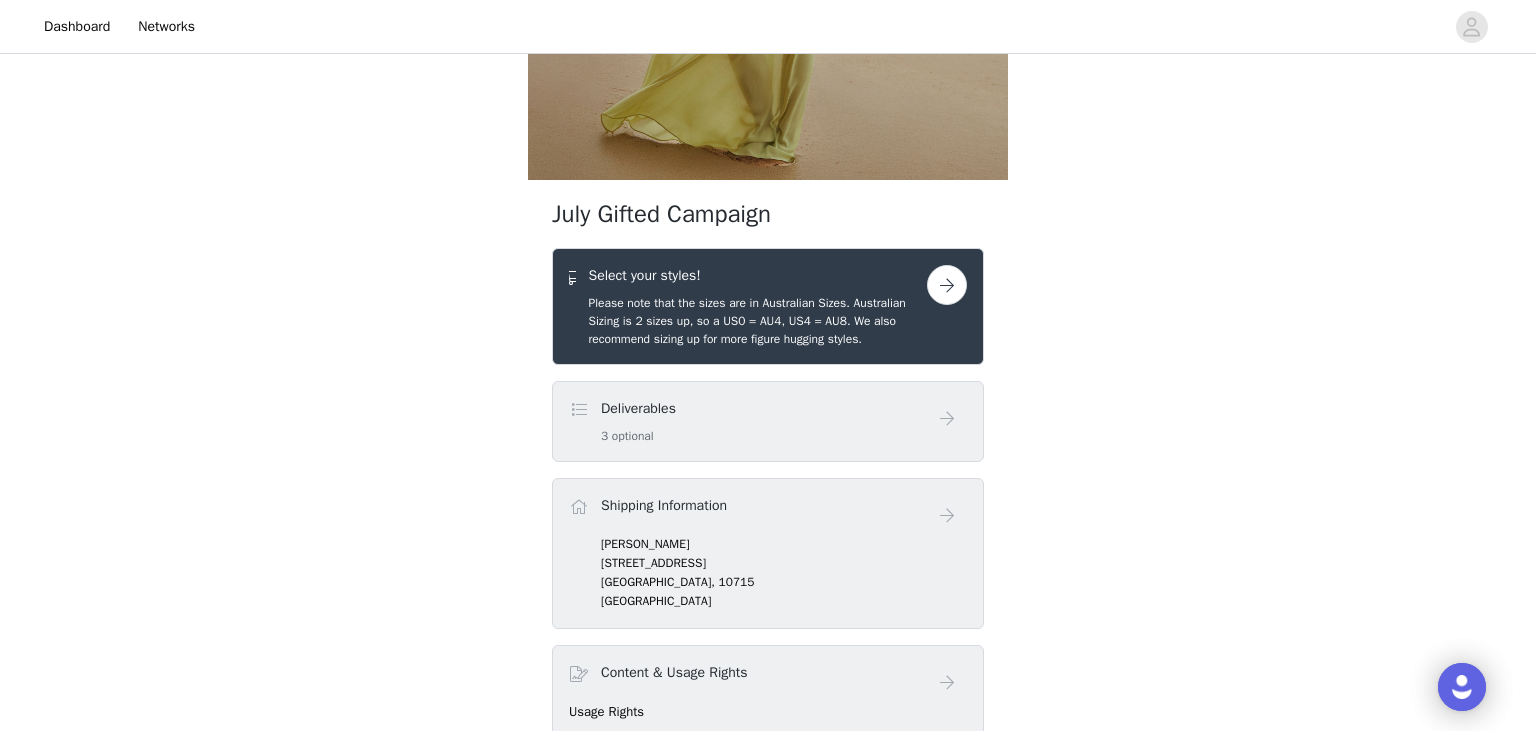 click at bounding box center [947, 285] 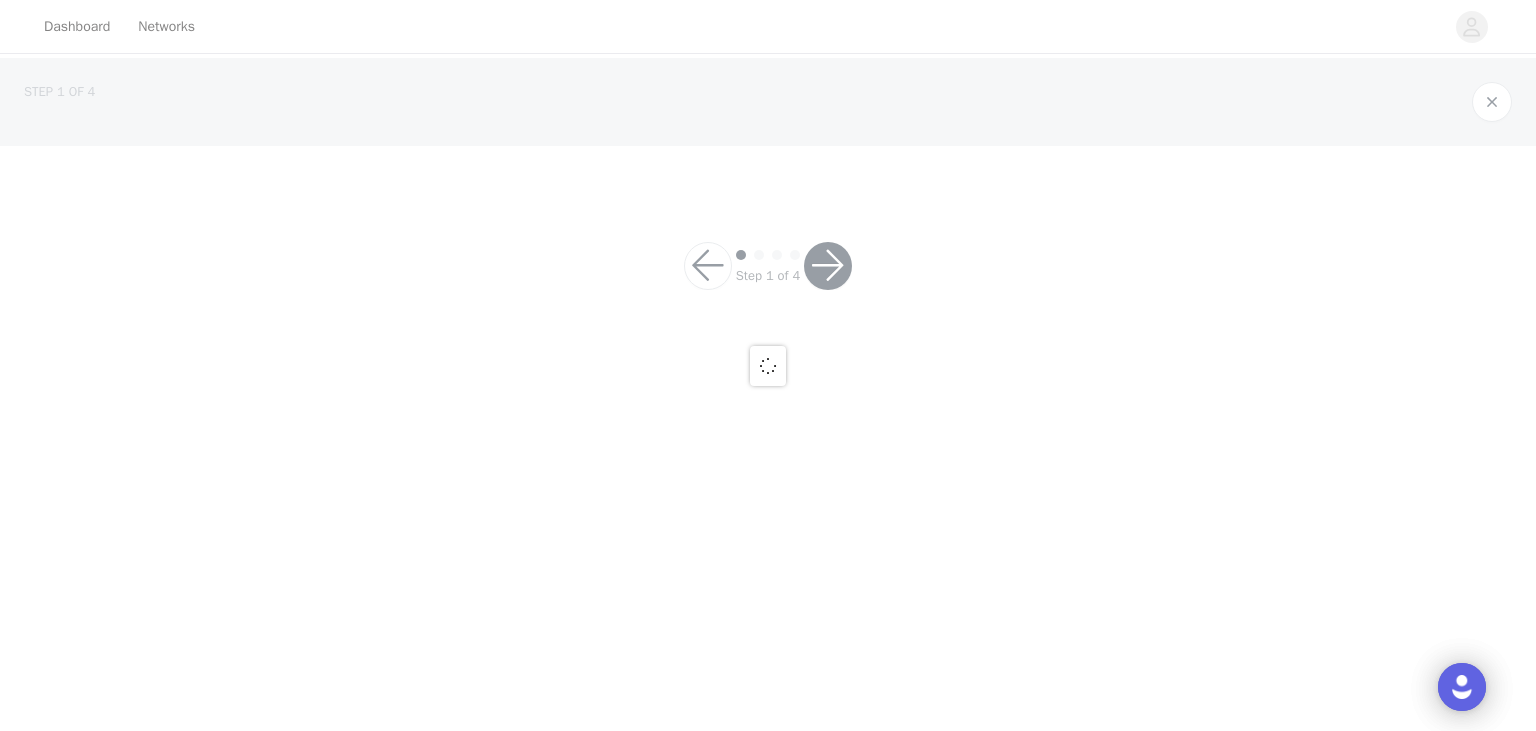 scroll, scrollTop: 0, scrollLeft: 0, axis: both 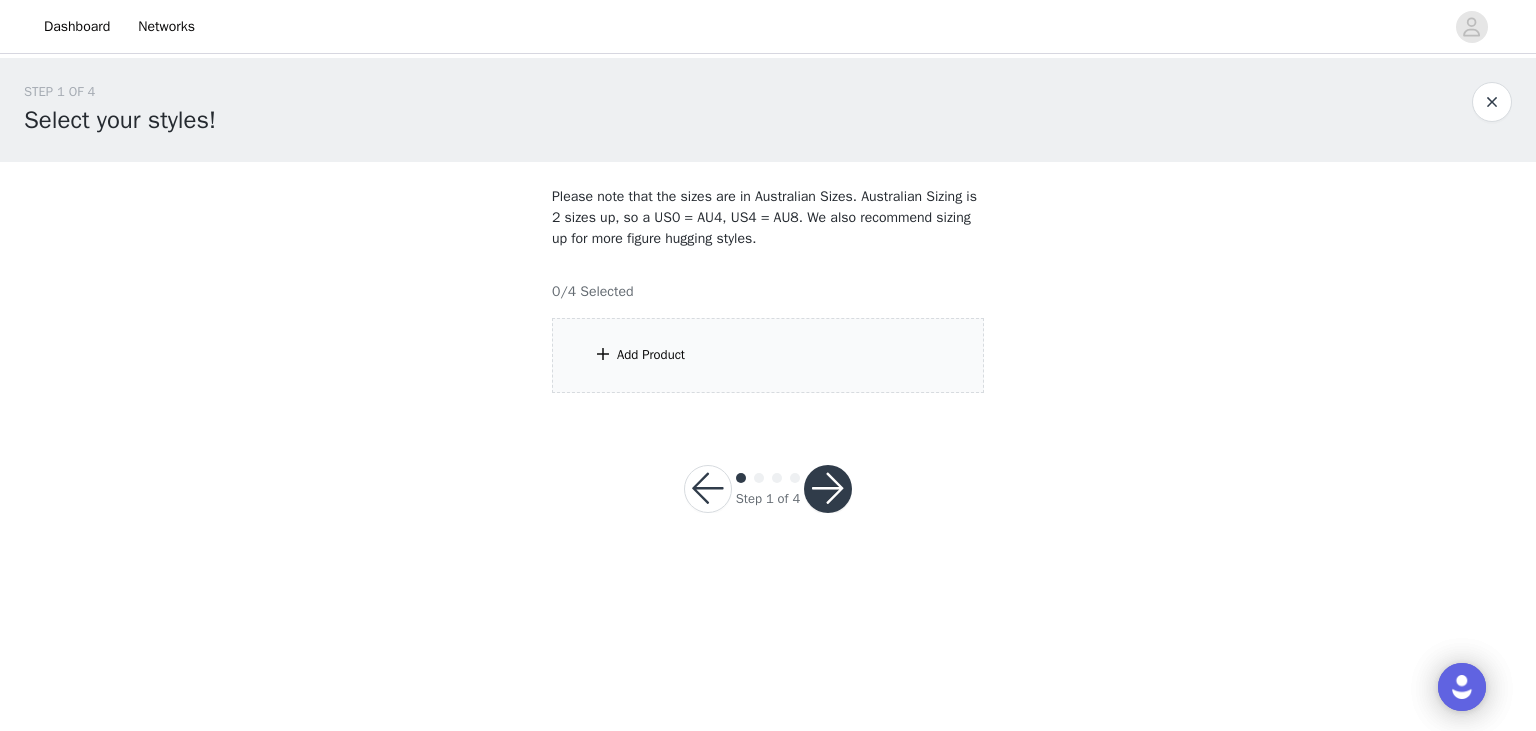 click on "Add Product" at bounding box center [768, 355] 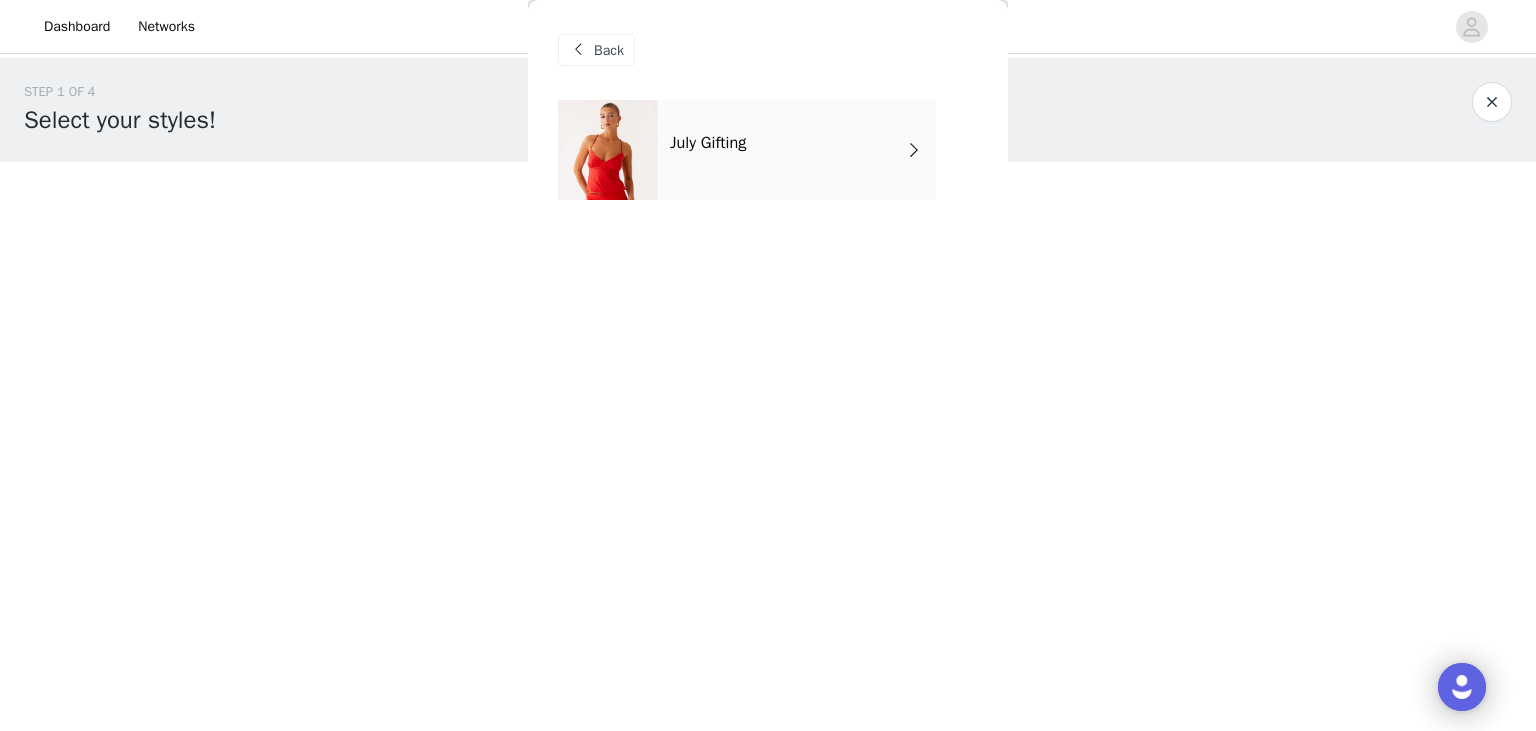click on "July Gifting" at bounding box center [797, 150] 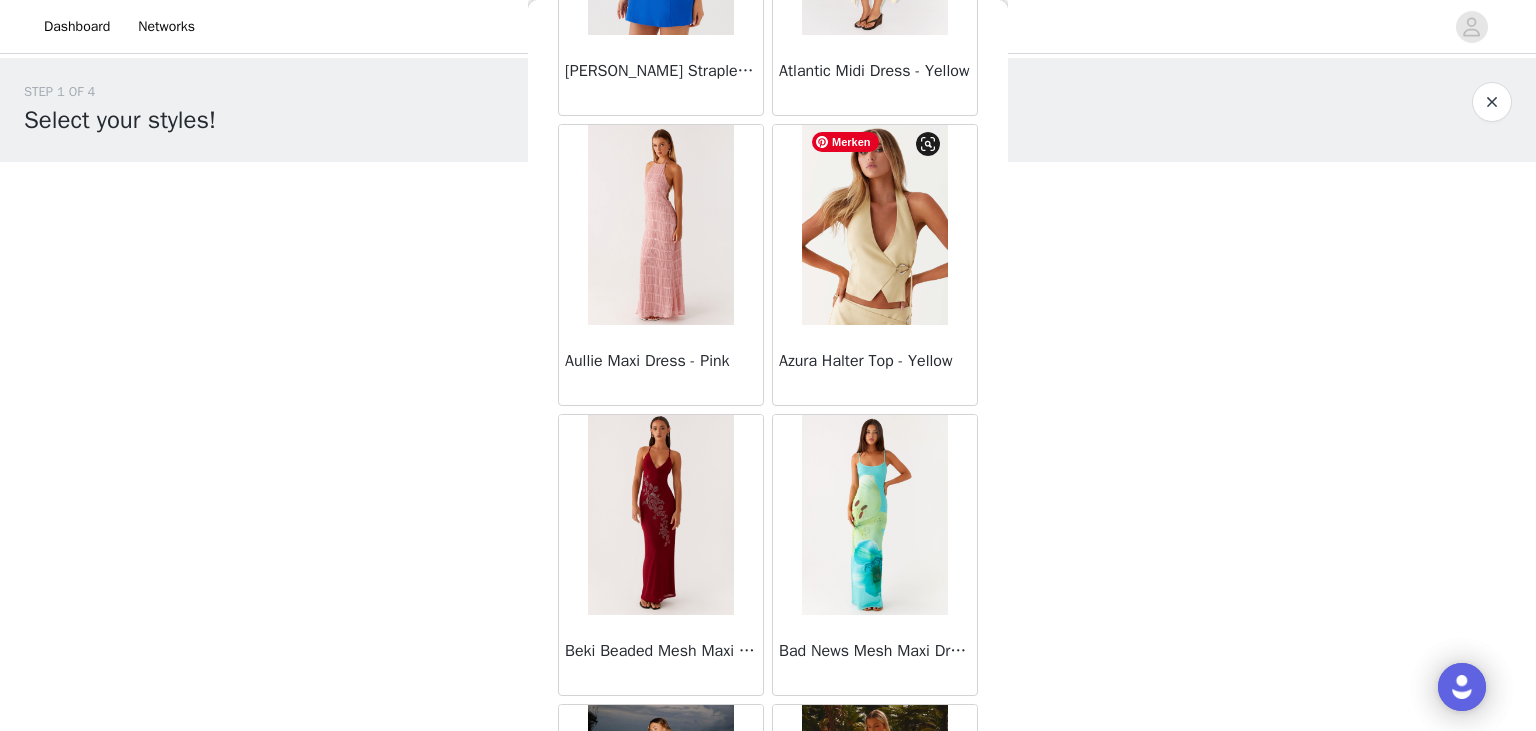 scroll, scrollTop: 2325, scrollLeft: 0, axis: vertical 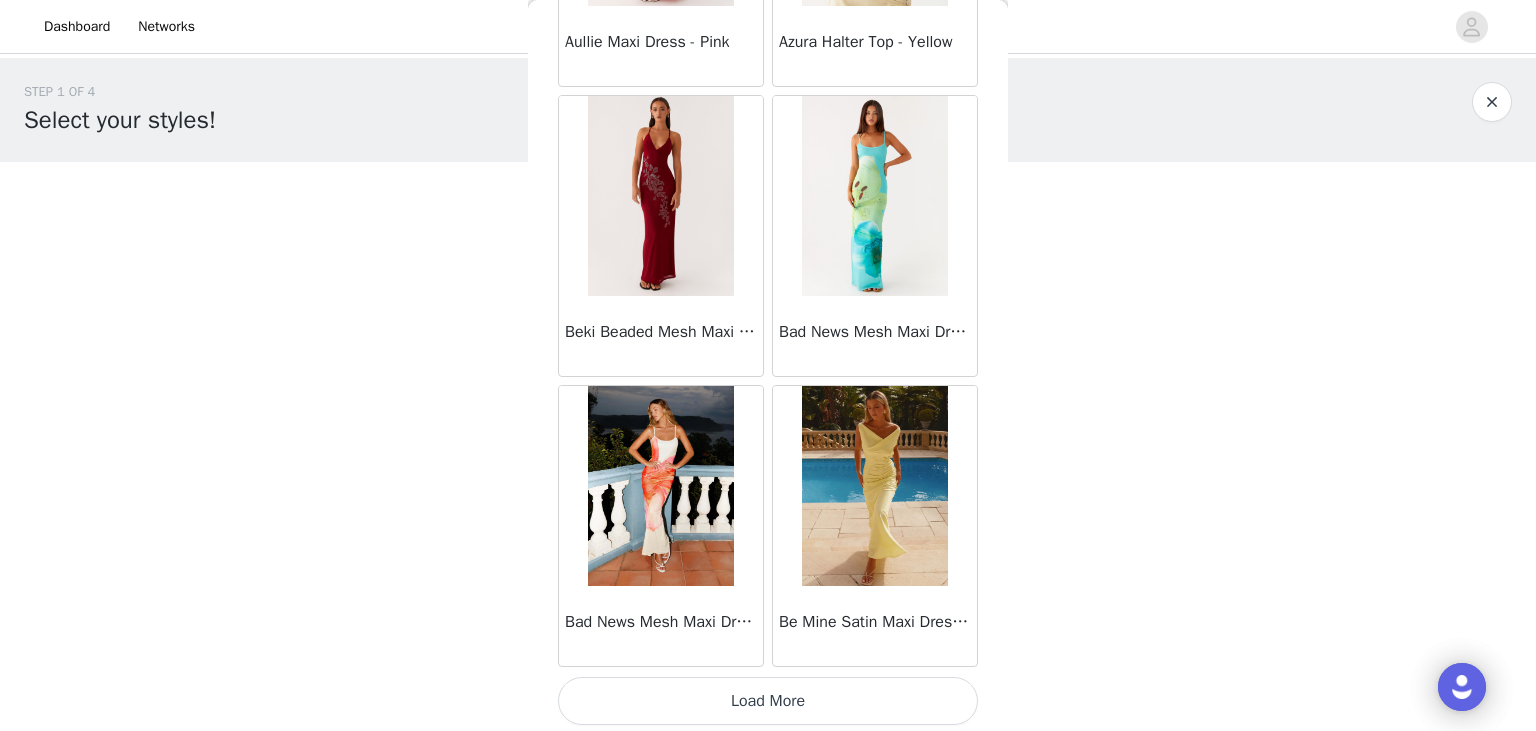 click on "Load More" at bounding box center [768, 701] 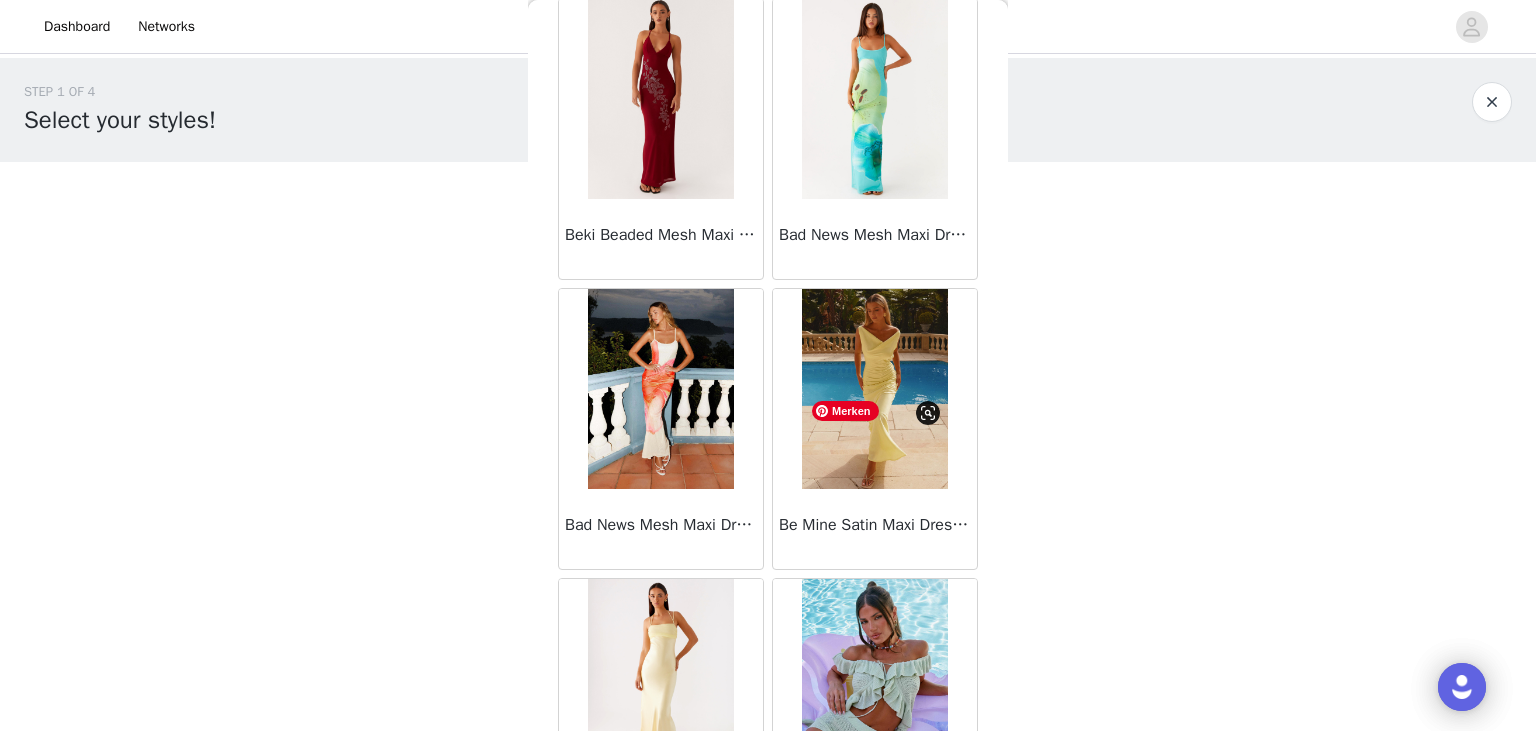 scroll, scrollTop: 2738, scrollLeft: 0, axis: vertical 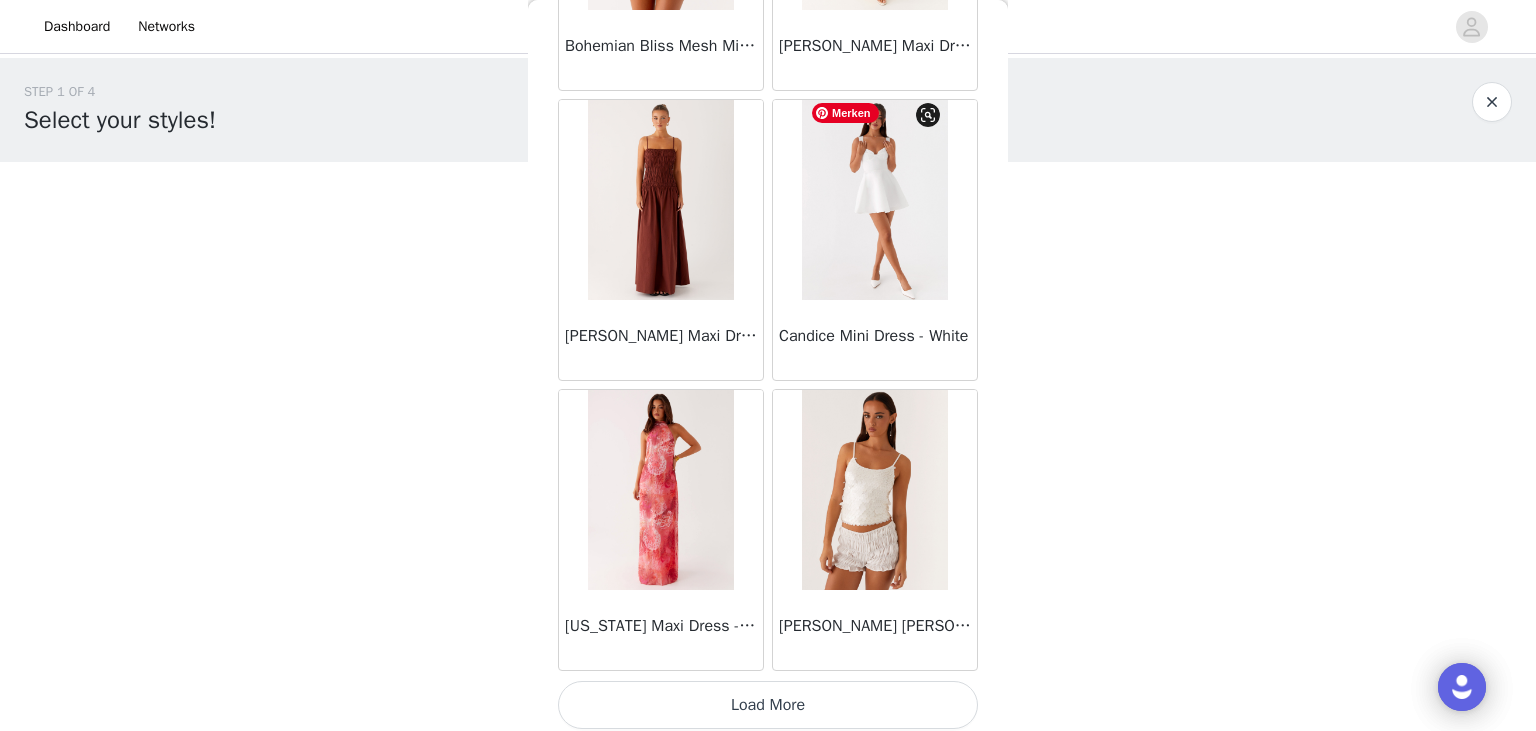 click at bounding box center (874, 200) 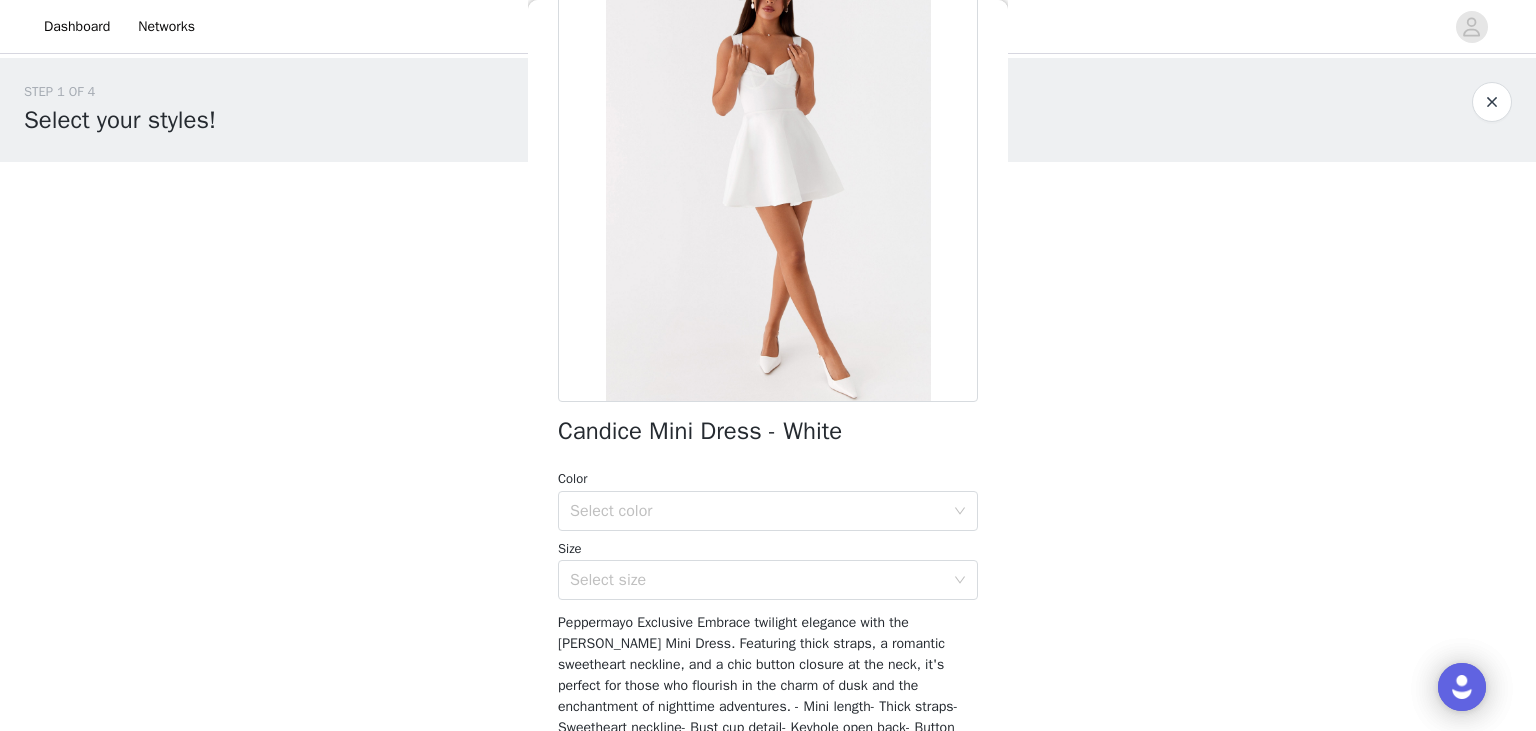 scroll, scrollTop: 317, scrollLeft: 0, axis: vertical 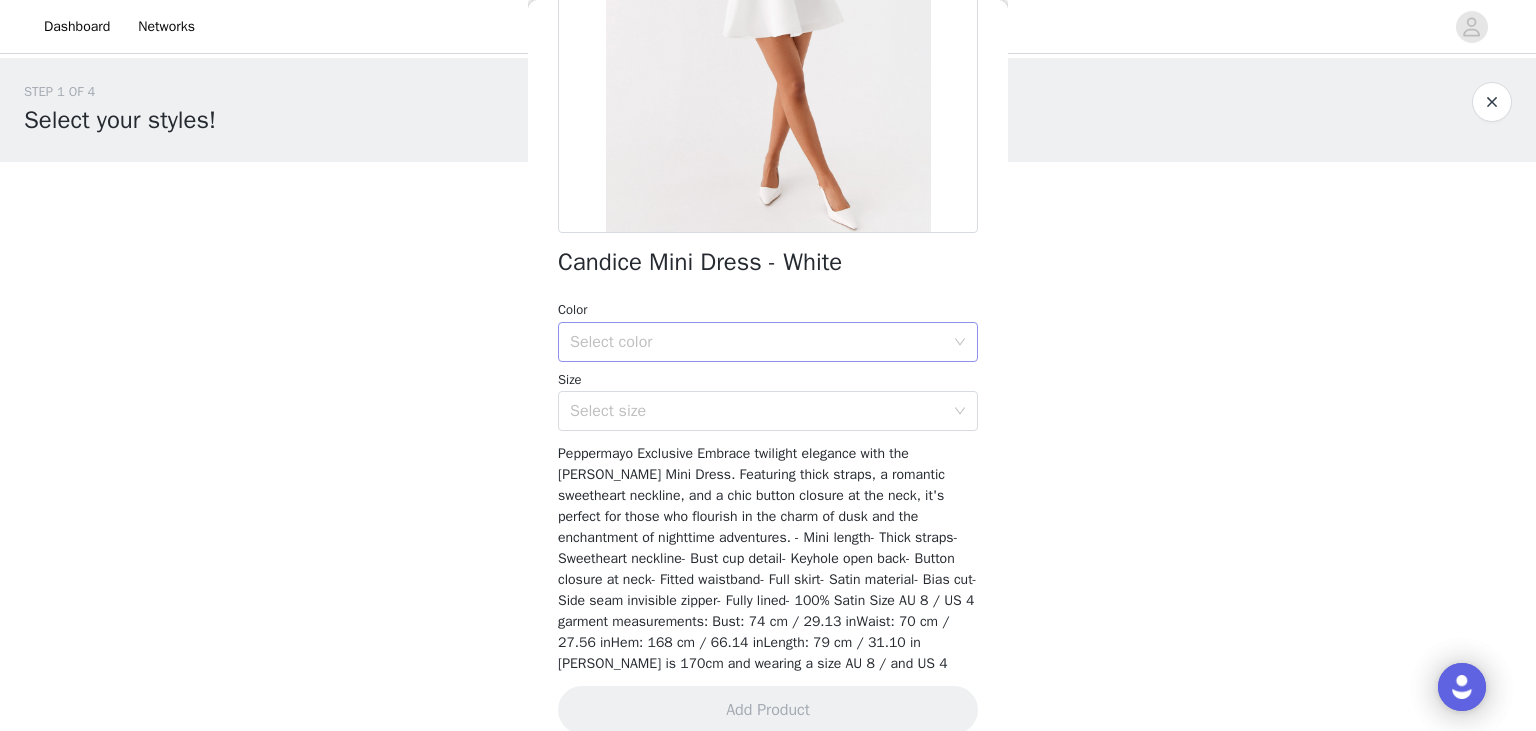 click on "Select color" at bounding box center [757, 342] 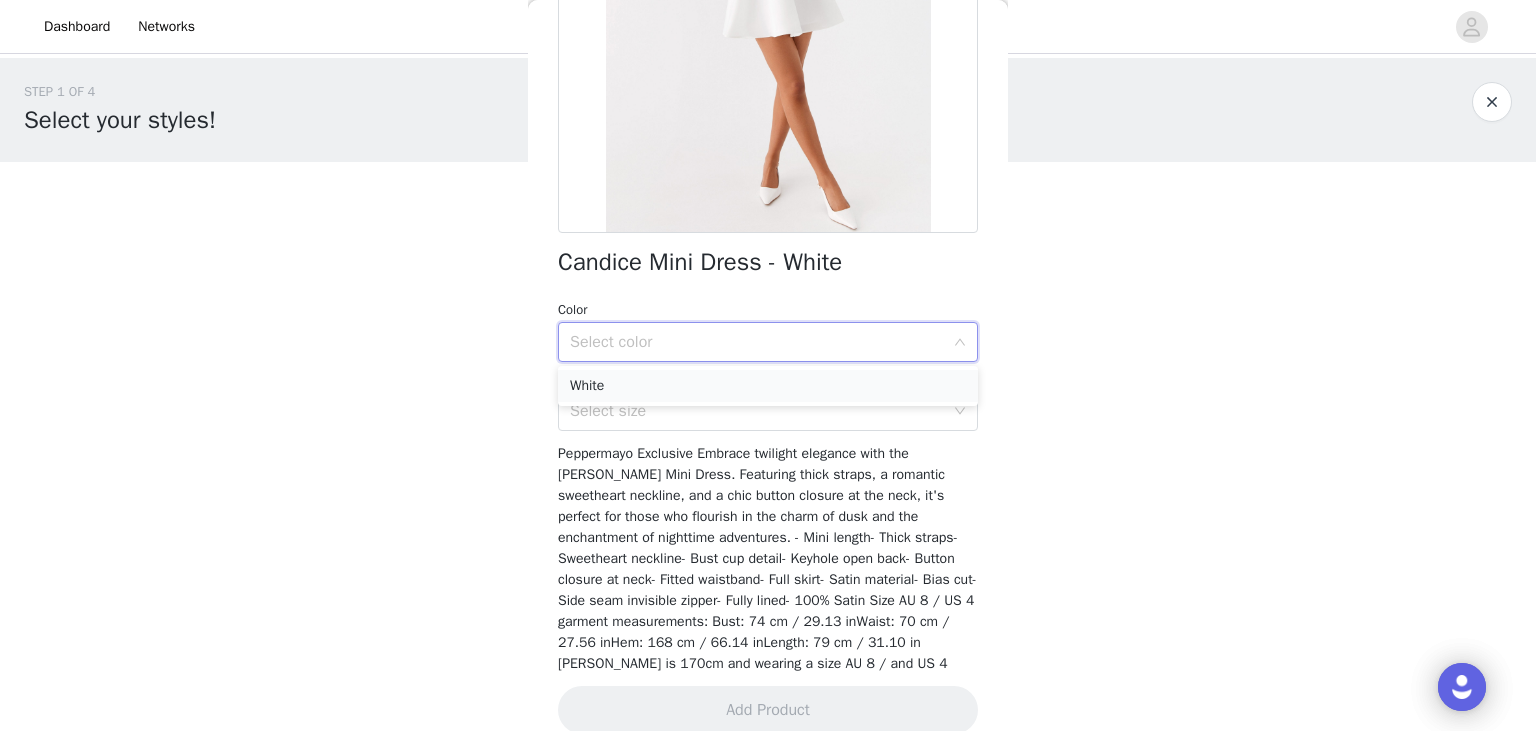click on "White" at bounding box center [768, 386] 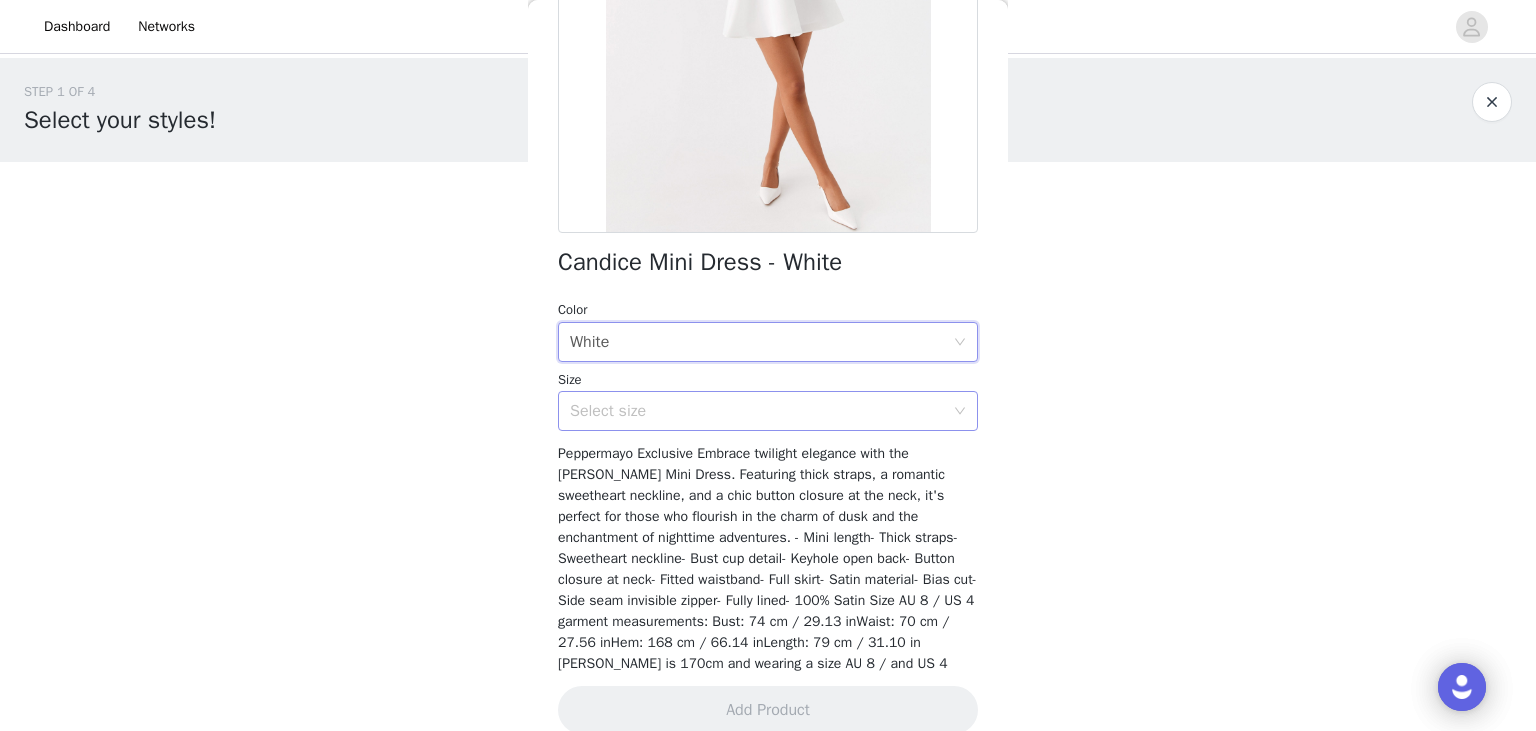 click on "Select size" at bounding box center [757, 411] 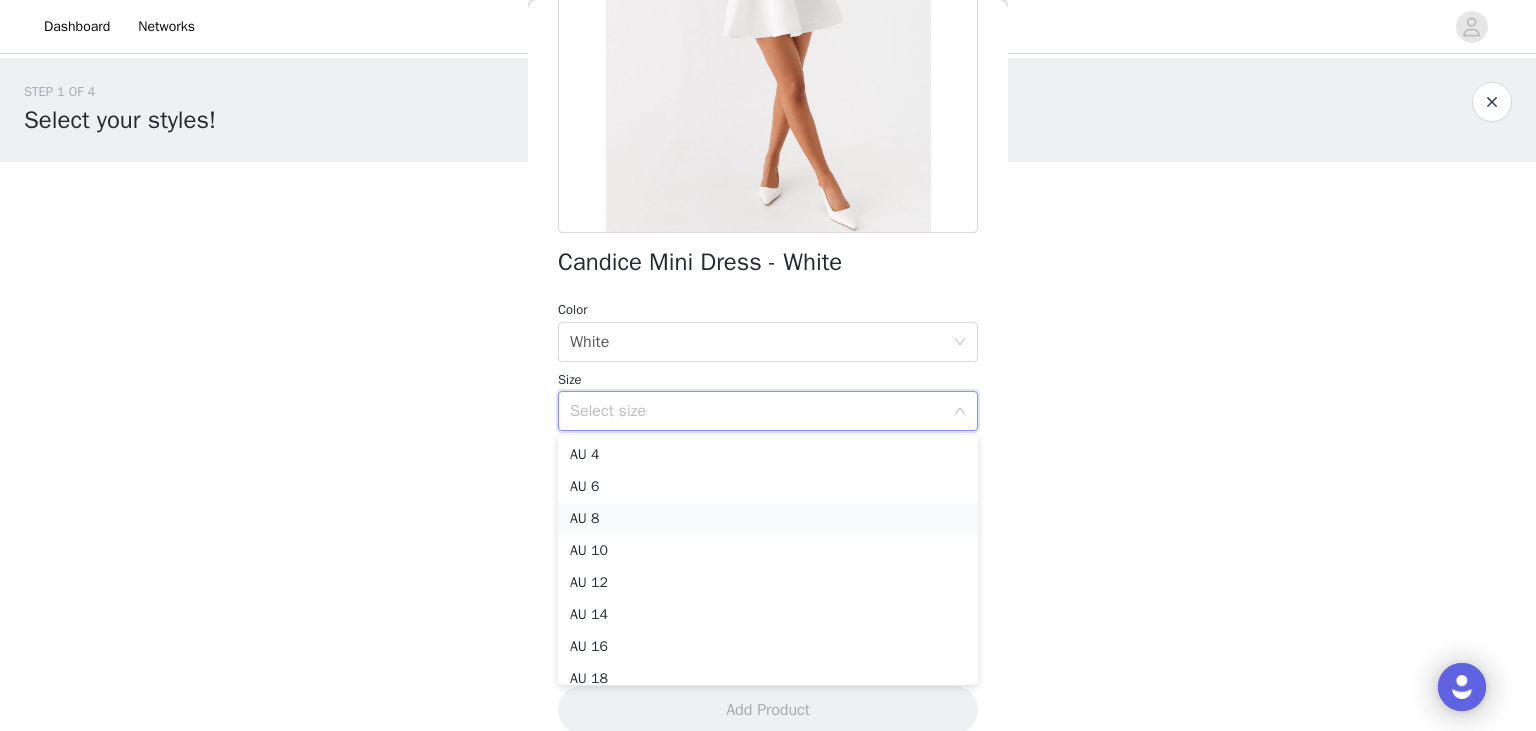 click on "AU 8" at bounding box center [768, 519] 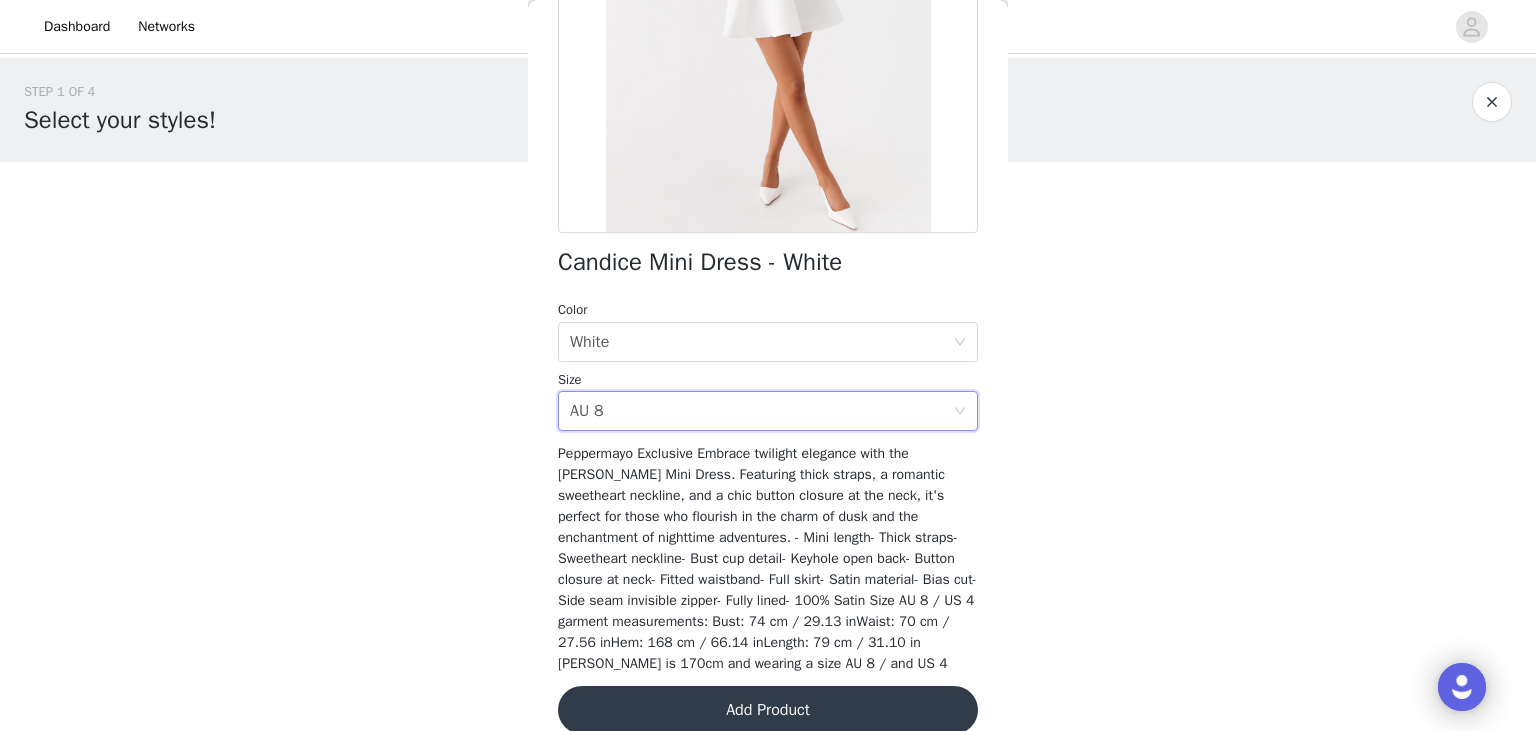 click on "Add Product" at bounding box center (768, 710) 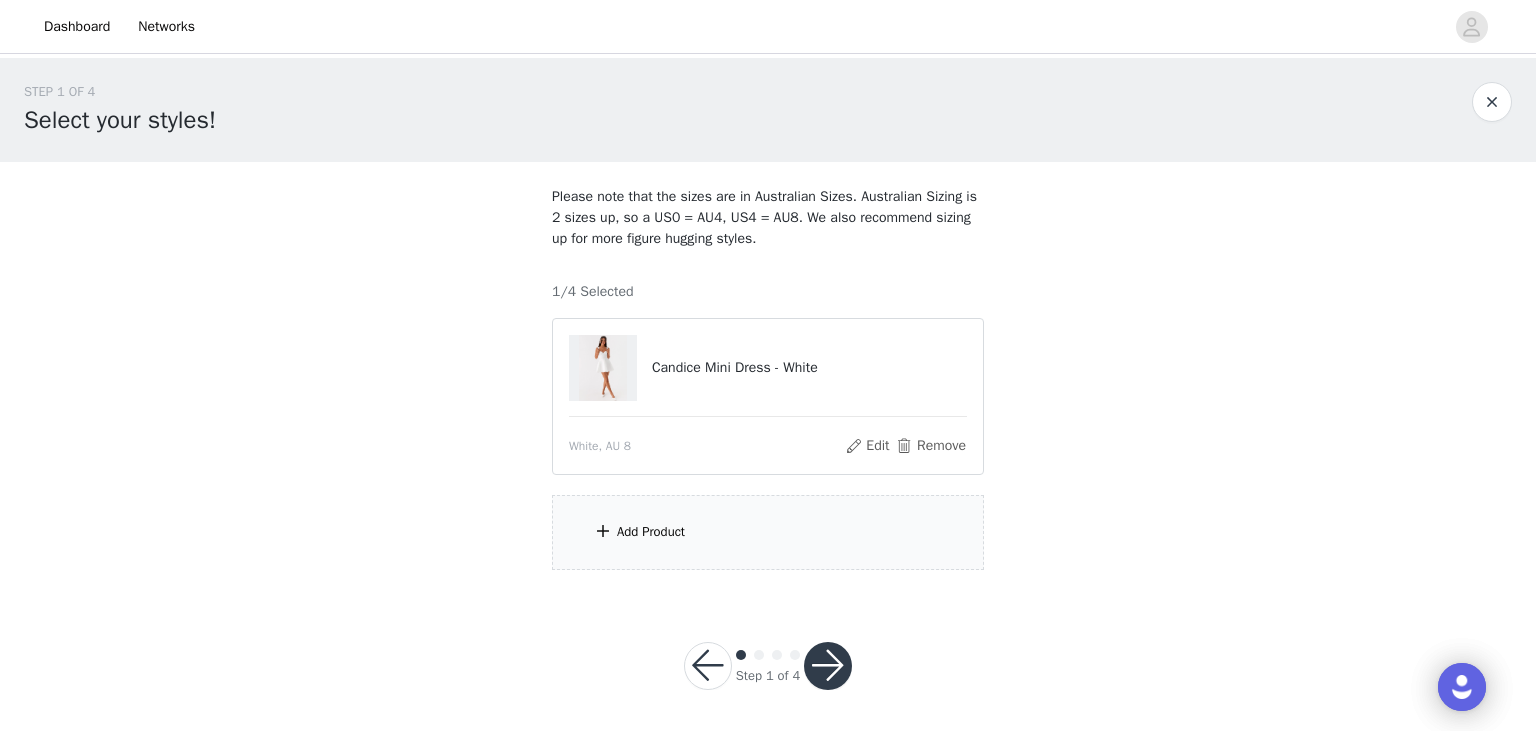 click on "Add Product" at bounding box center (651, 532) 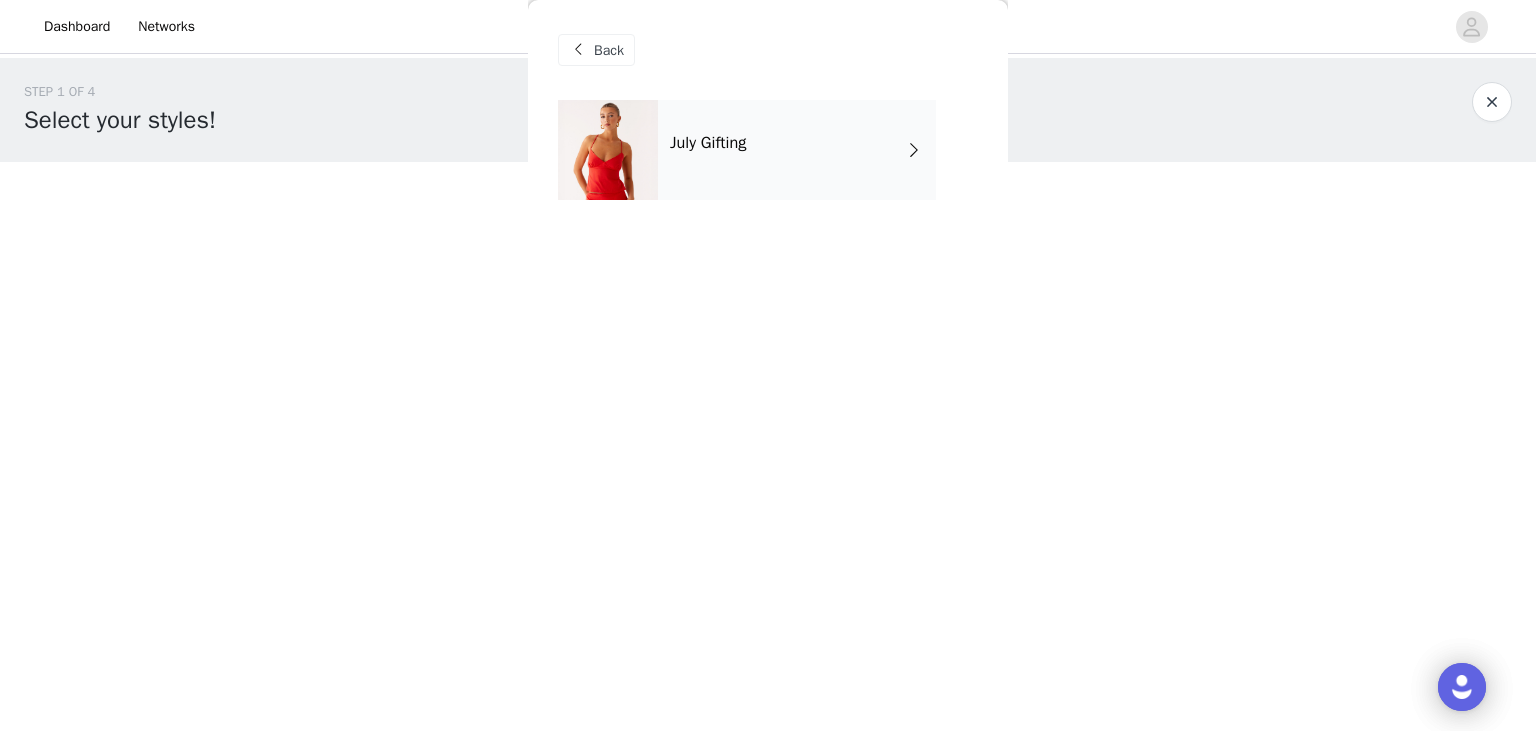 click on "July Gifting" at bounding box center (797, 150) 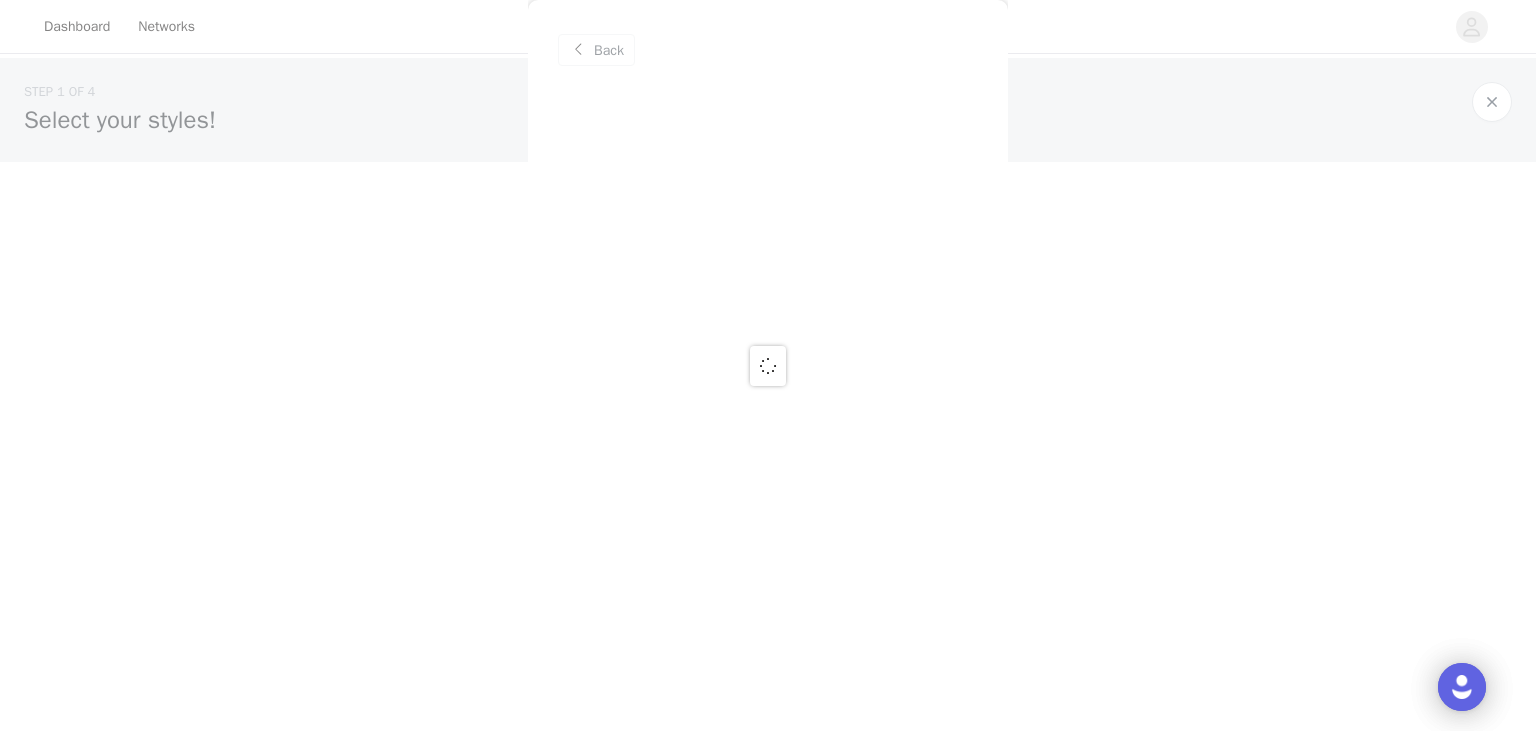 scroll, scrollTop: 5, scrollLeft: 0, axis: vertical 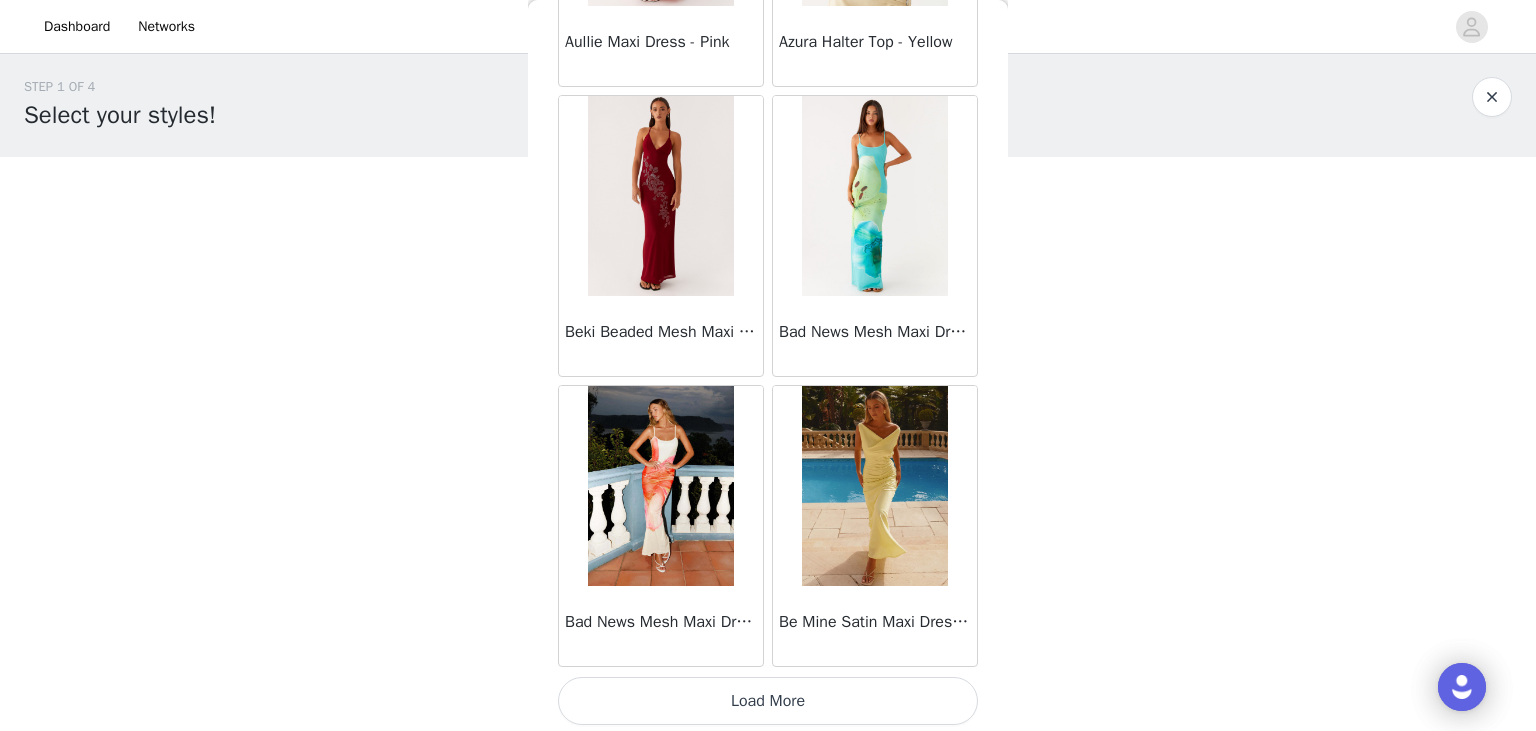 click on "Load More" at bounding box center (768, 701) 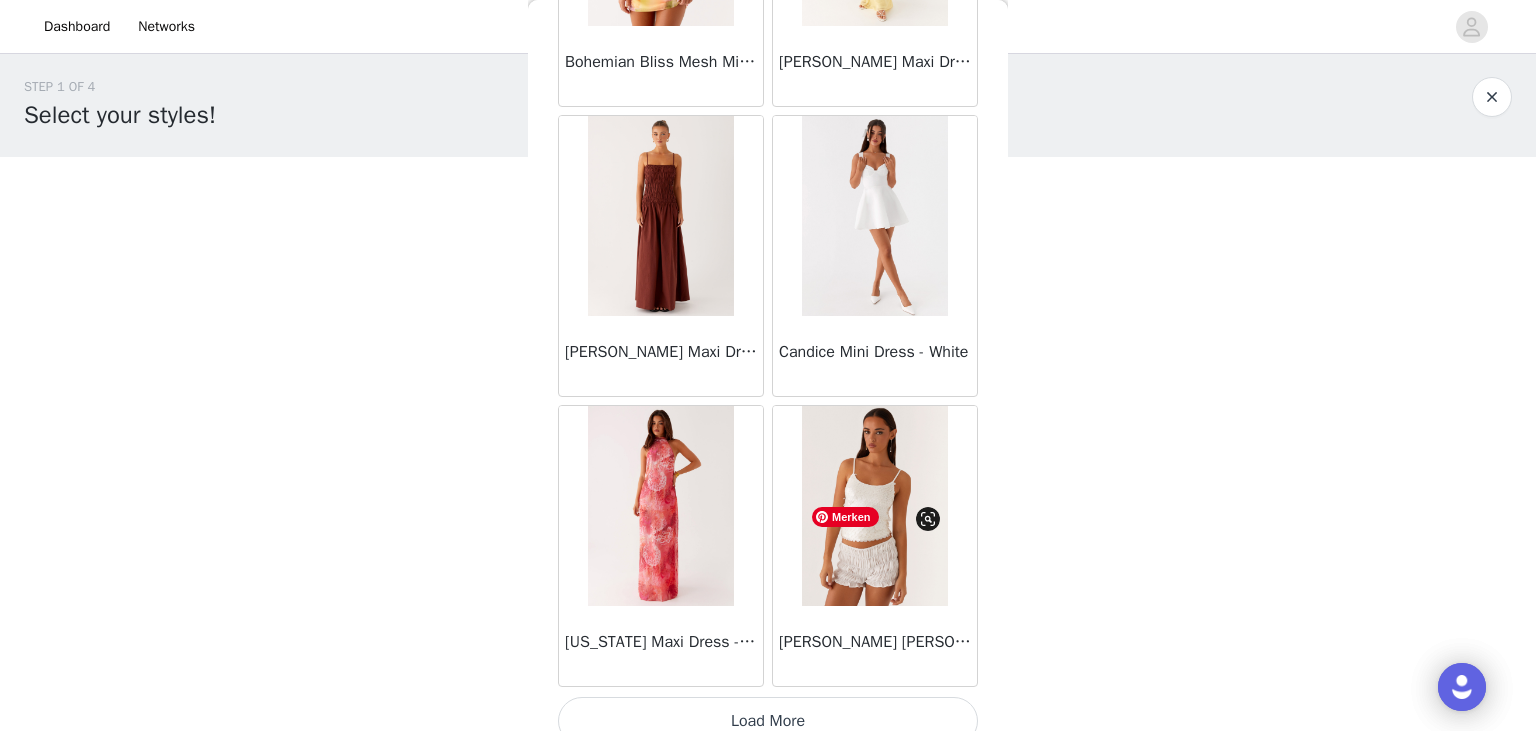 scroll, scrollTop: 5221, scrollLeft: 0, axis: vertical 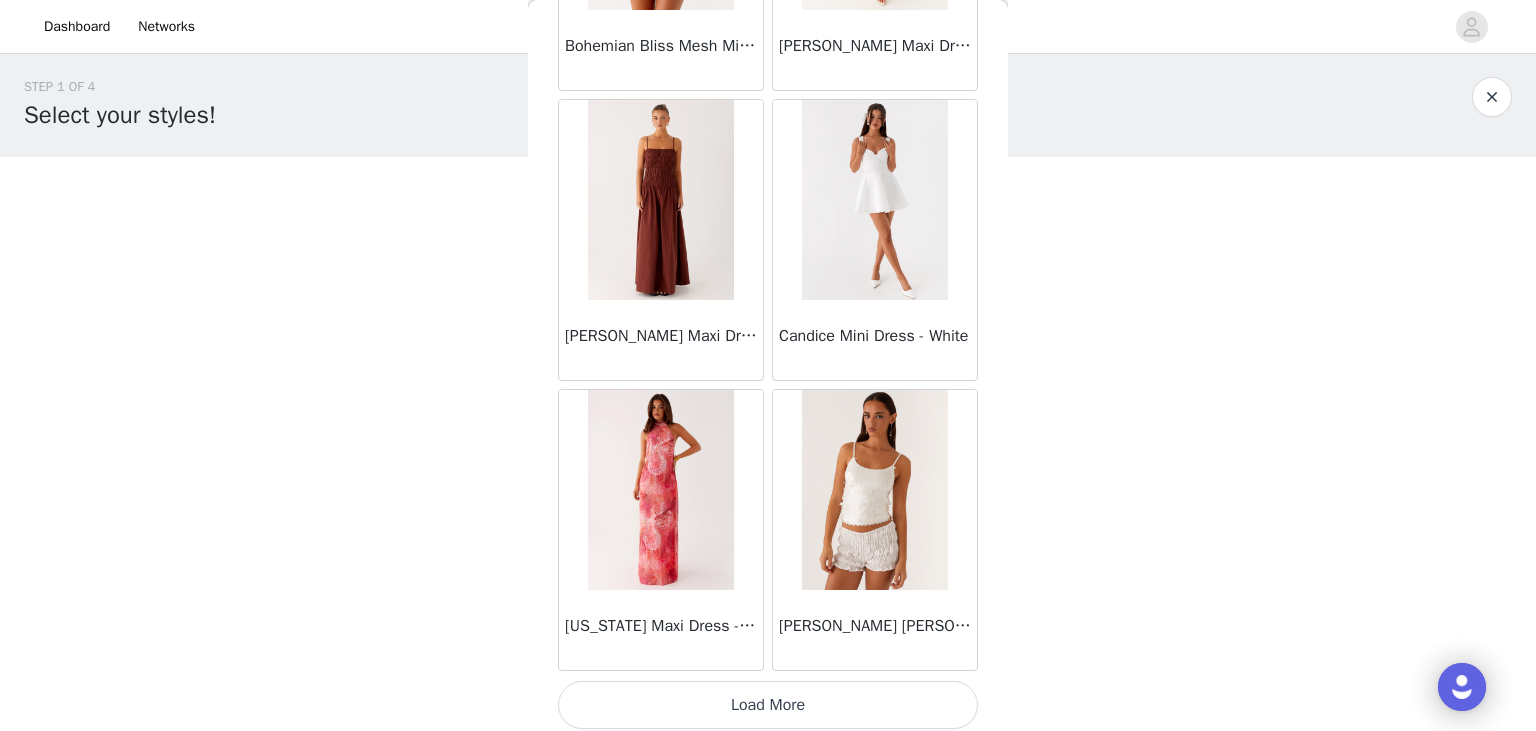 click on "Load More" at bounding box center (768, 705) 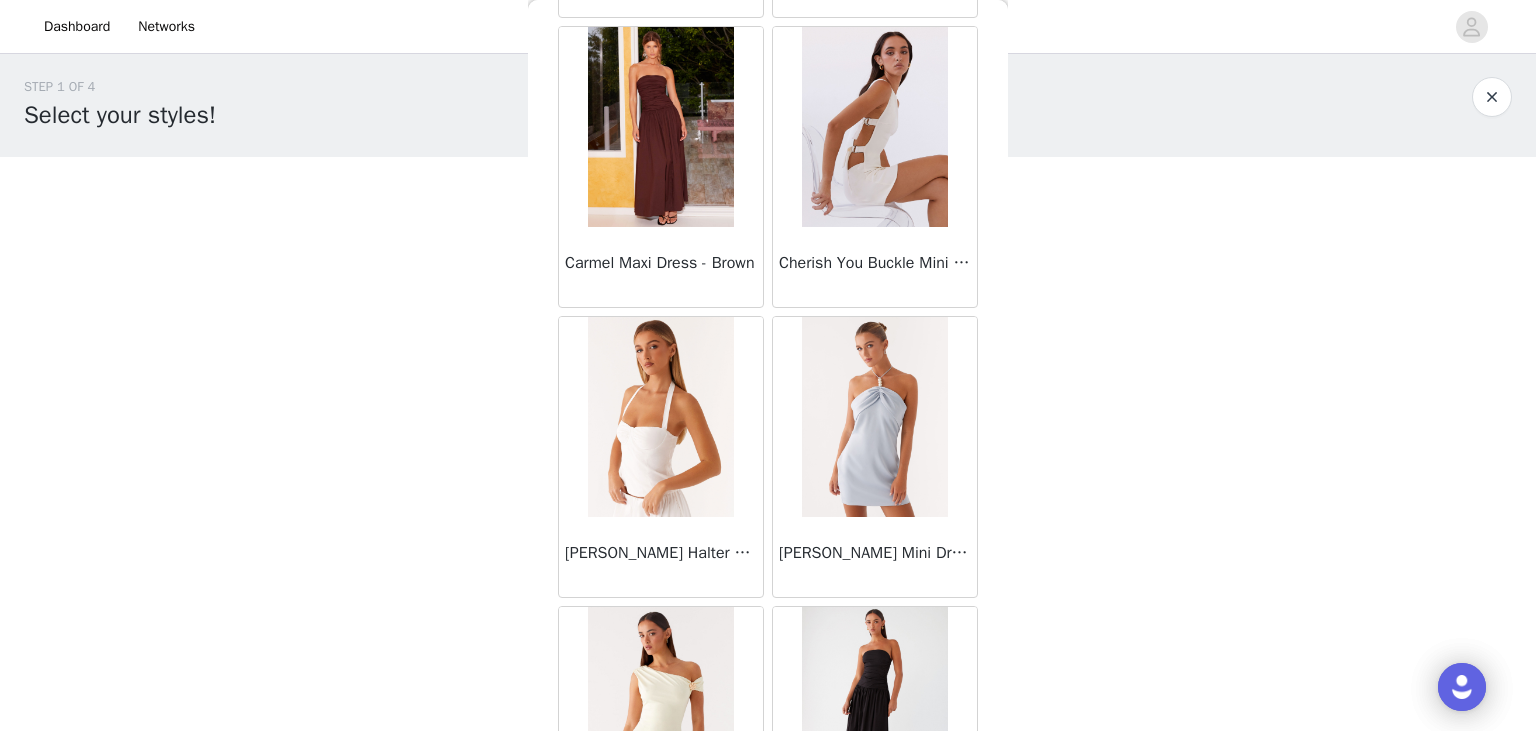 scroll, scrollTop: 7218, scrollLeft: 0, axis: vertical 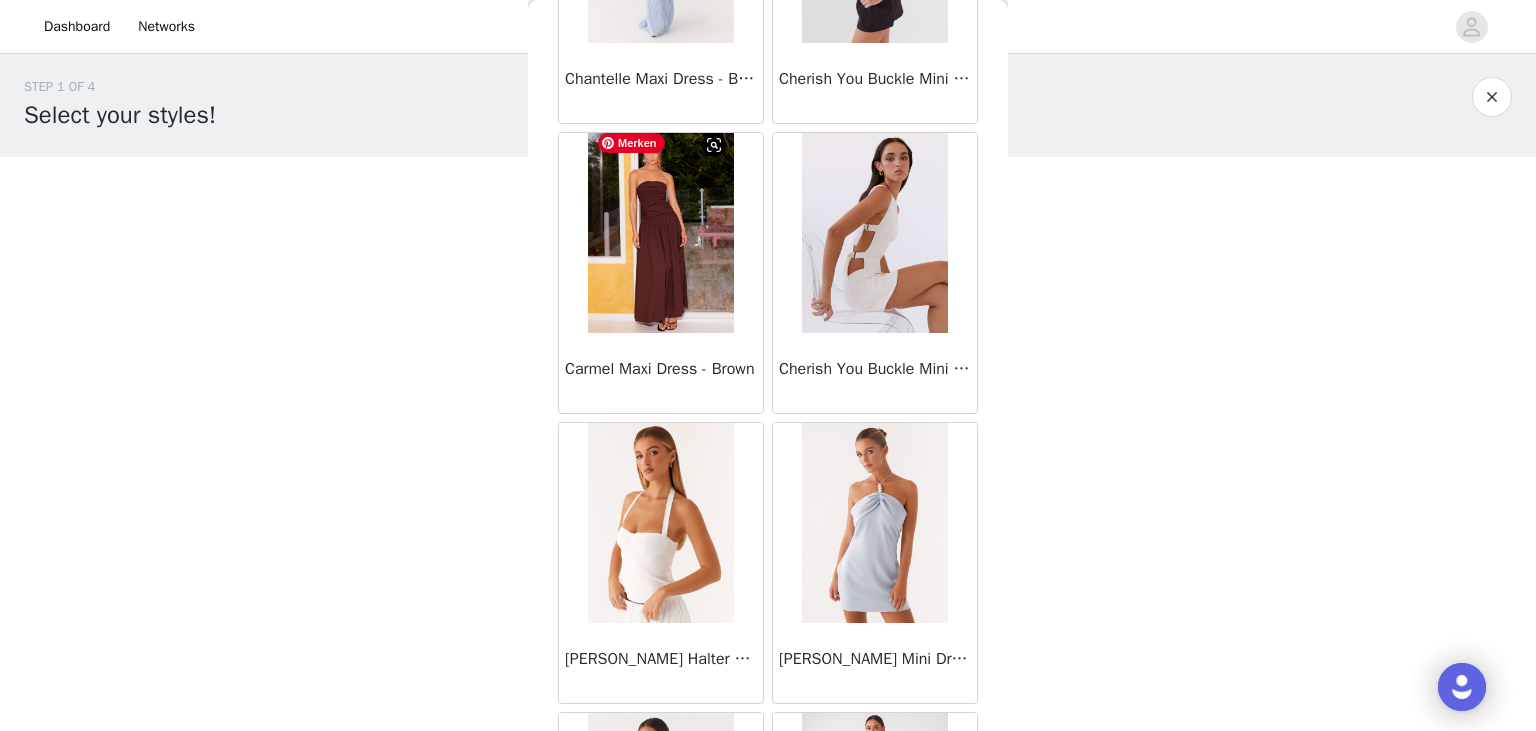 click at bounding box center [660, 233] 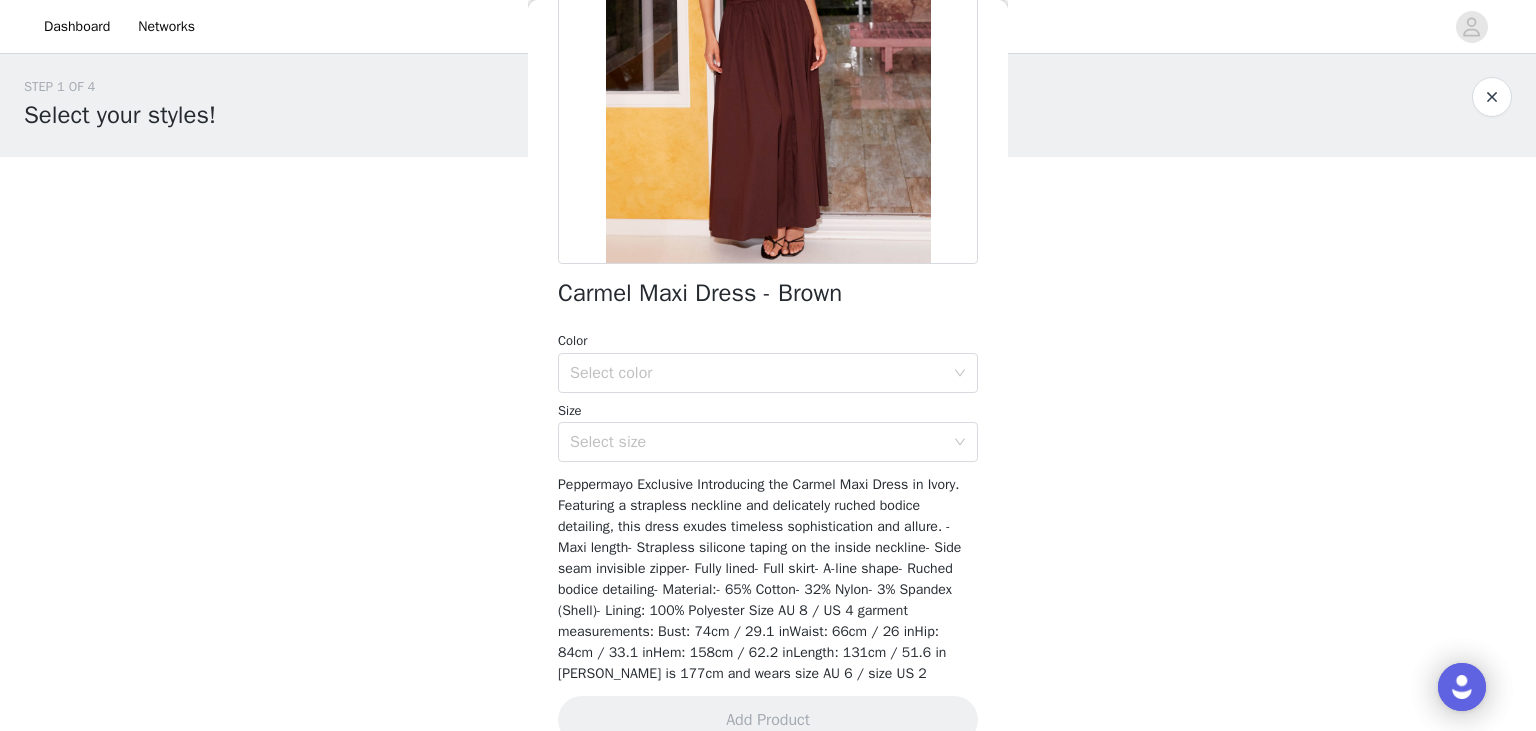 scroll, scrollTop: 323, scrollLeft: 0, axis: vertical 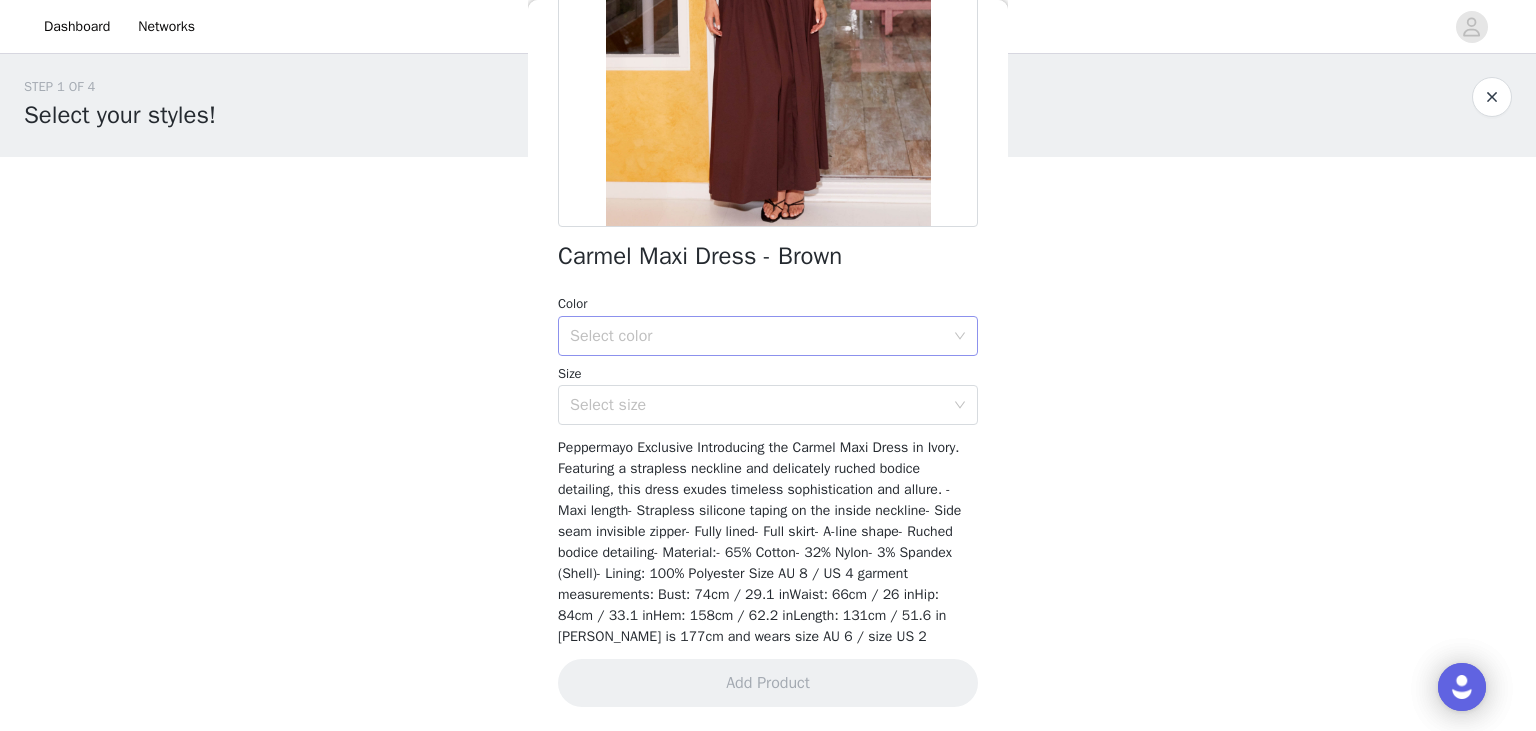 click on "Select color" at bounding box center (757, 336) 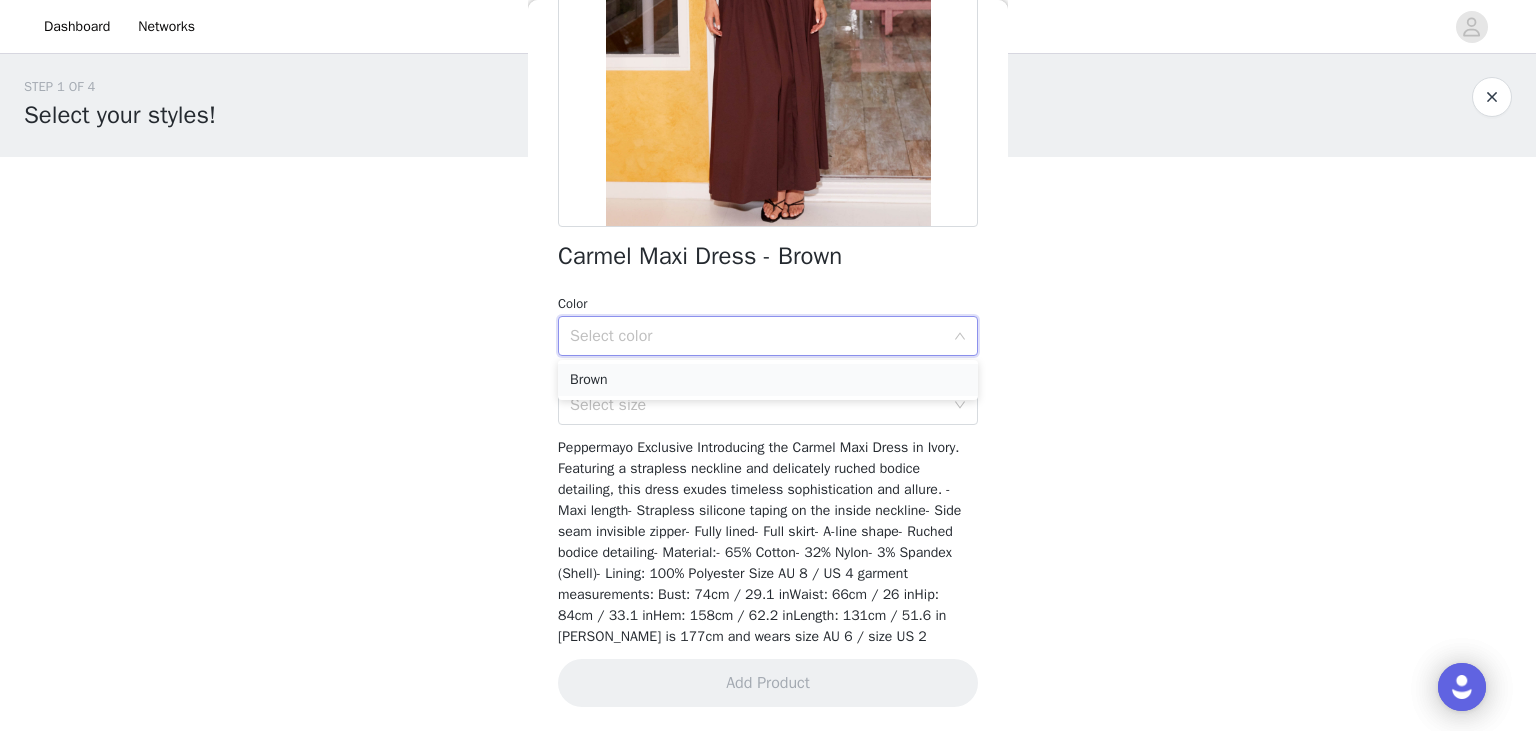 click on "Brown" at bounding box center [768, 380] 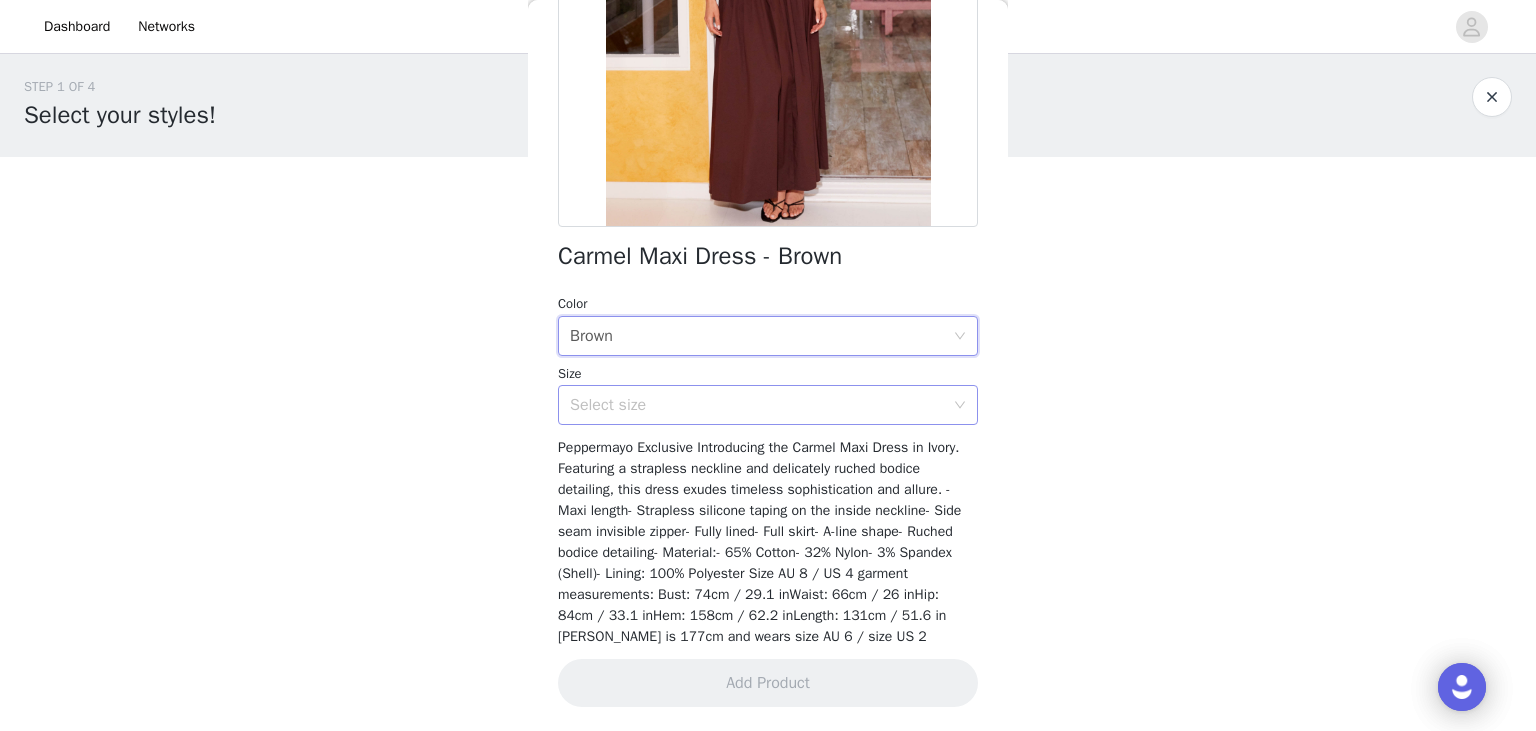 click on "Select size" at bounding box center [768, 405] 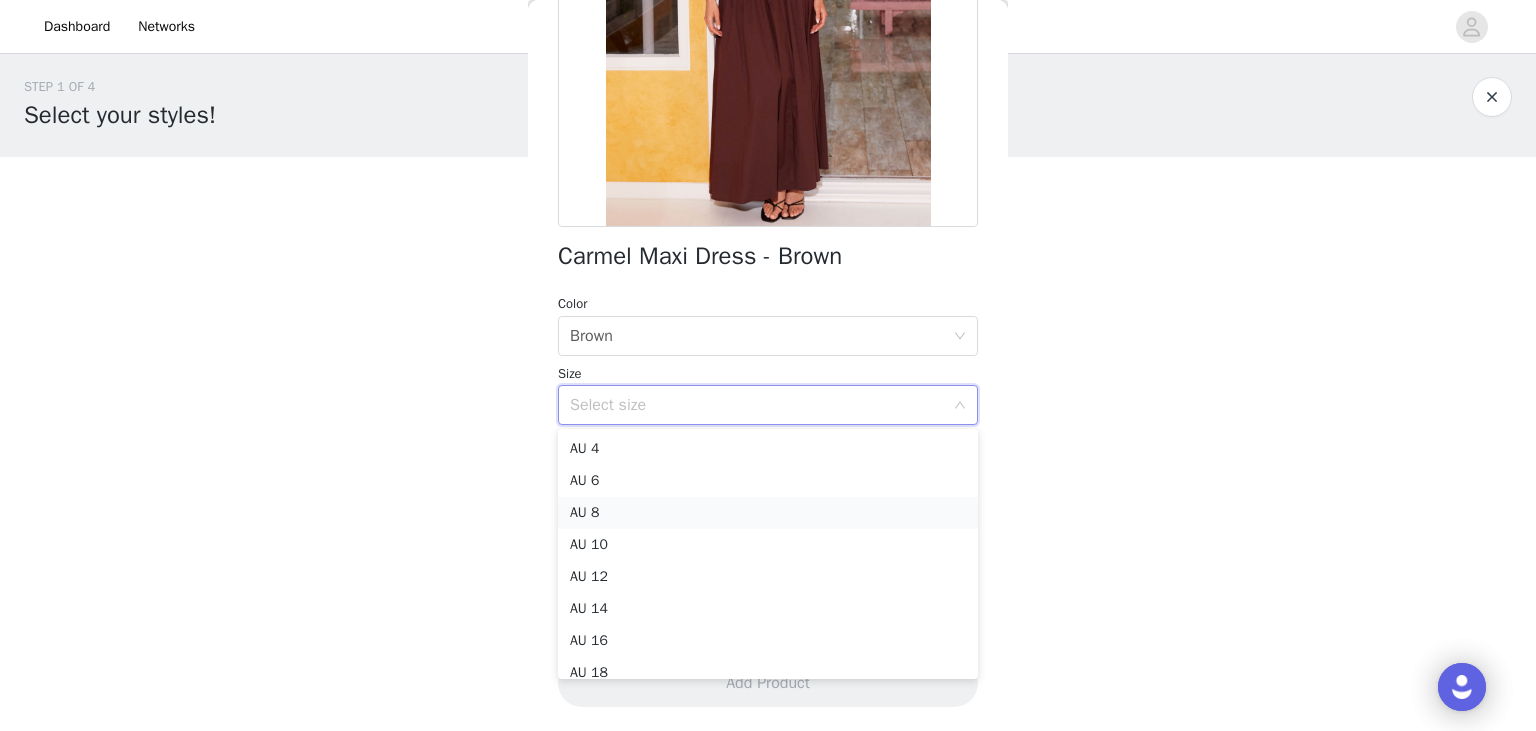 click on "AU 8" at bounding box center (768, 513) 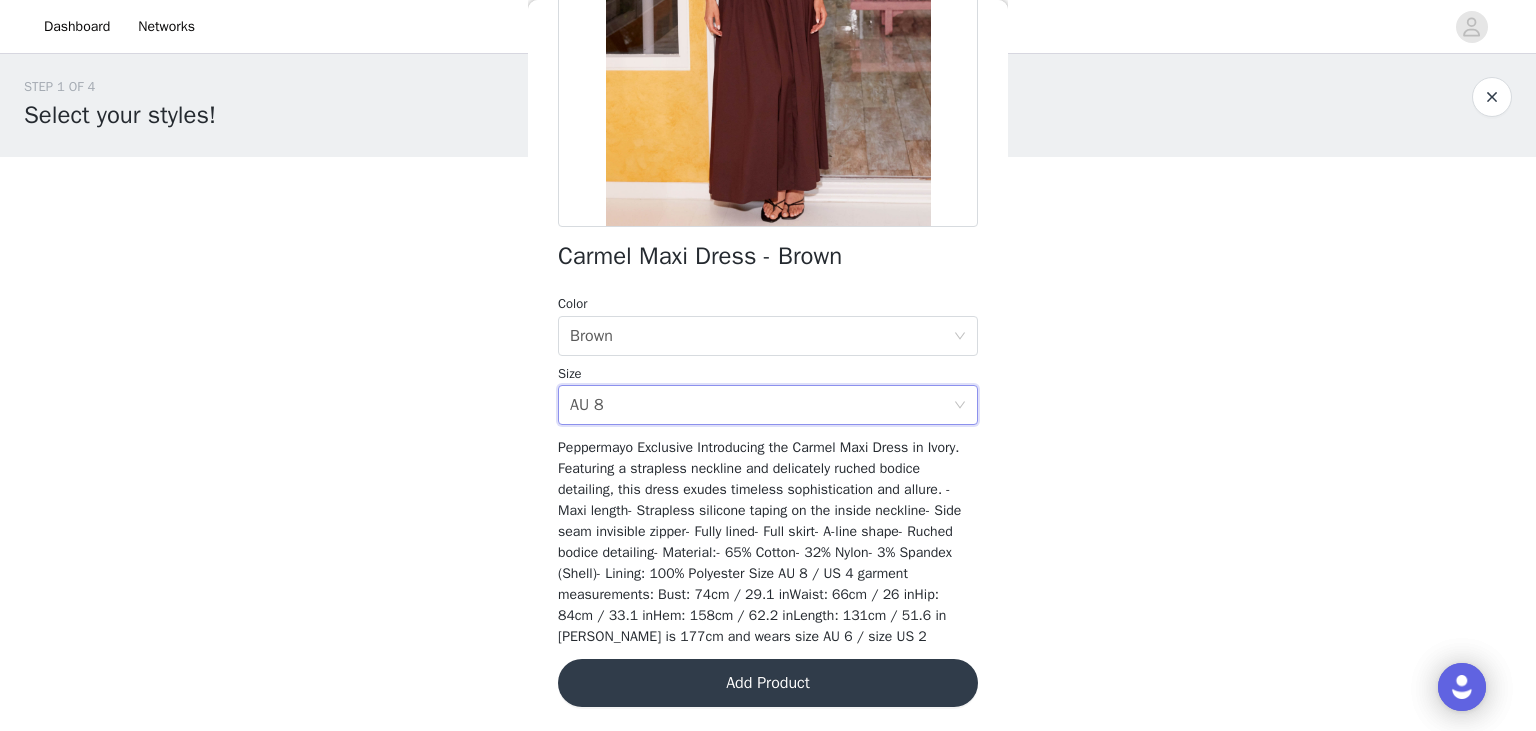 click on "Add Product" at bounding box center [768, 683] 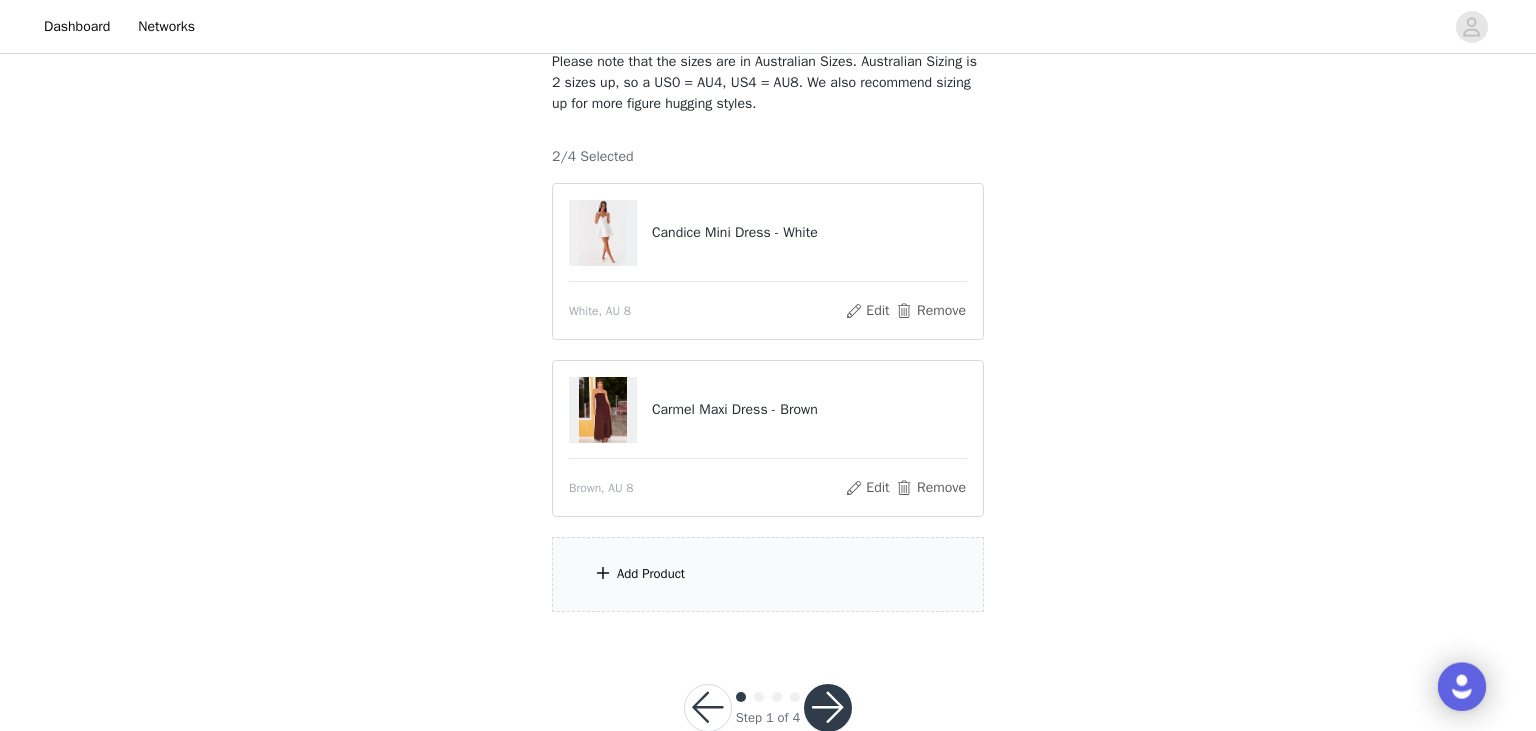 scroll, scrollTop: 182, scrollLeft: 0, axis: vertical 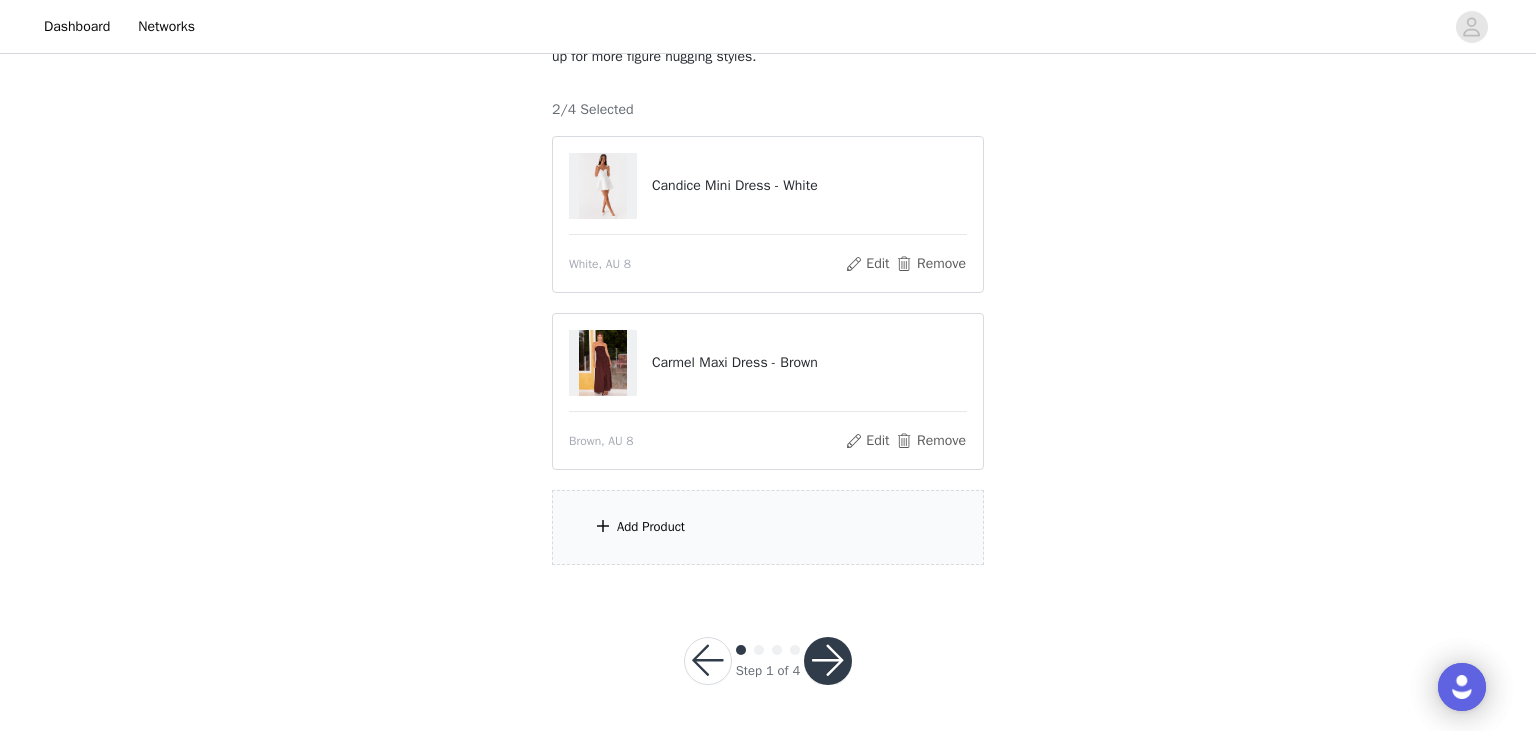 click on "Add Product" at bounding box center (651, 527) 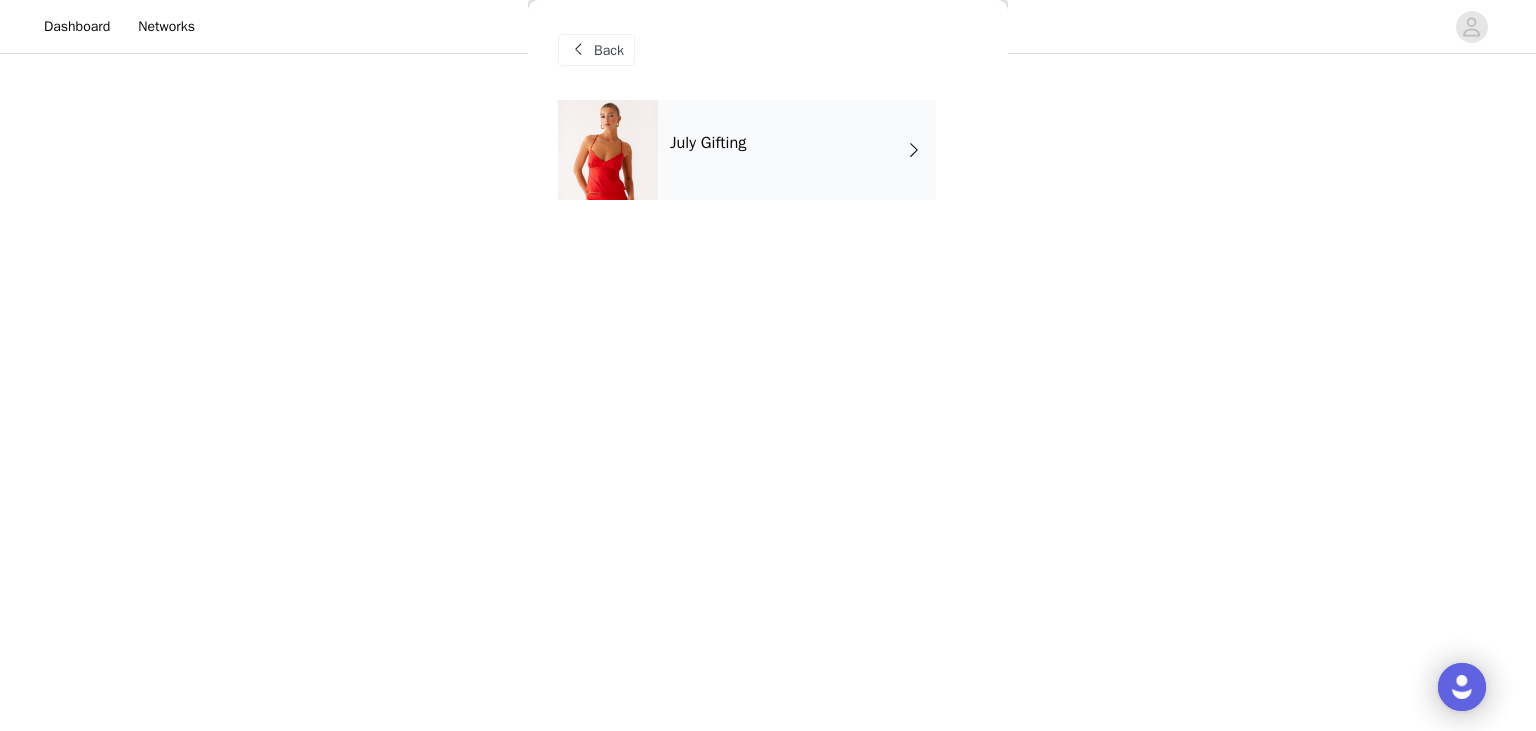 click on "July Gifting" at bounding box center [797, 150] 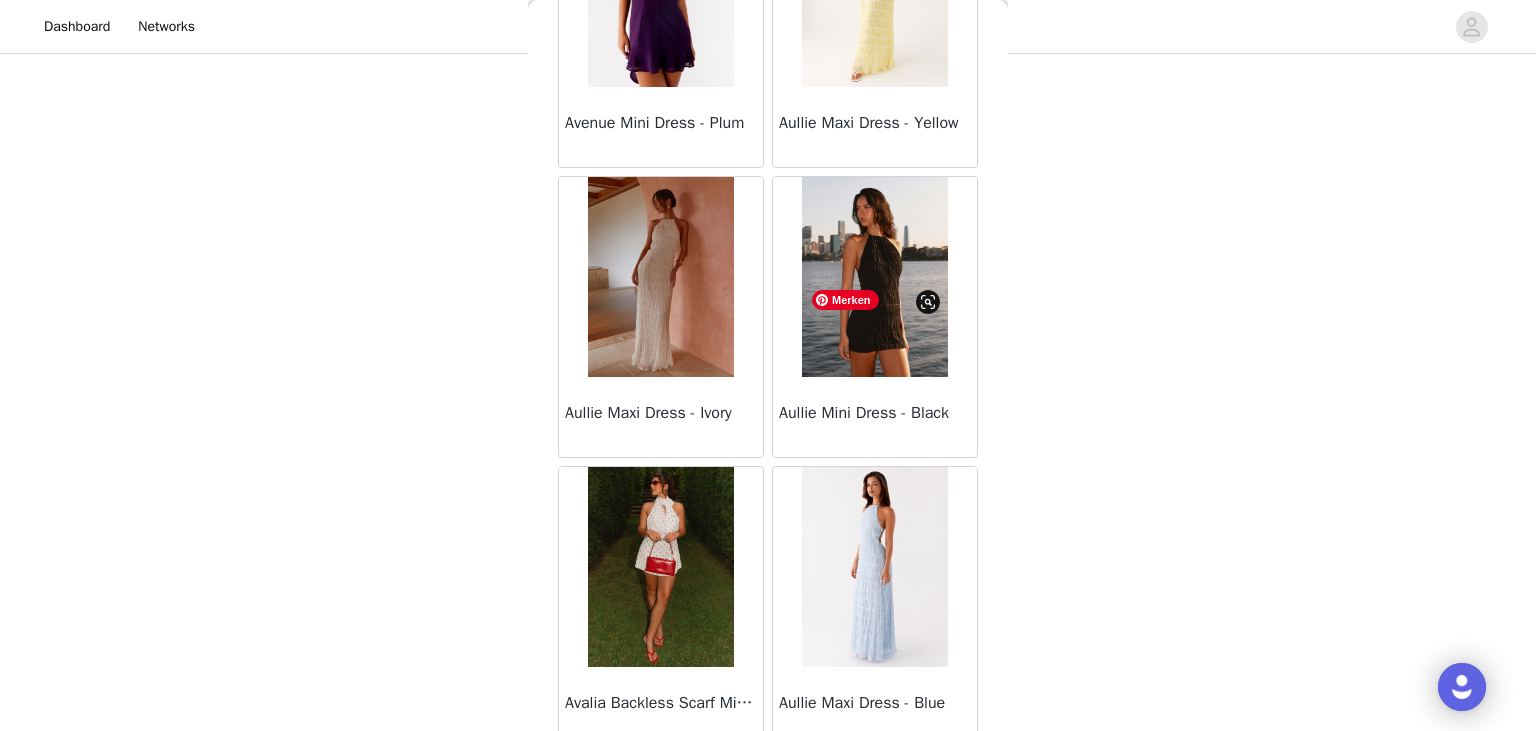 scroll, scrollTop: 634, scrollLeft: 0, axis: vertical 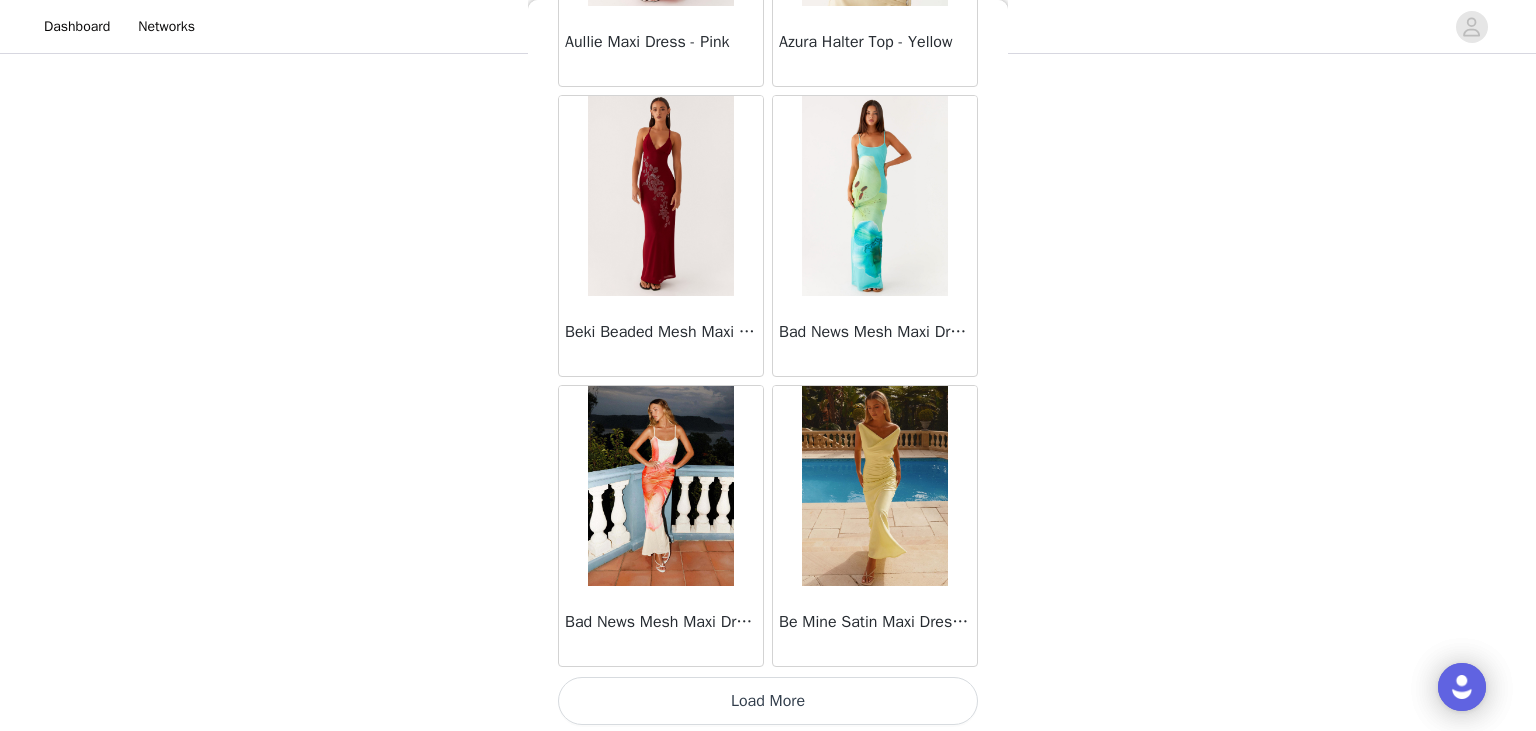 click on "Load More" at bounding box center (768, 701) 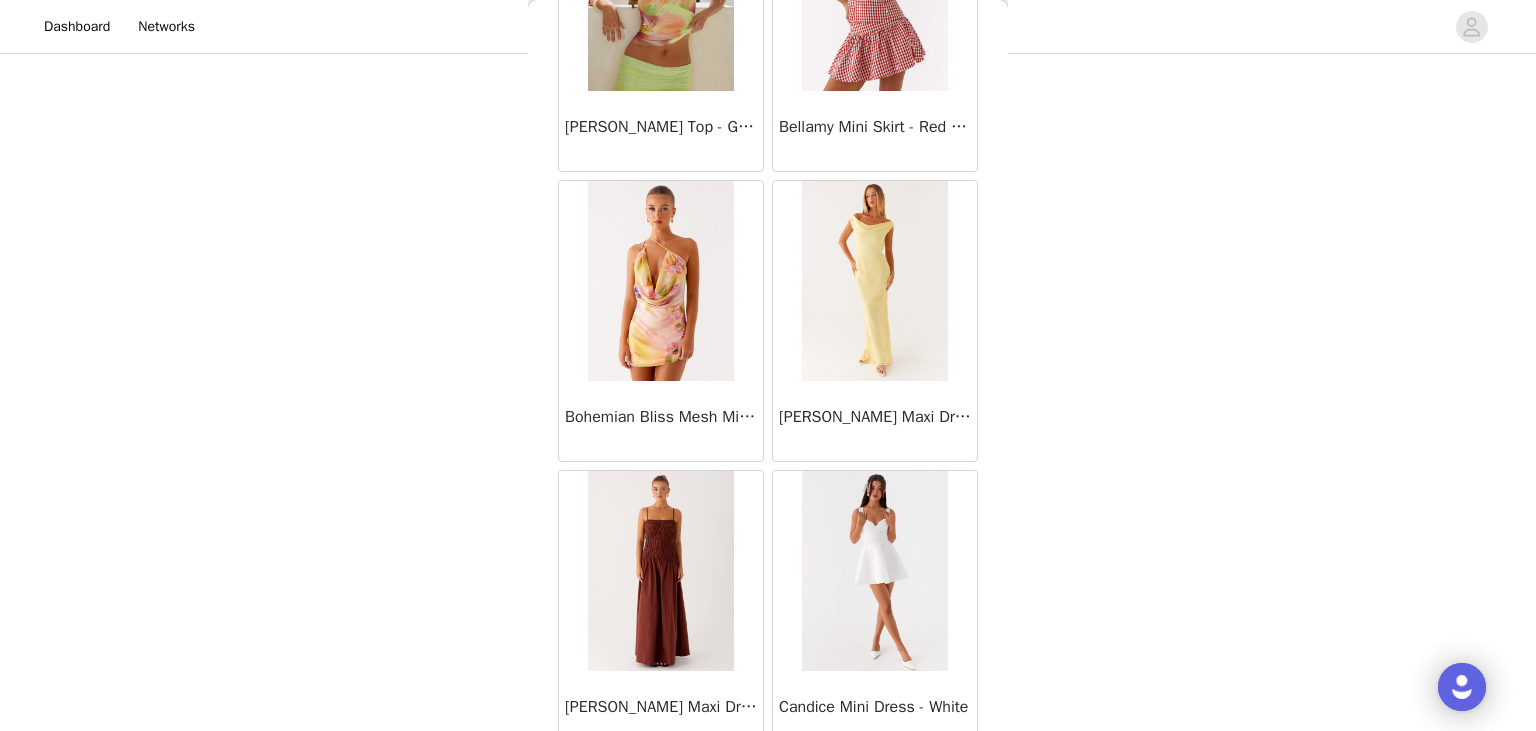 scroll, scrollTop: 5221, scrollLeft: 0, axis: vertical 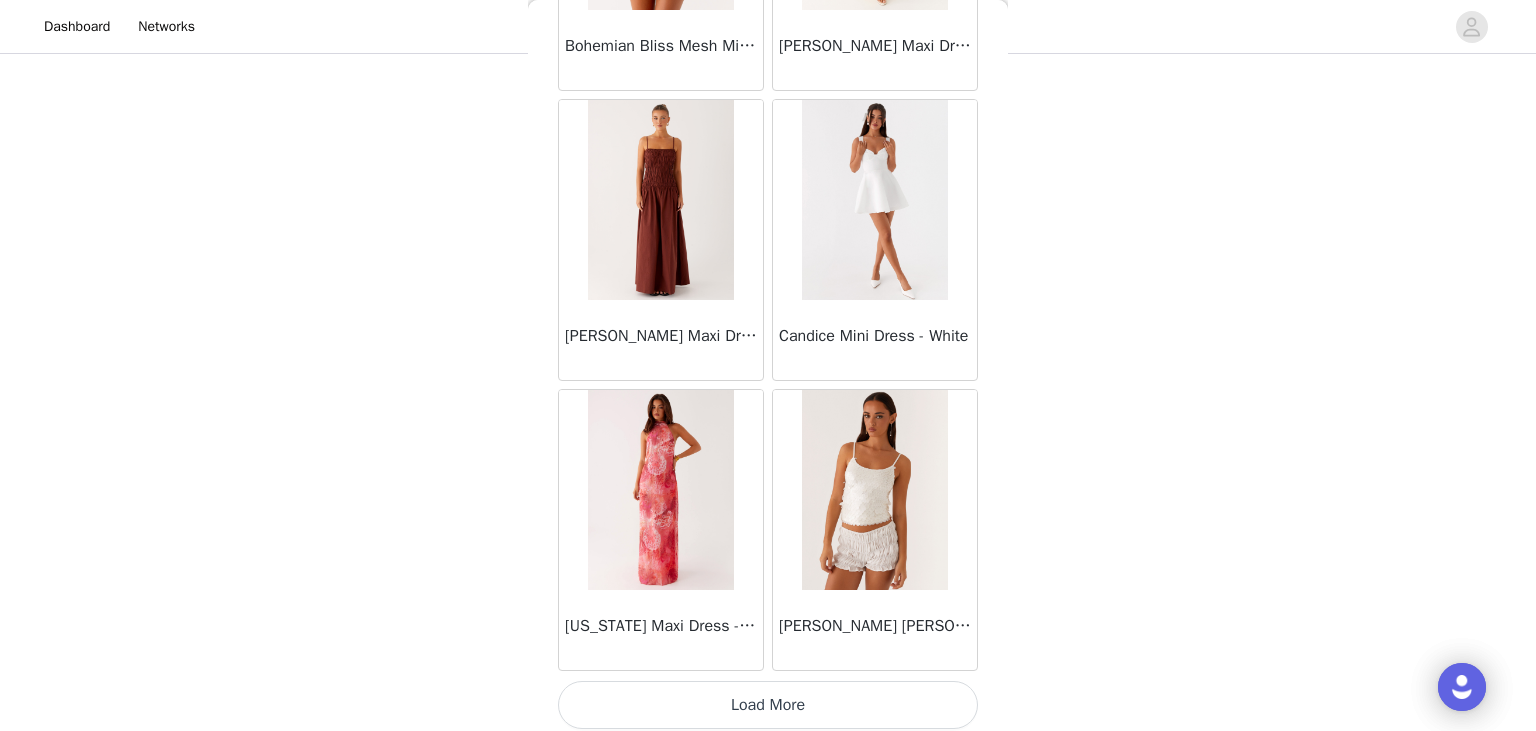 click on "Load More" at bounding box center [768, 705] 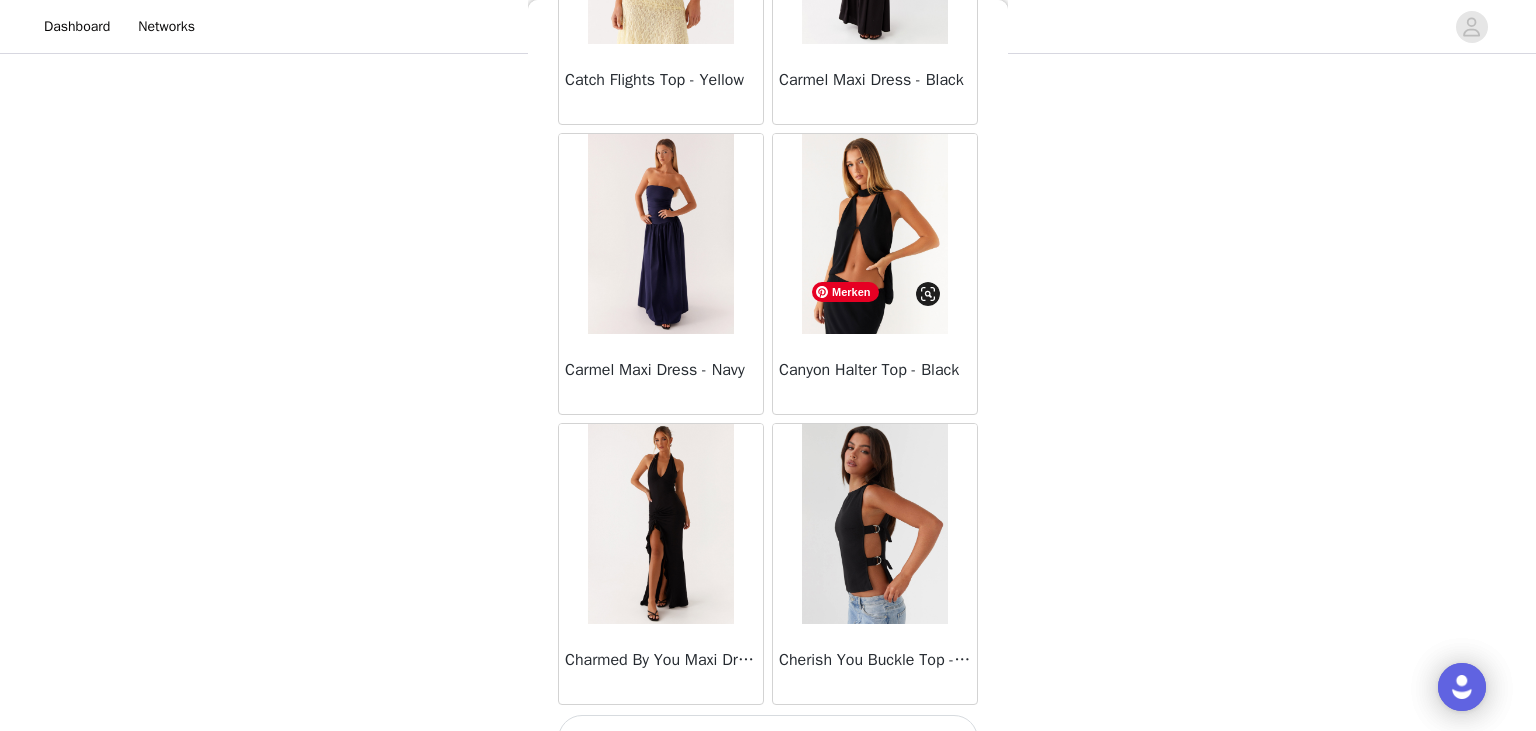 scroll, scrollTop: 8117, scrollLeft: 0, axis: vertical 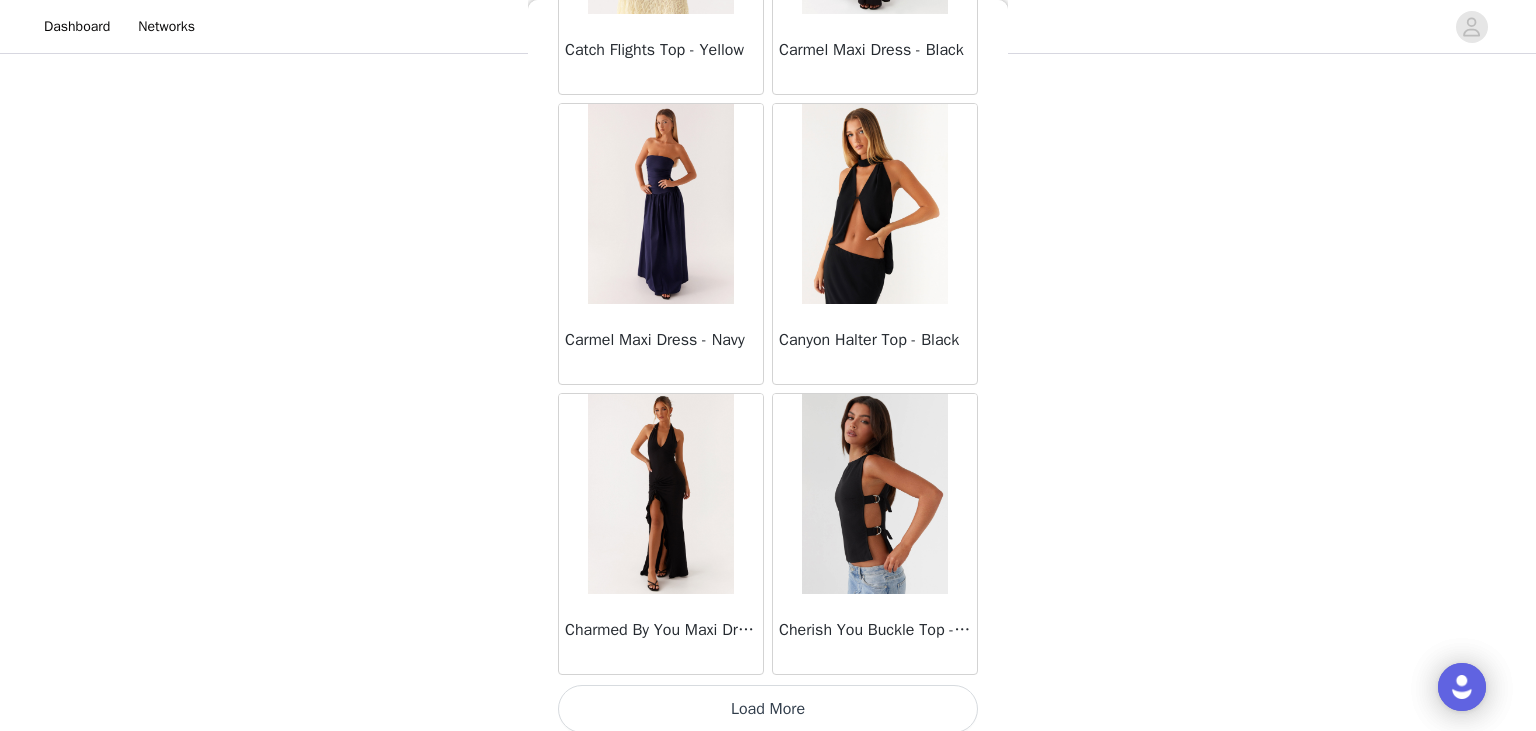 click on "Load More" at bounding box center (768, 709) 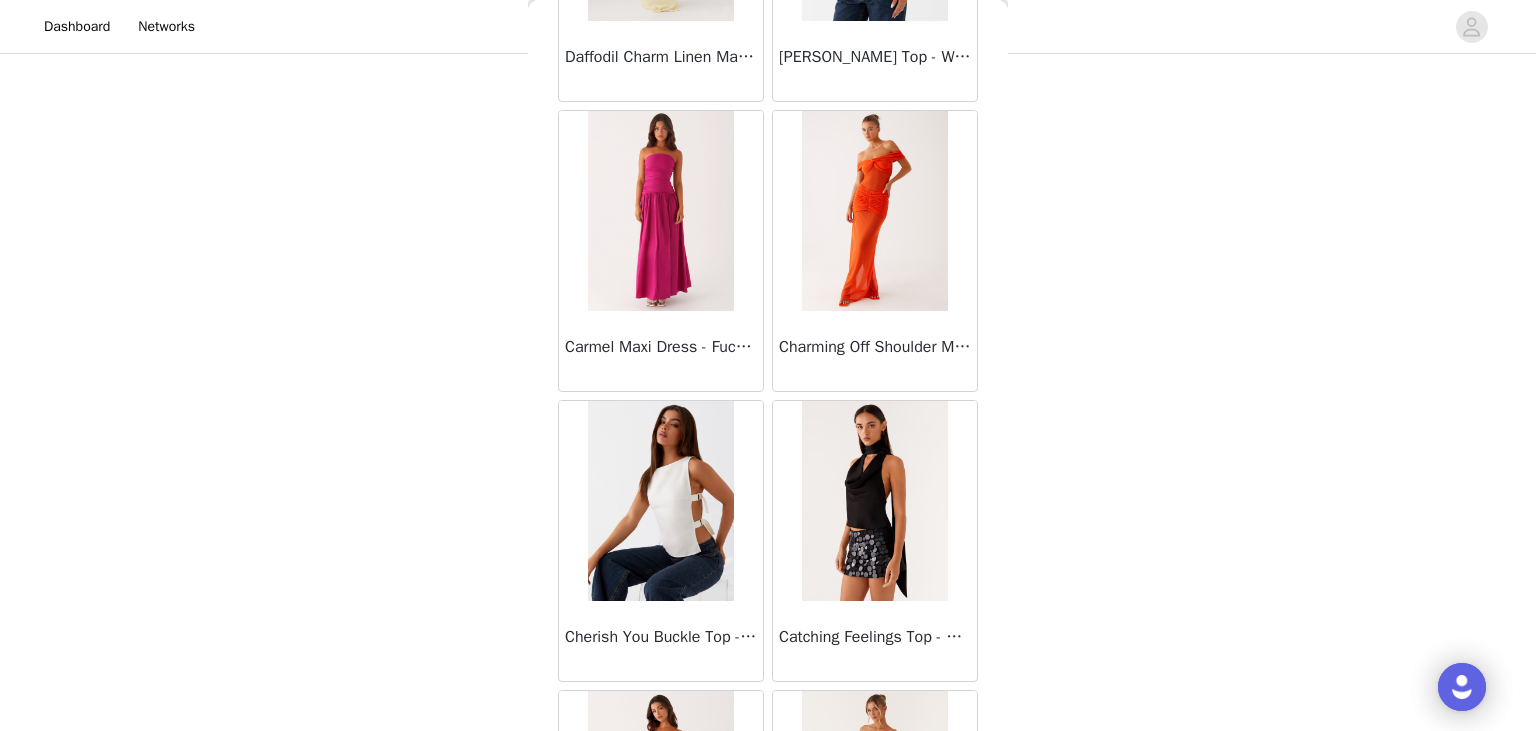 scroll, scrollTop: 9692, scrollLeft: 0, axis: vertical 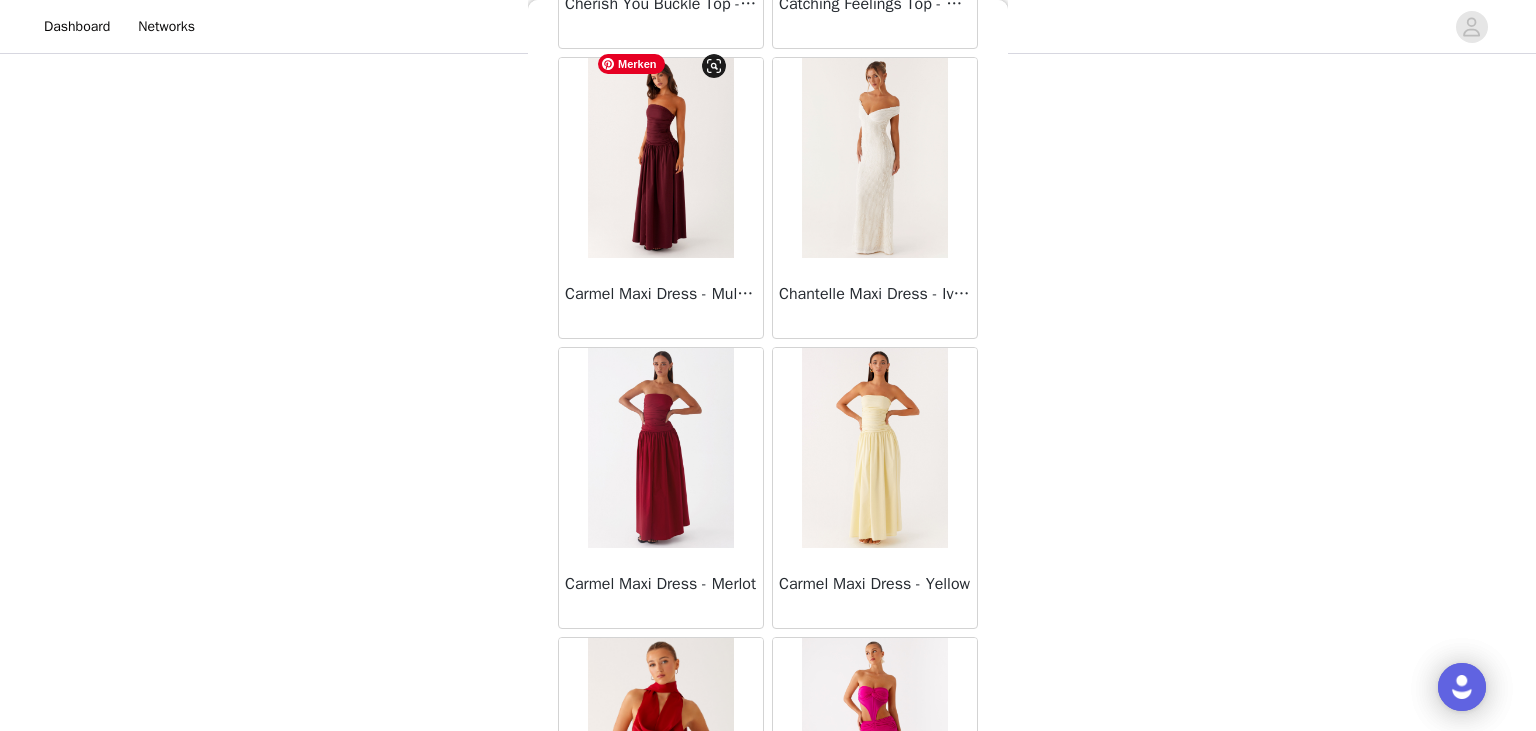 click at bounding box center [660, 158] 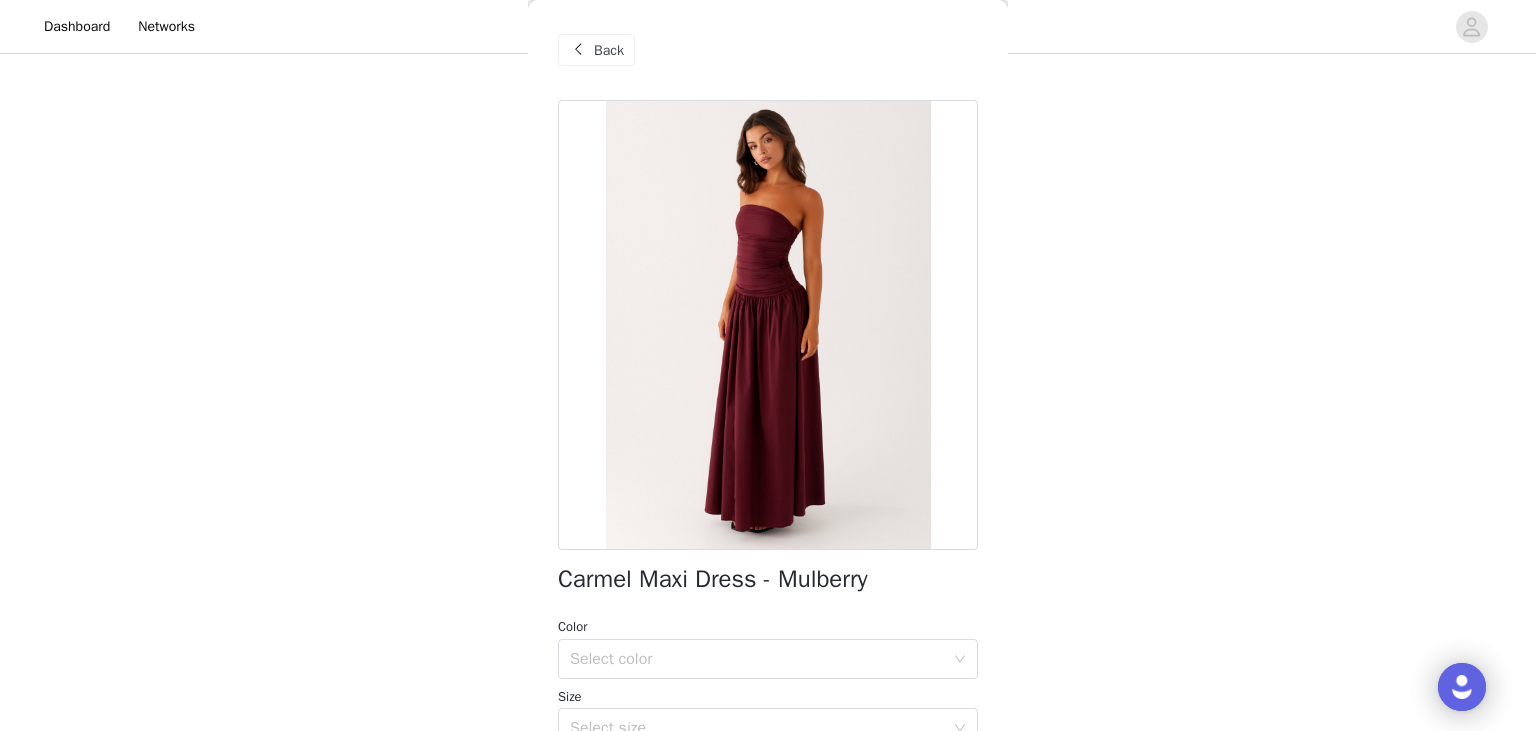 scroll, scrollTop: 323, scrollLeft: 0, axis: vertical 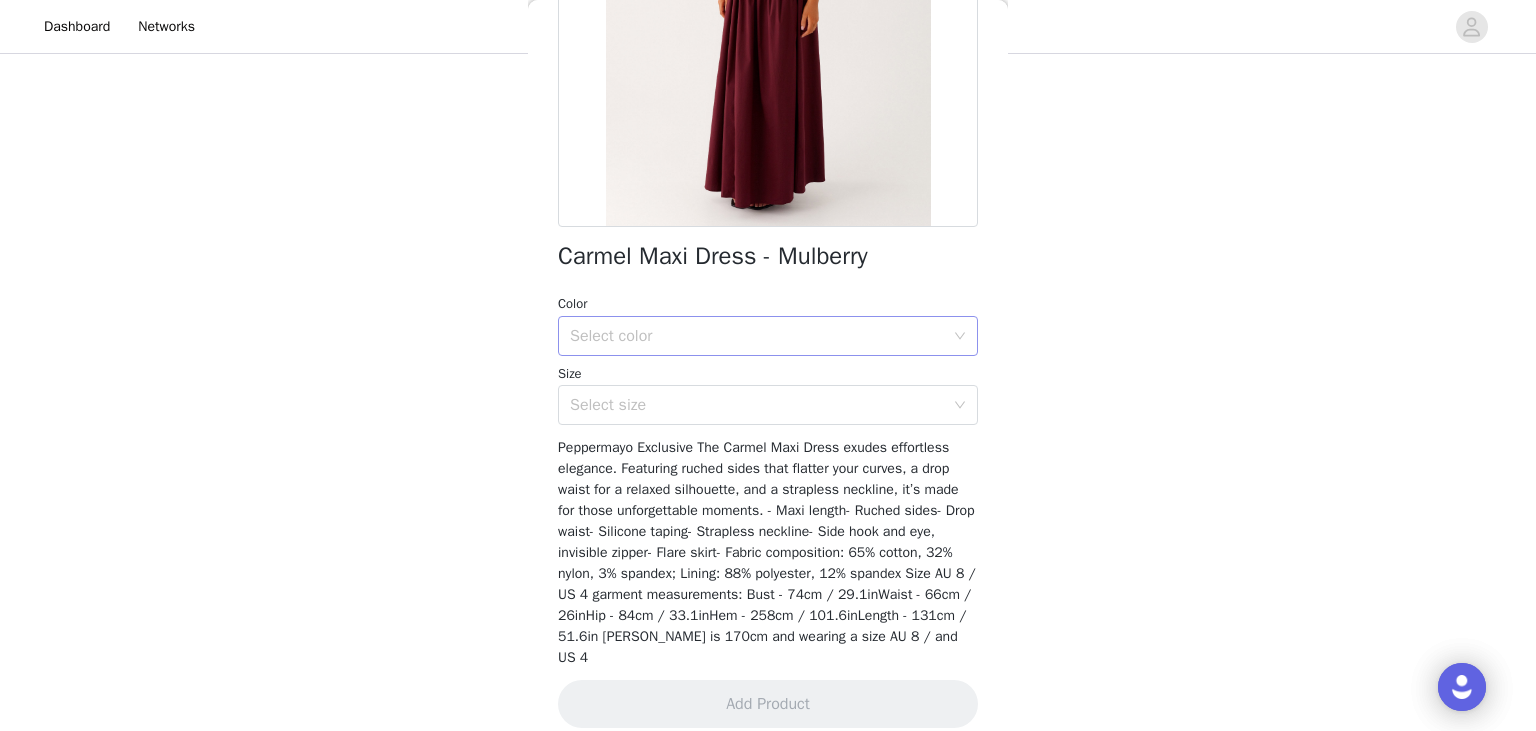 click on "Select color" at bounding box center [757, 336] 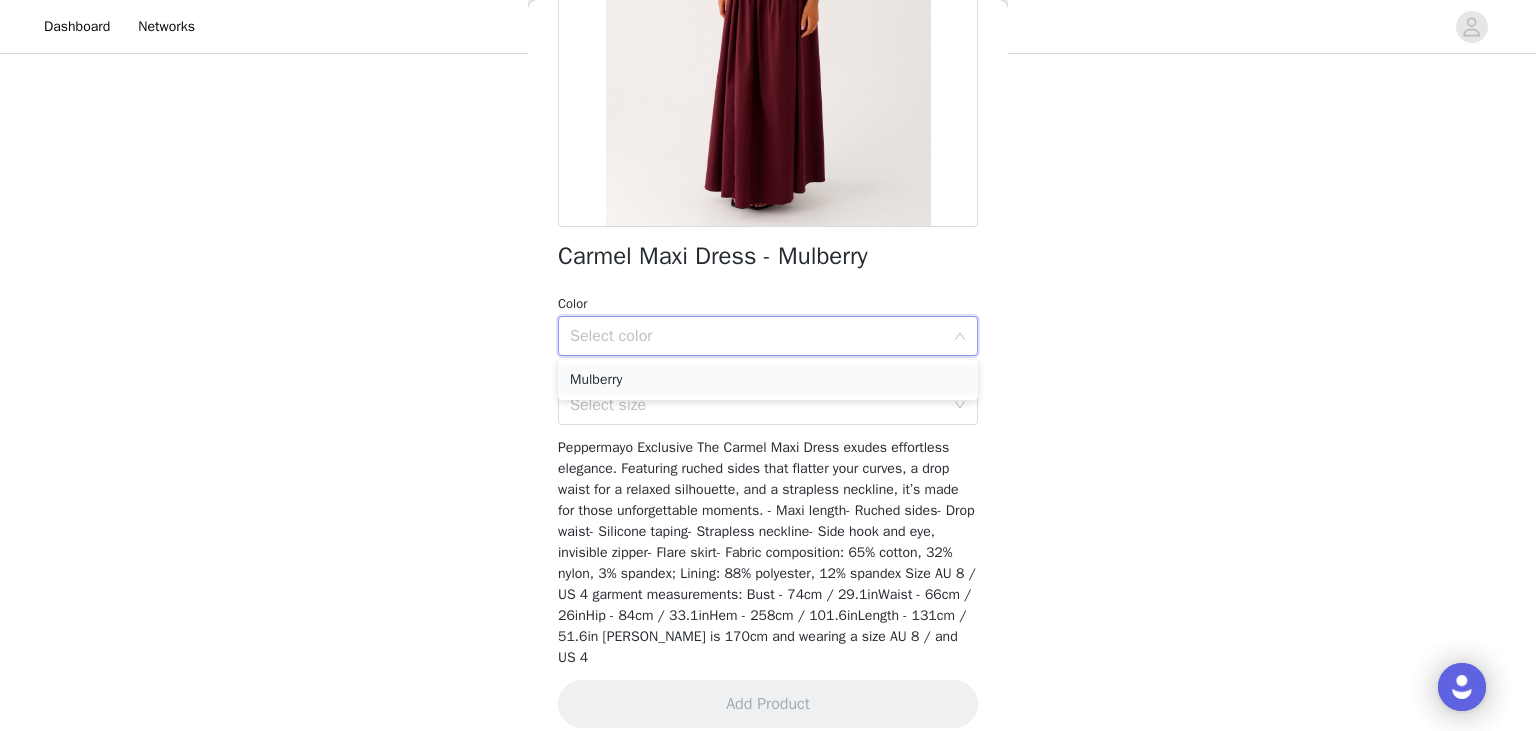click on "Mulberry" at bounding box center [768, 380] 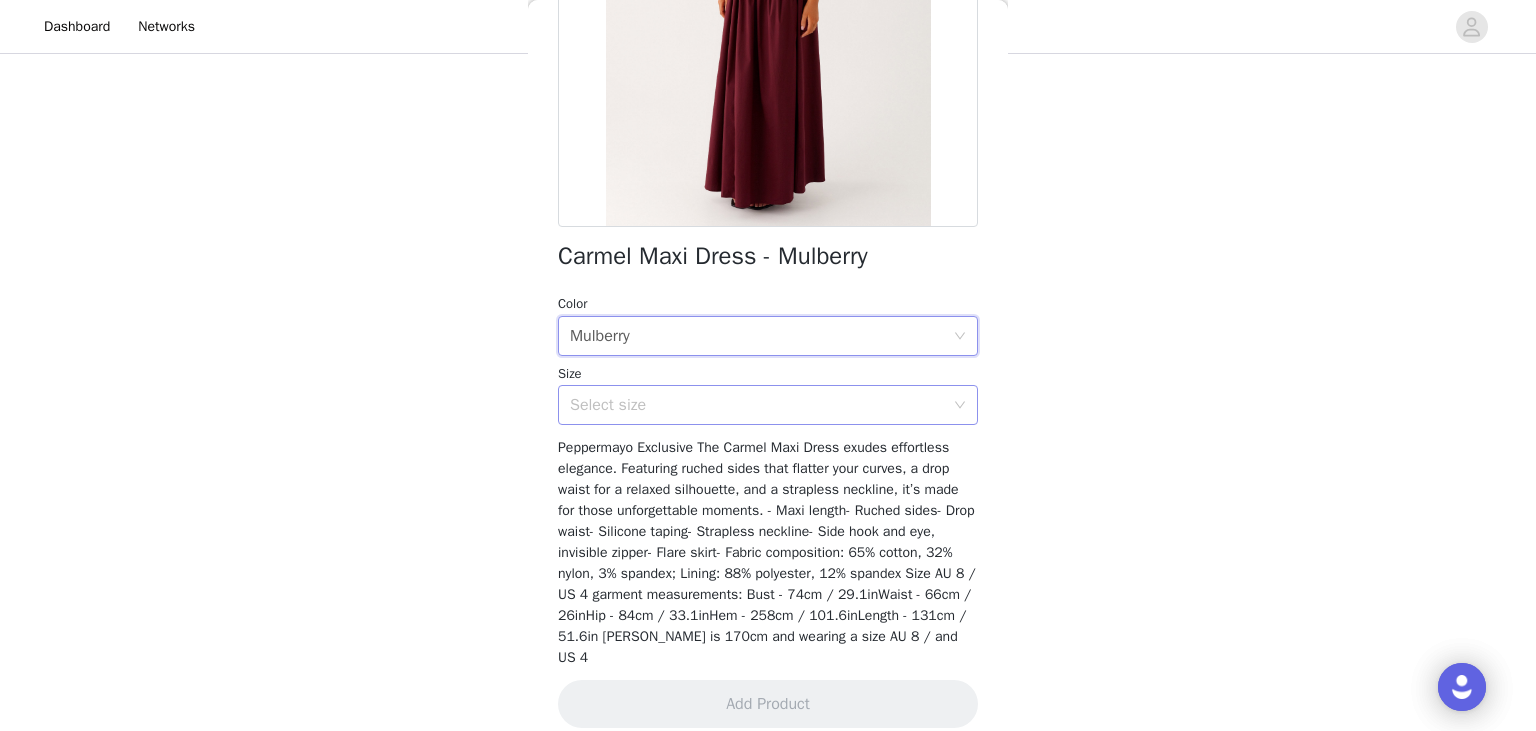 click on "Select size" at bounding box center [757, 405] 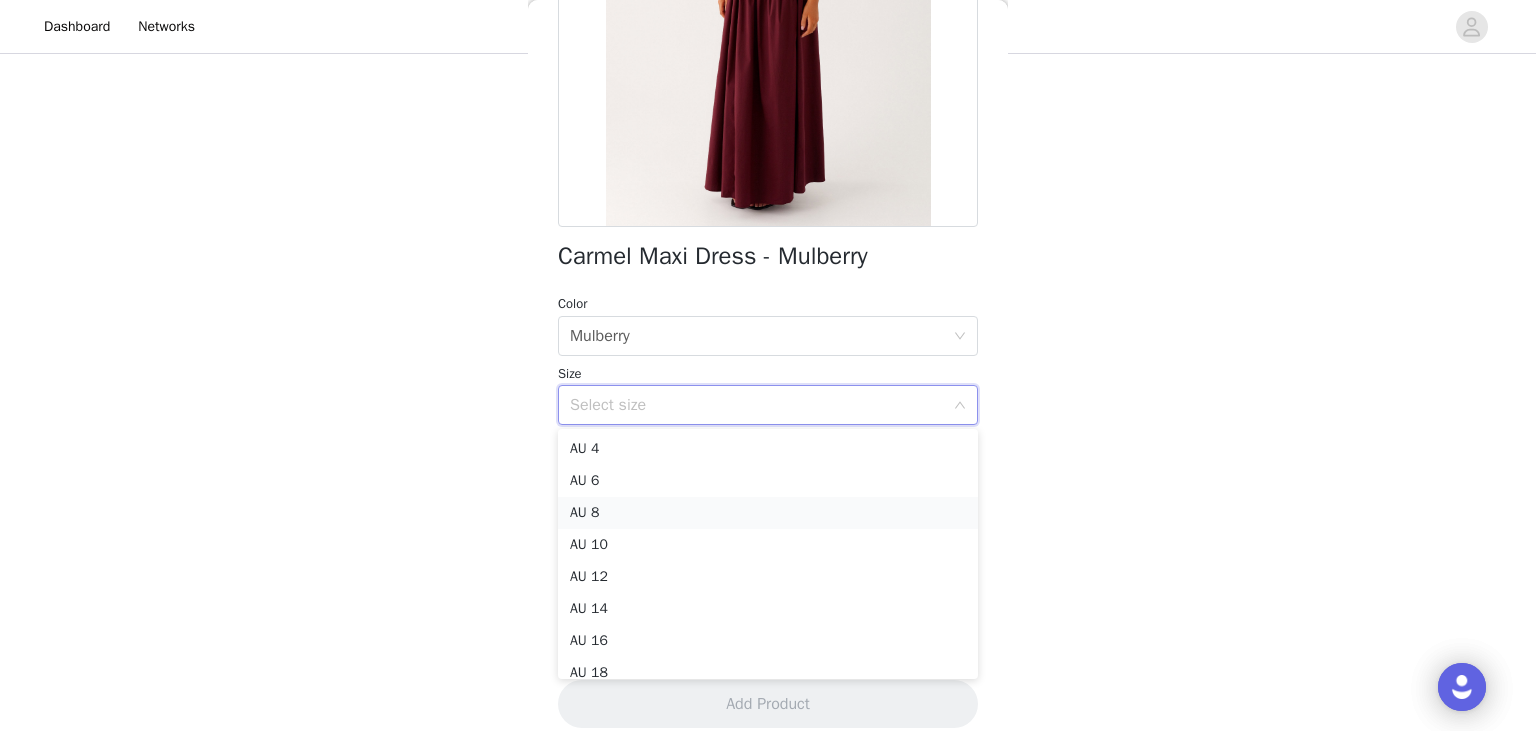 click on "AU 8" at bounding box center (768, 513) 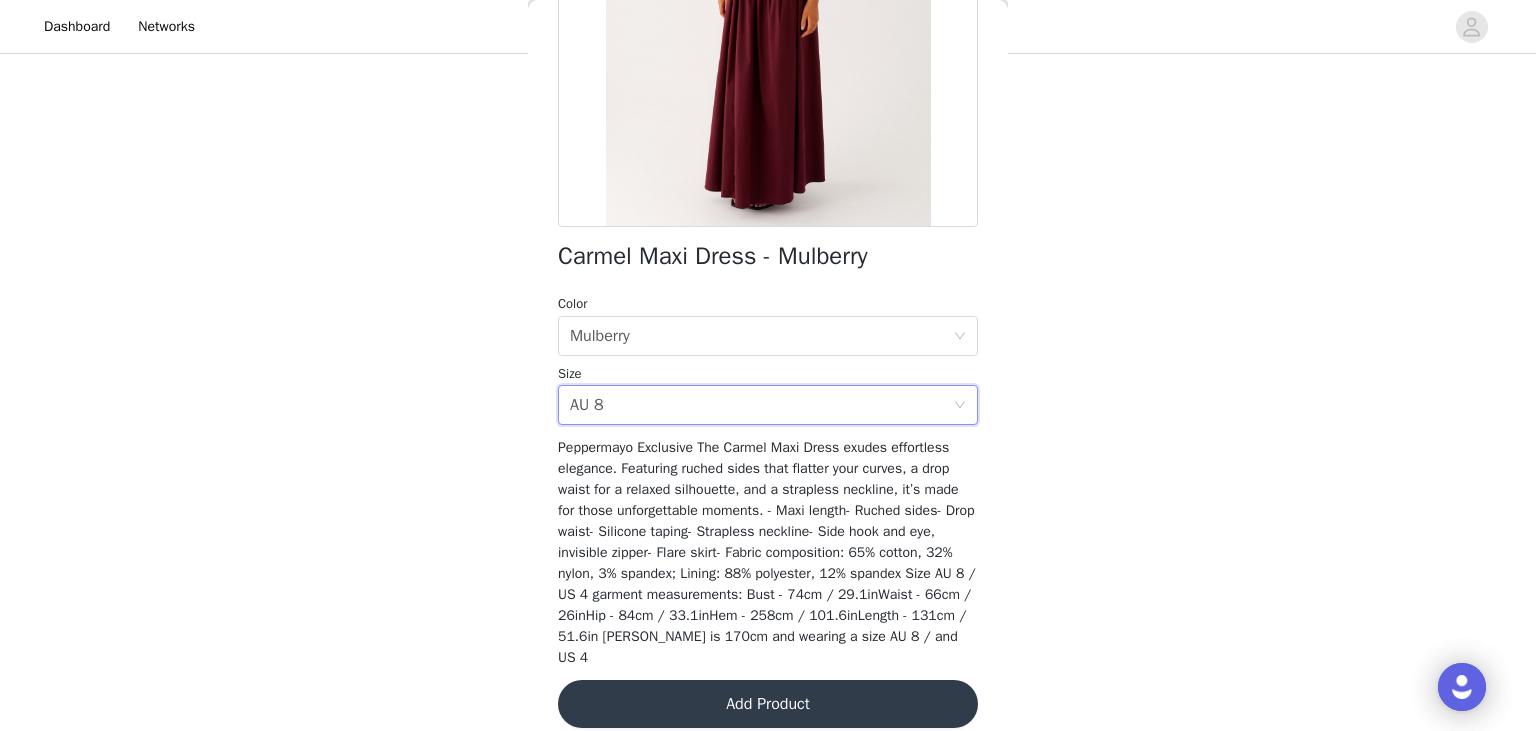 click on "Add Product" at bounding box center [768, 704] 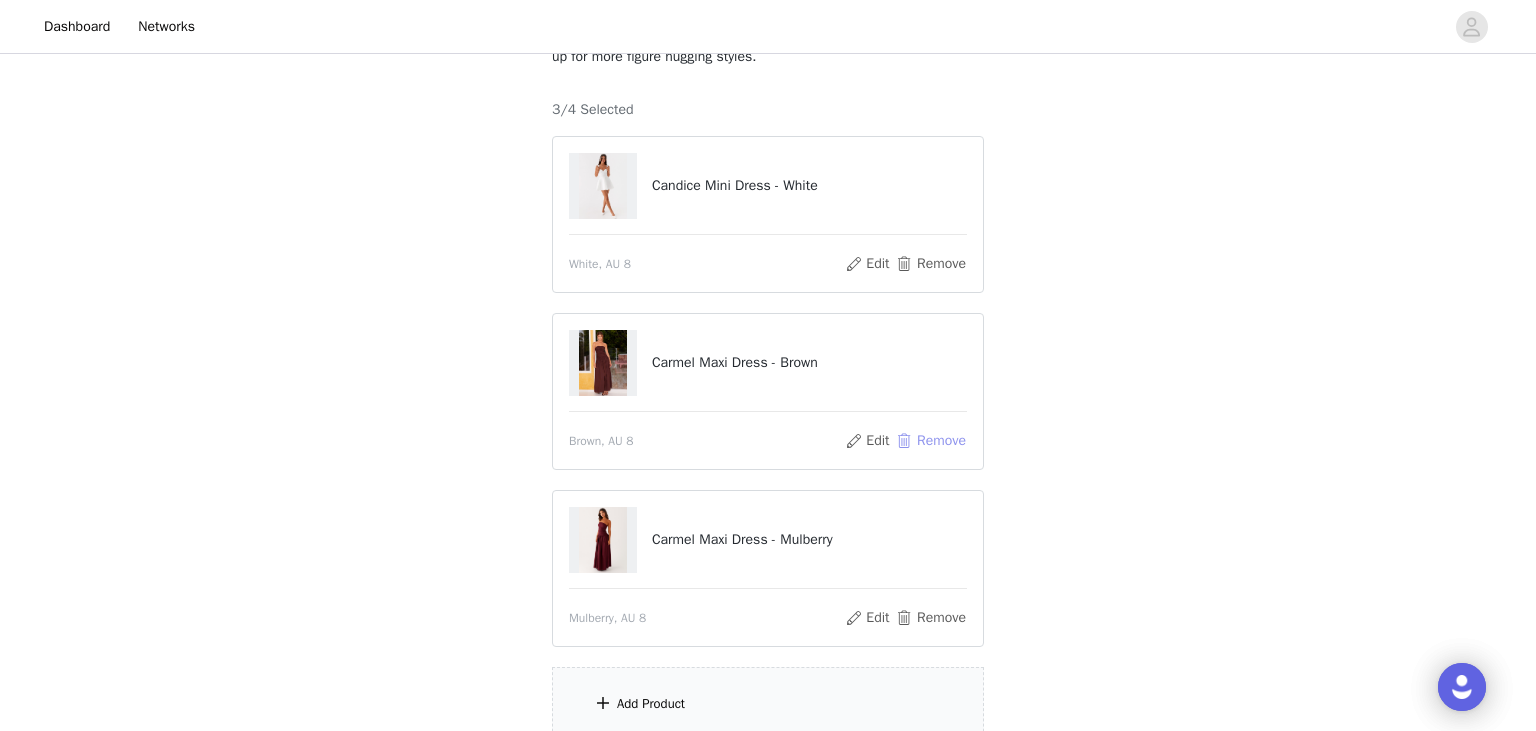 click on "Remove" at bounding box center (931, 441) 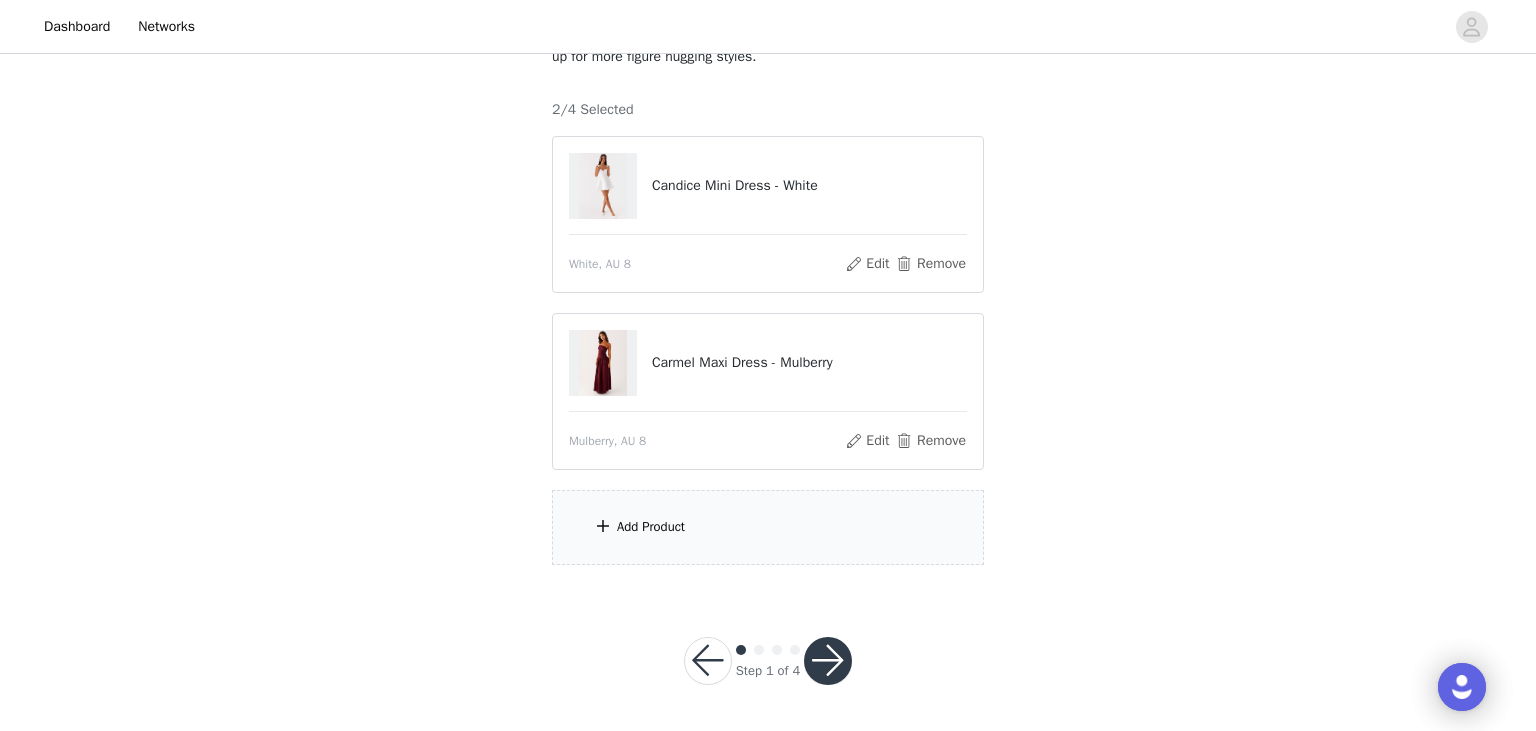 click on "Add Product" at bounding box center [768, 527] 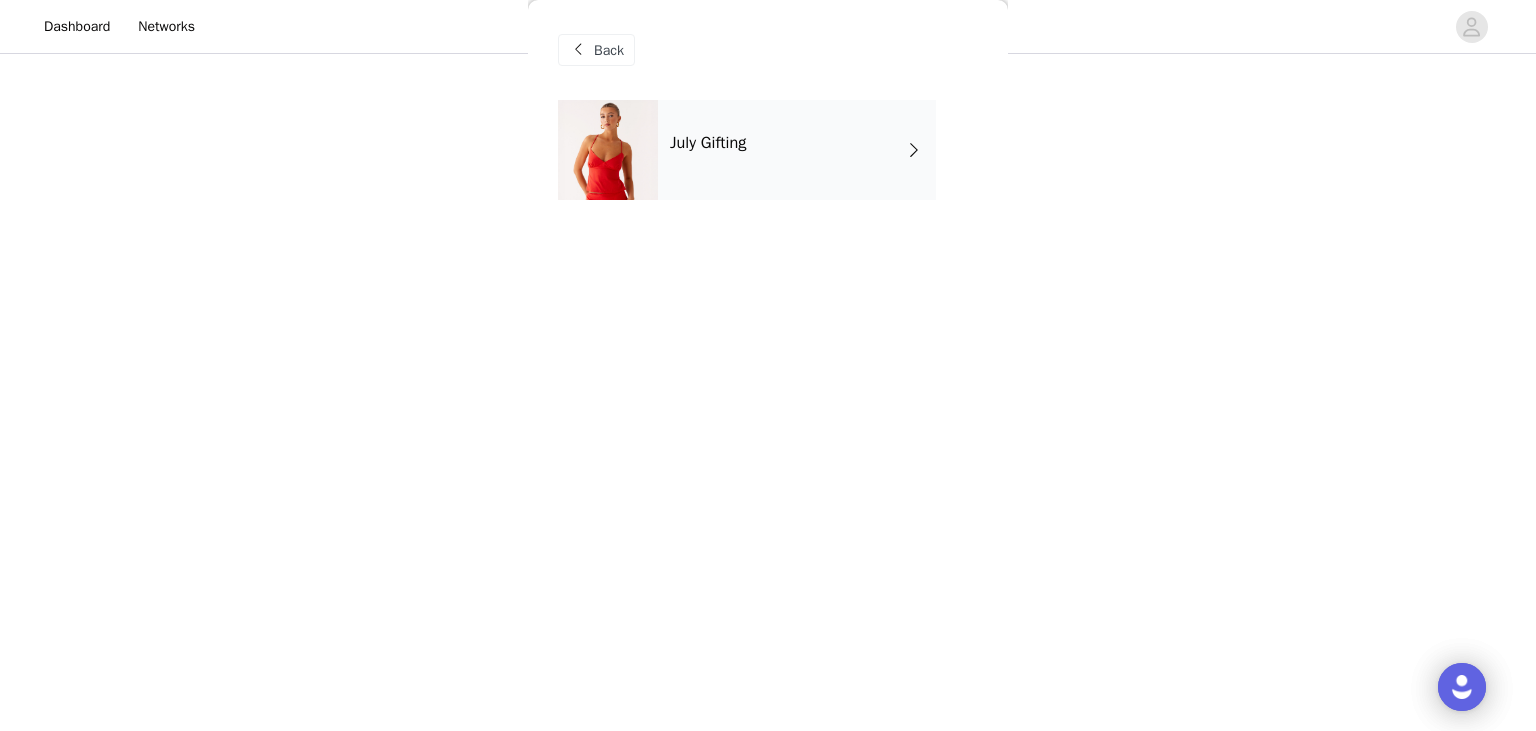 click on "July Gifting" at bounding box center [797, 150] 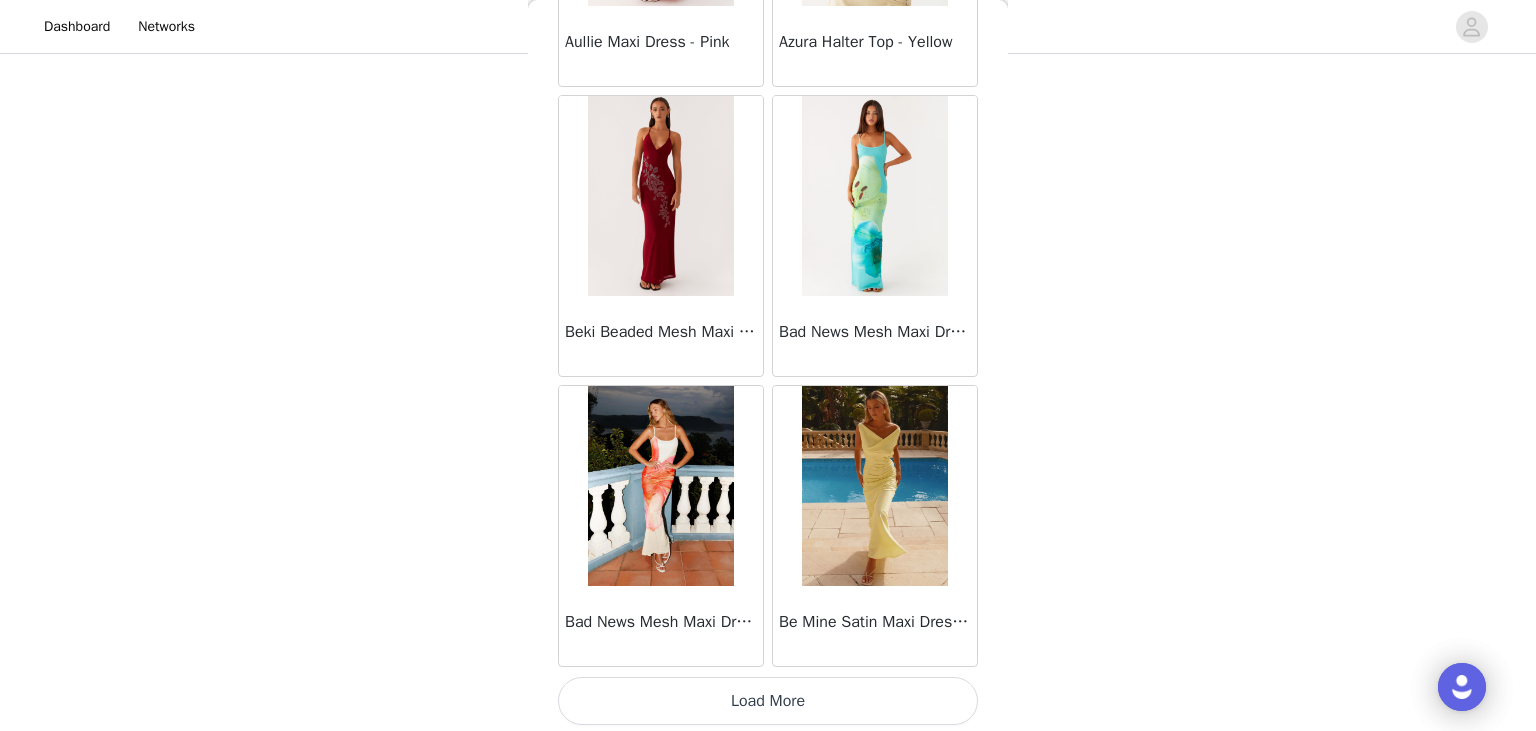 click on "Load More" at bounding box center (768, 701) 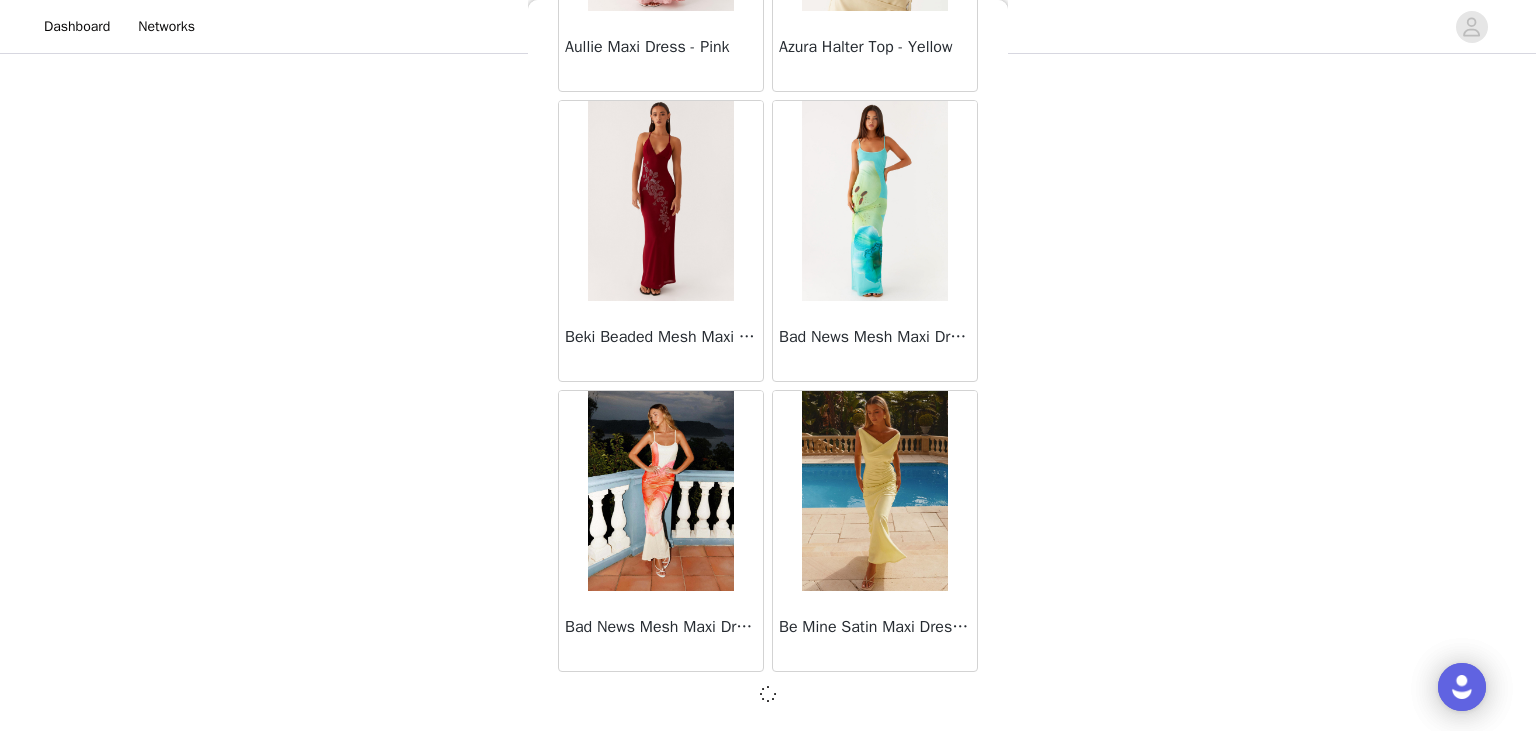 scroll, scrollTop: 2316, scrollLeft: 0, axis: vertical 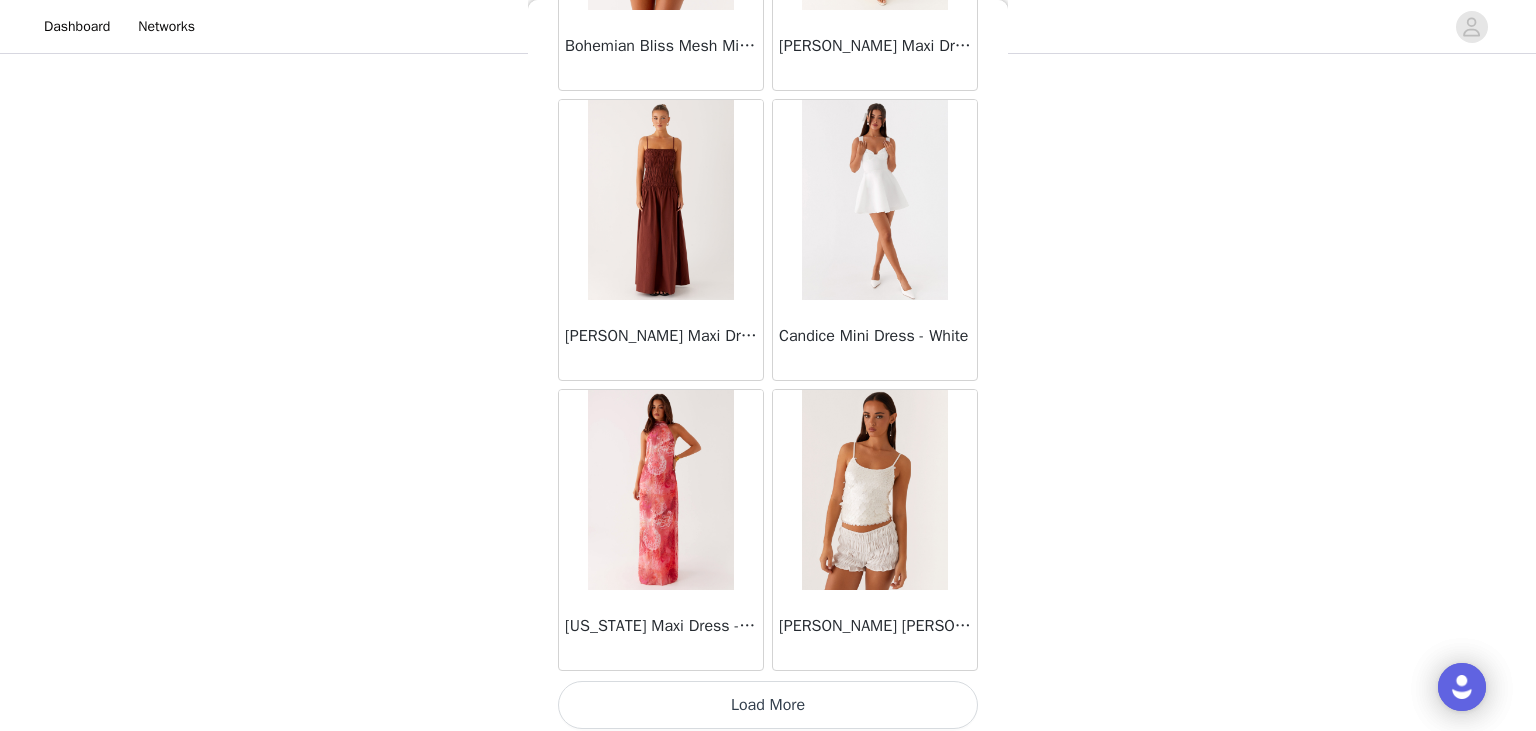 click on "Load More" at bounding box center [768, 705] 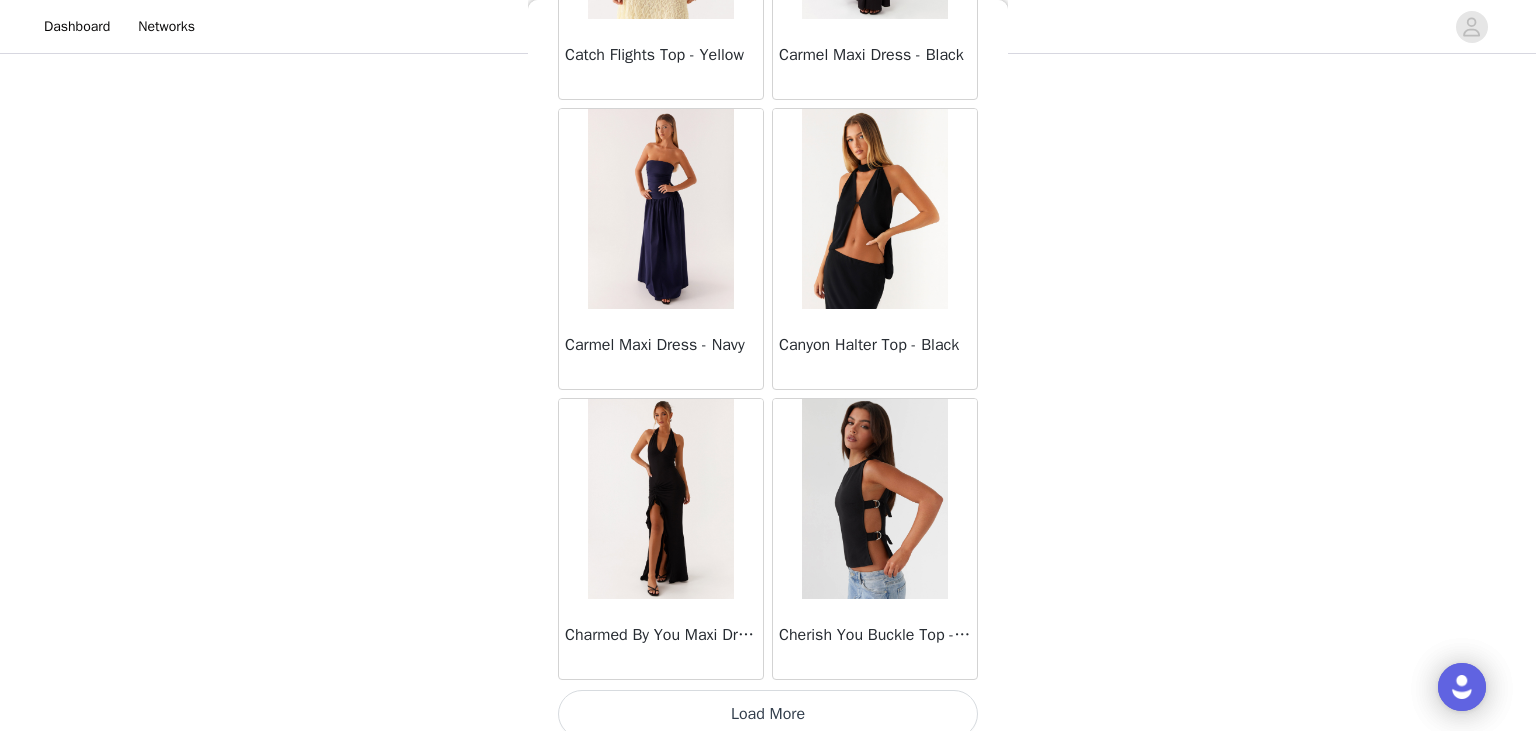 scroll, scrollTop: 8117, scrollLeft: 0, axis: vertical 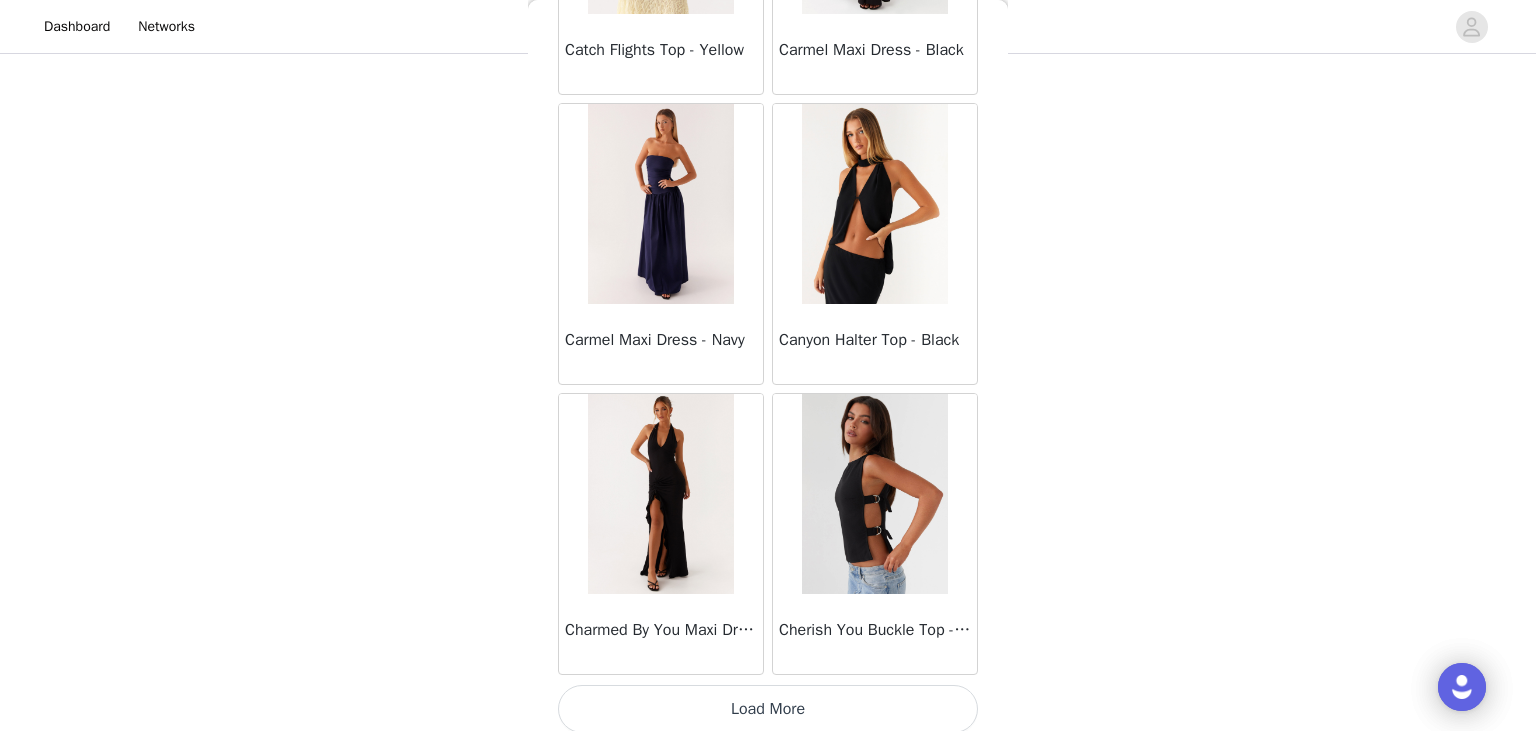 click on "Load More" at bounding box center (768, 709) 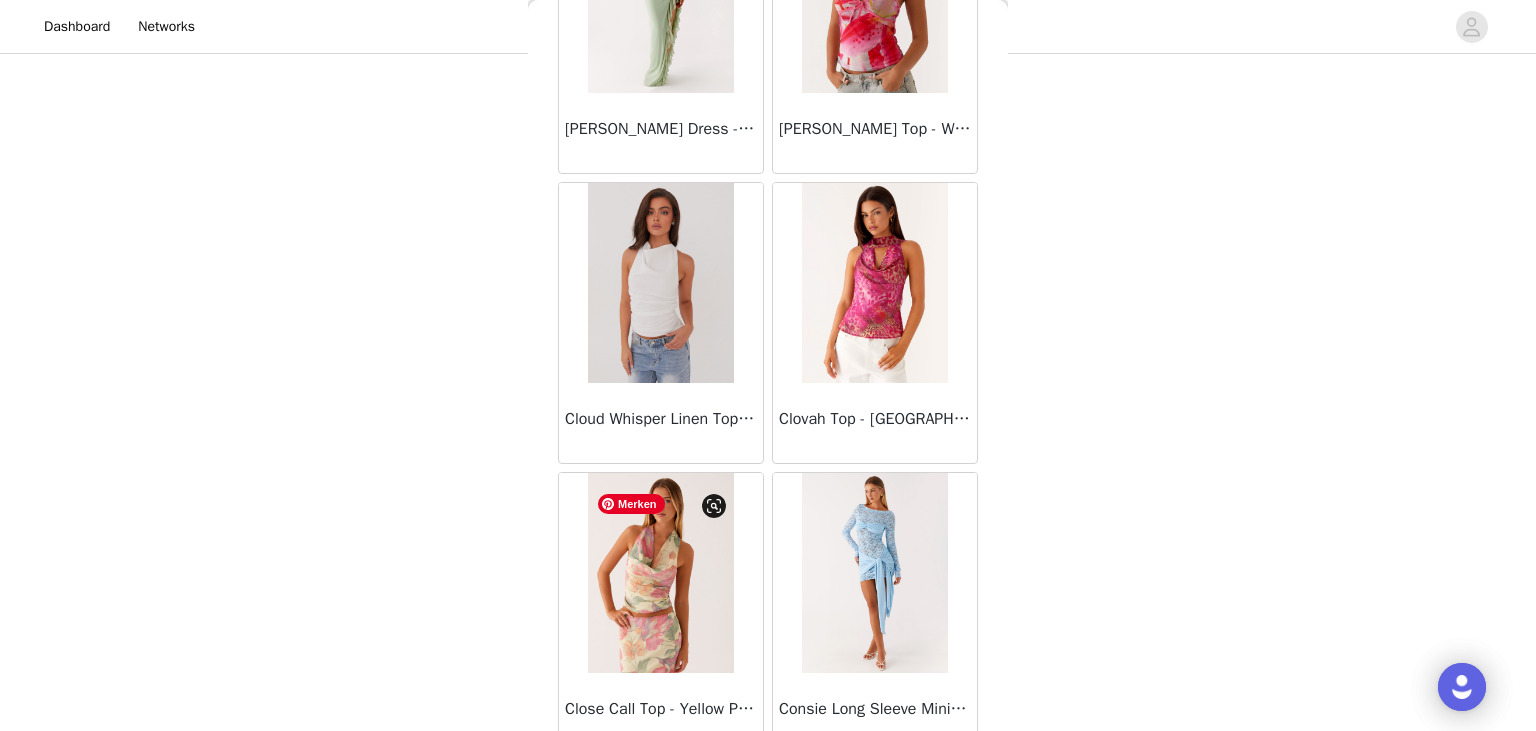 scroll, scrollTop: 11013, scrollLeft: 0, axis: vertical 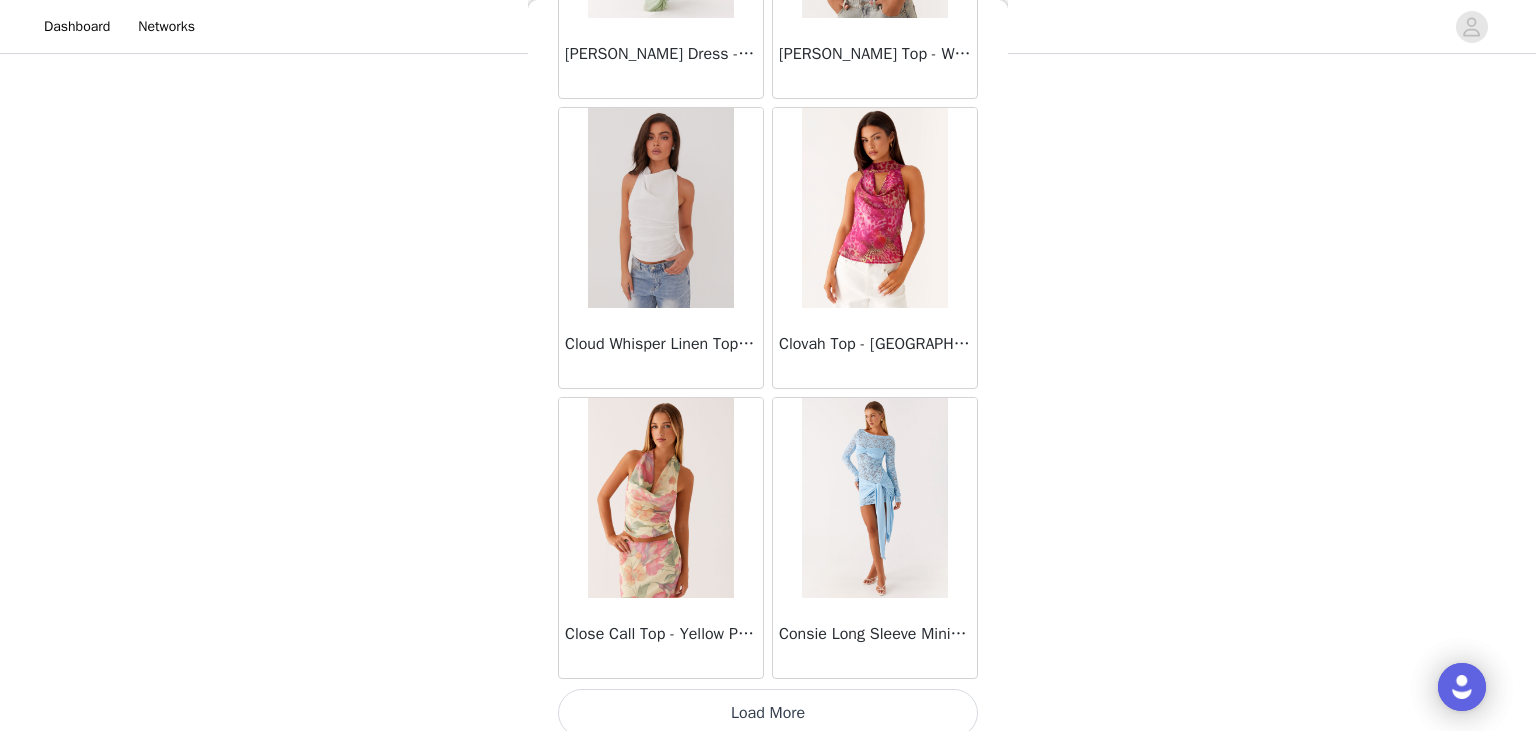 click on "Load More" at bounding box center (768, 713) 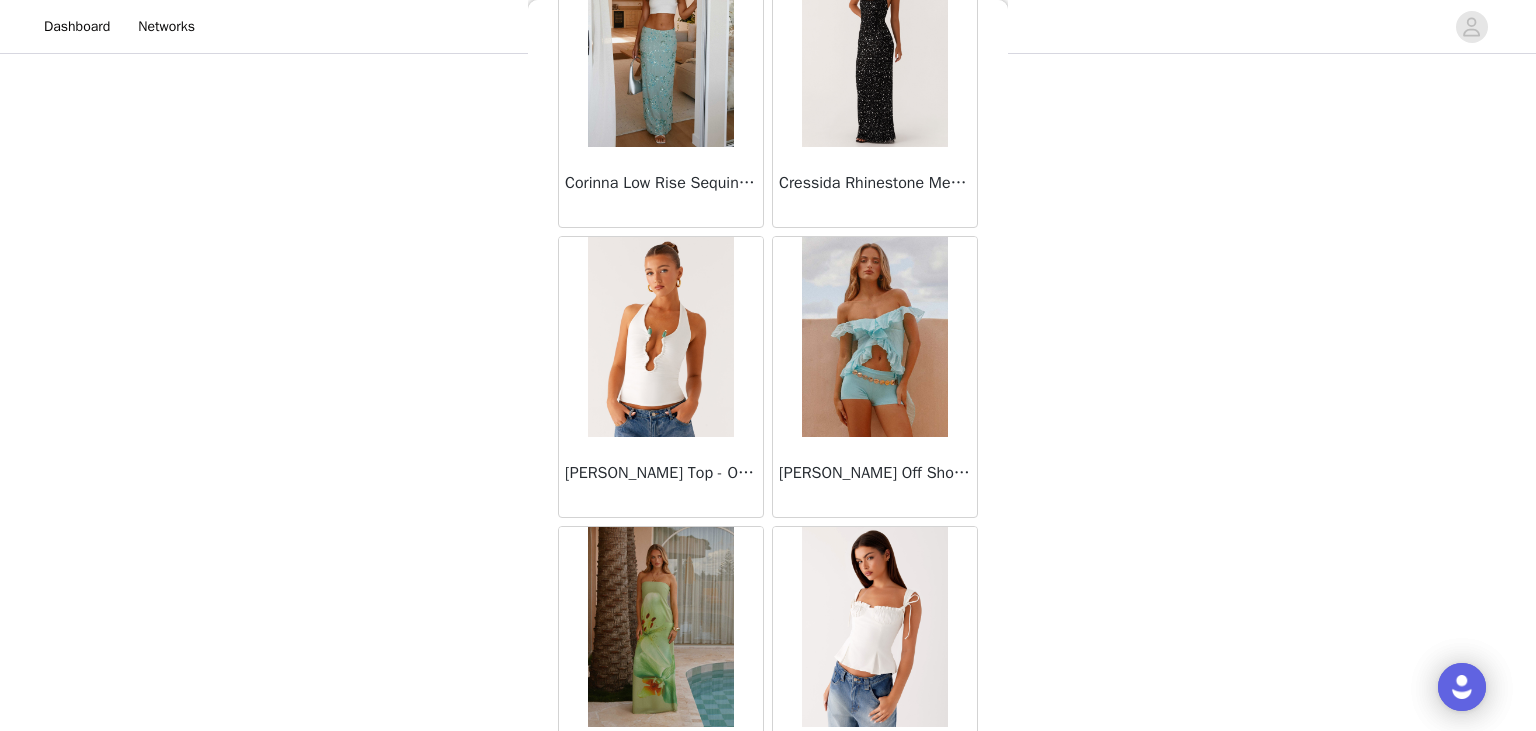 scroll, scrollTop: 12377, scrollLeft: 0, axis: vertical 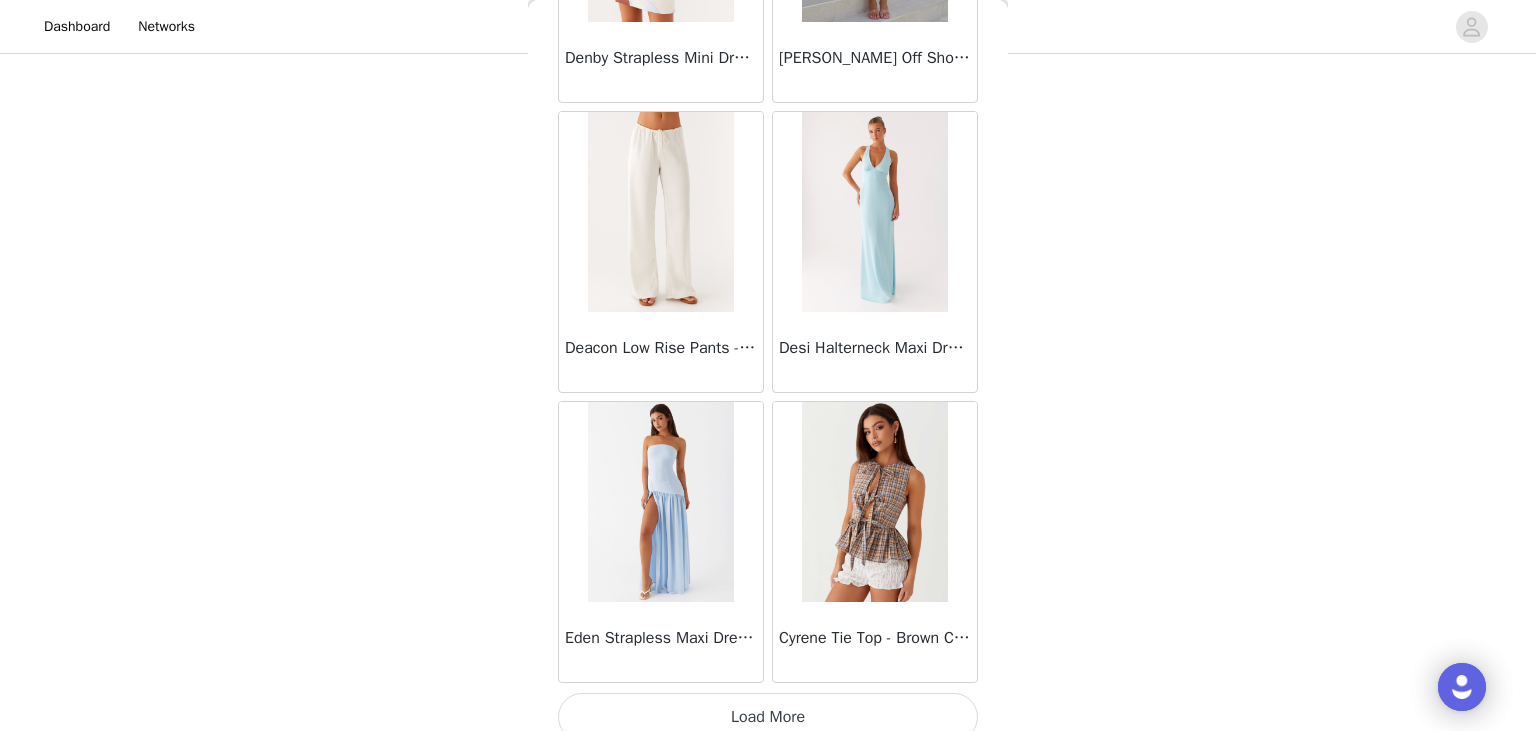 click on "Load More" at bounding box center (768, 717) 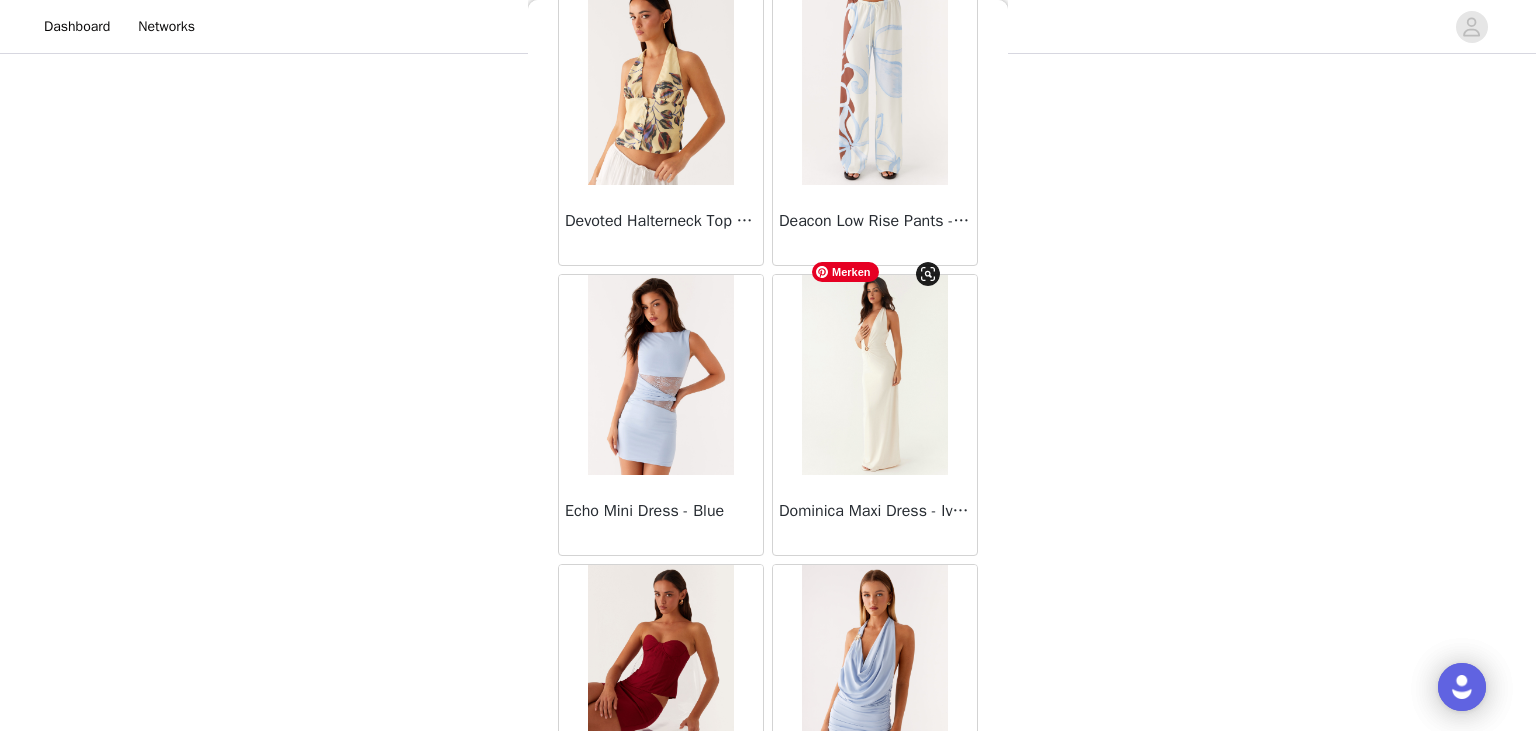 scroll, scrollTop: 16805, scrollLeft: 0, axis: vertical 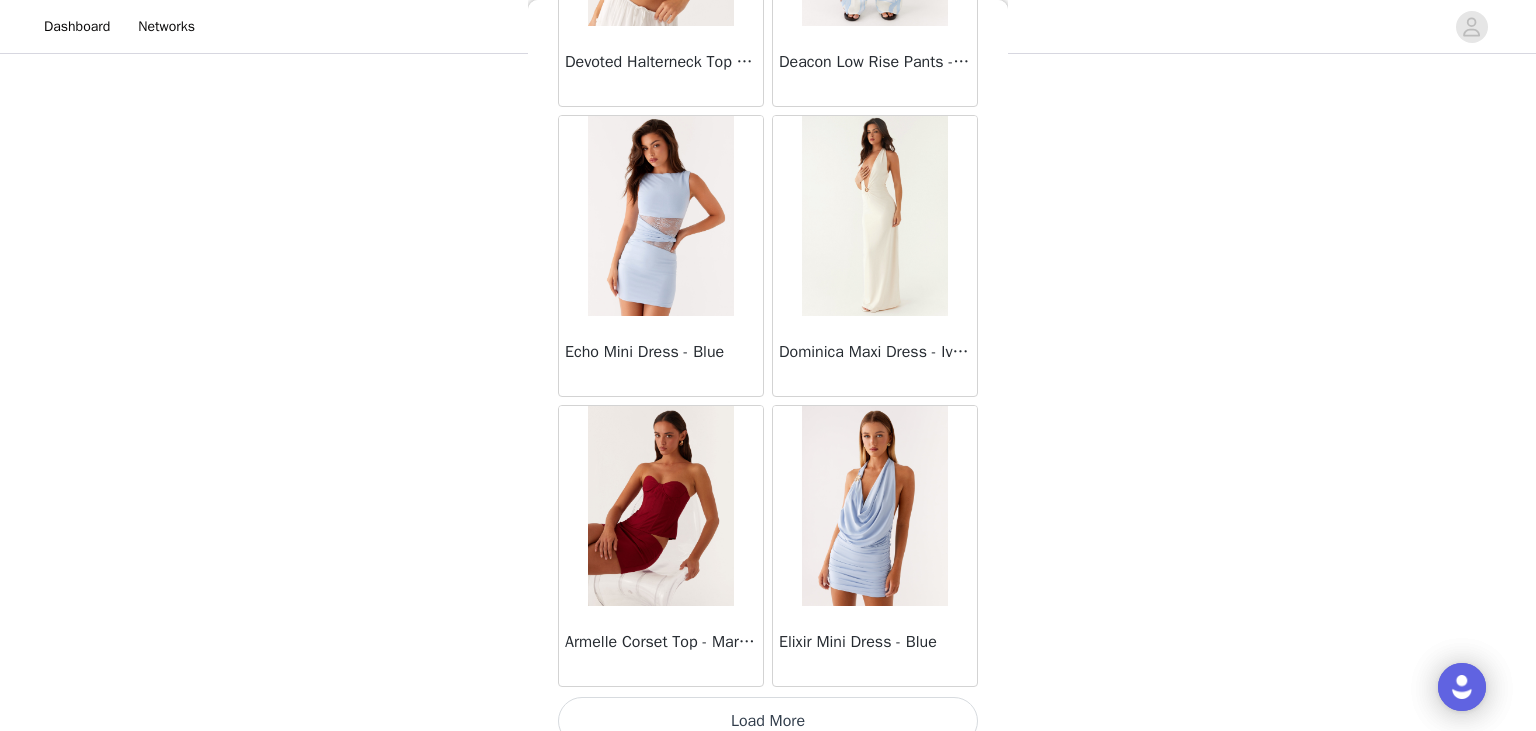 click on "Load More" at bounding box center (768, 721) 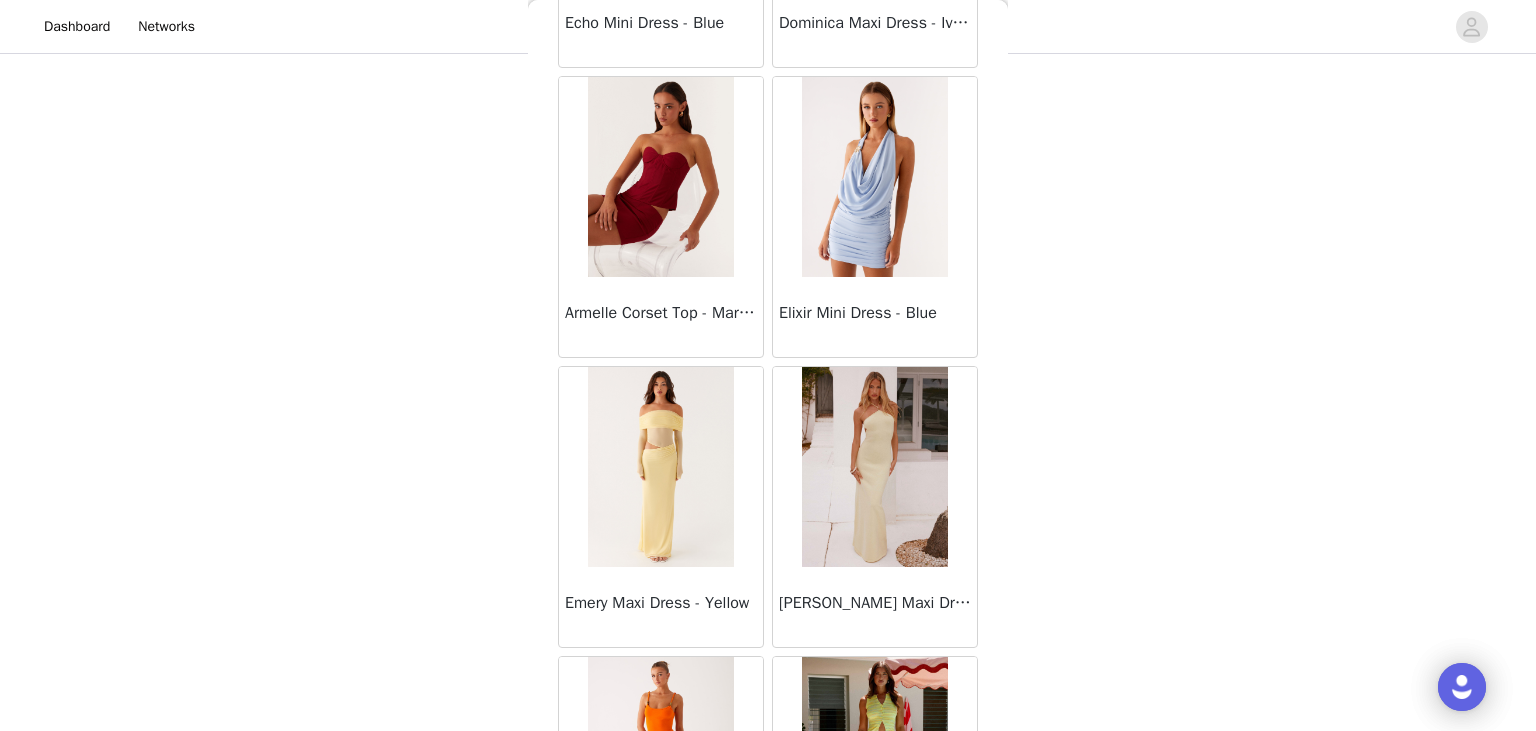 scroll, scrollTop: 17218, scrollLeft: 0, axis: vertical 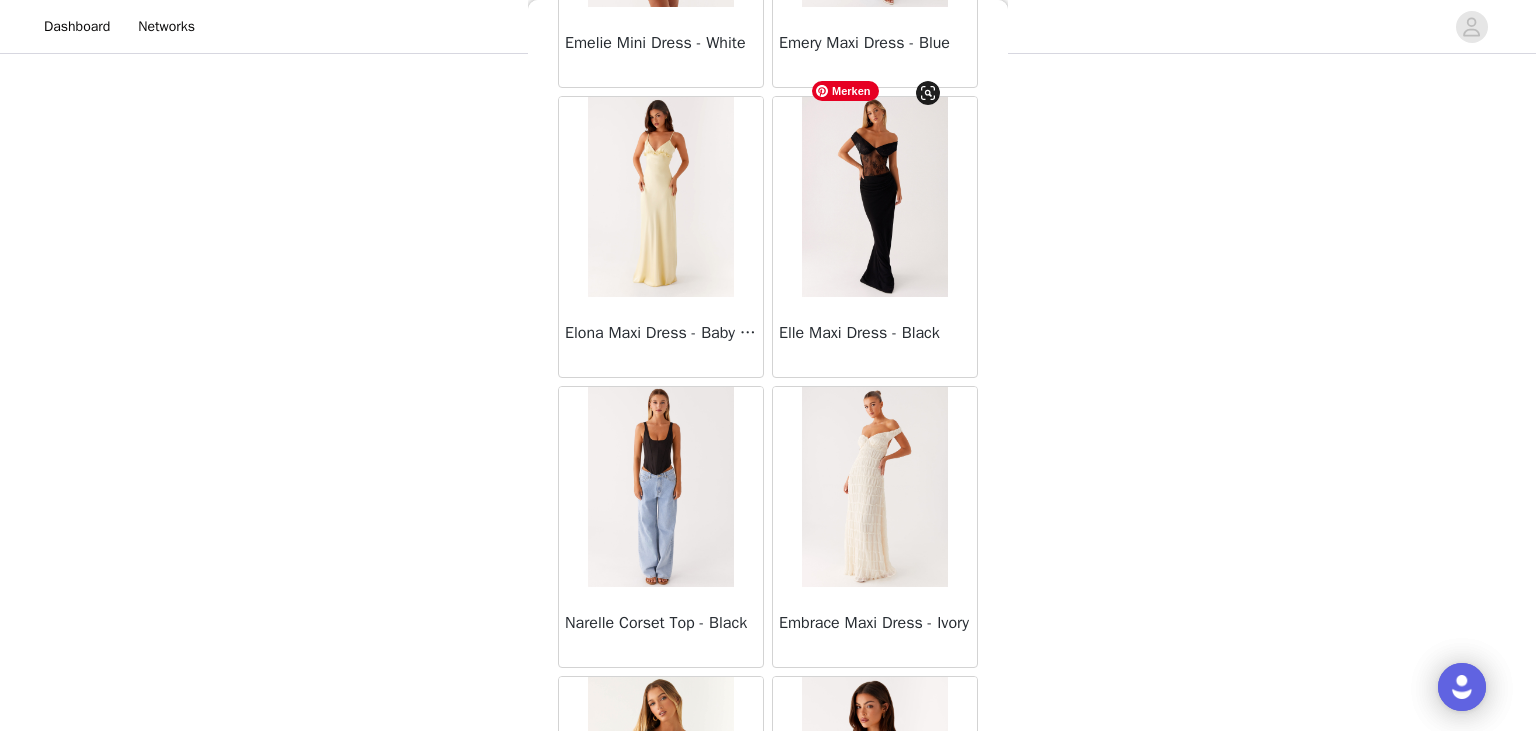 click at bounding box center (874, 197) 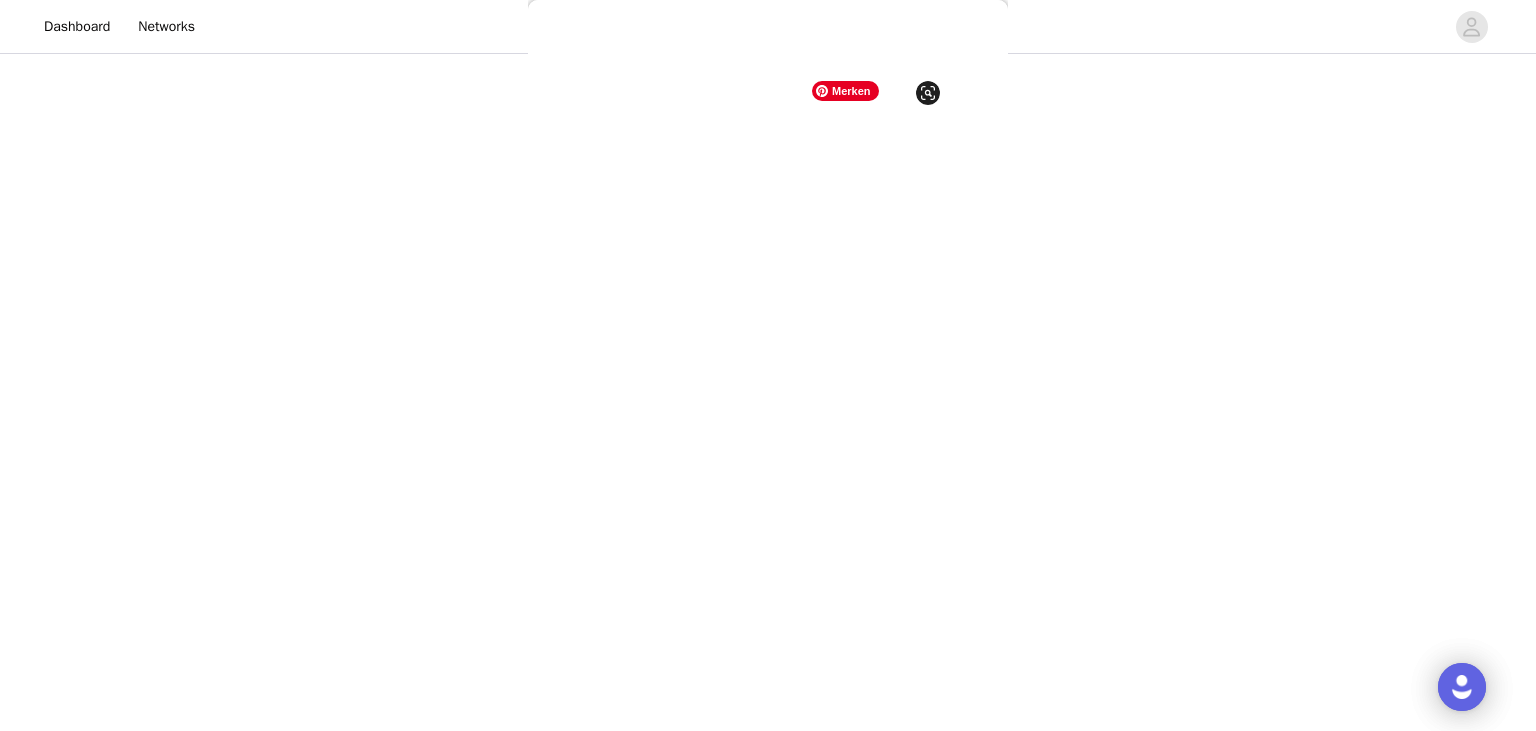 scroll, scrollTop: 0, scrollLeft: 0, axis: both 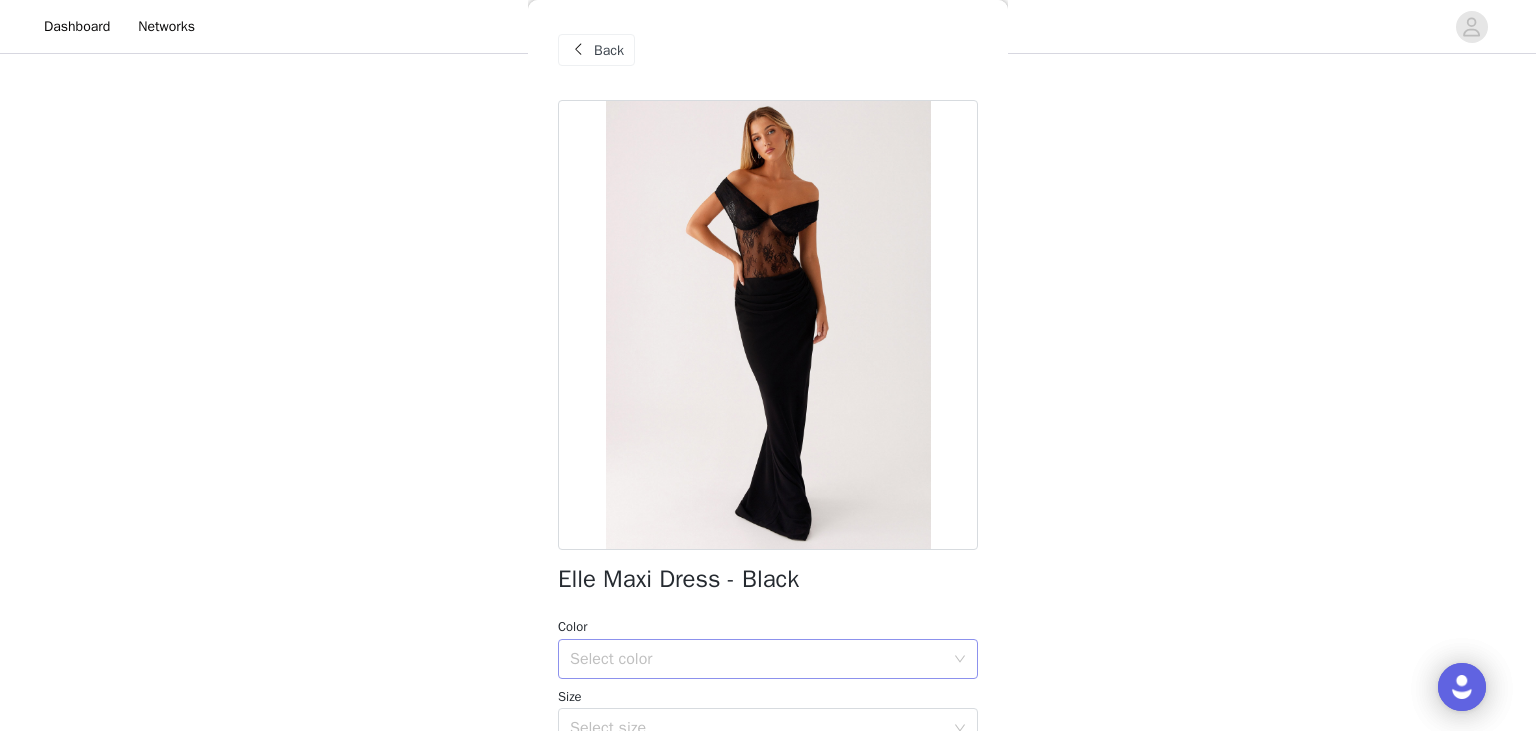 click on "Select color" at bounding box center [757, 659] 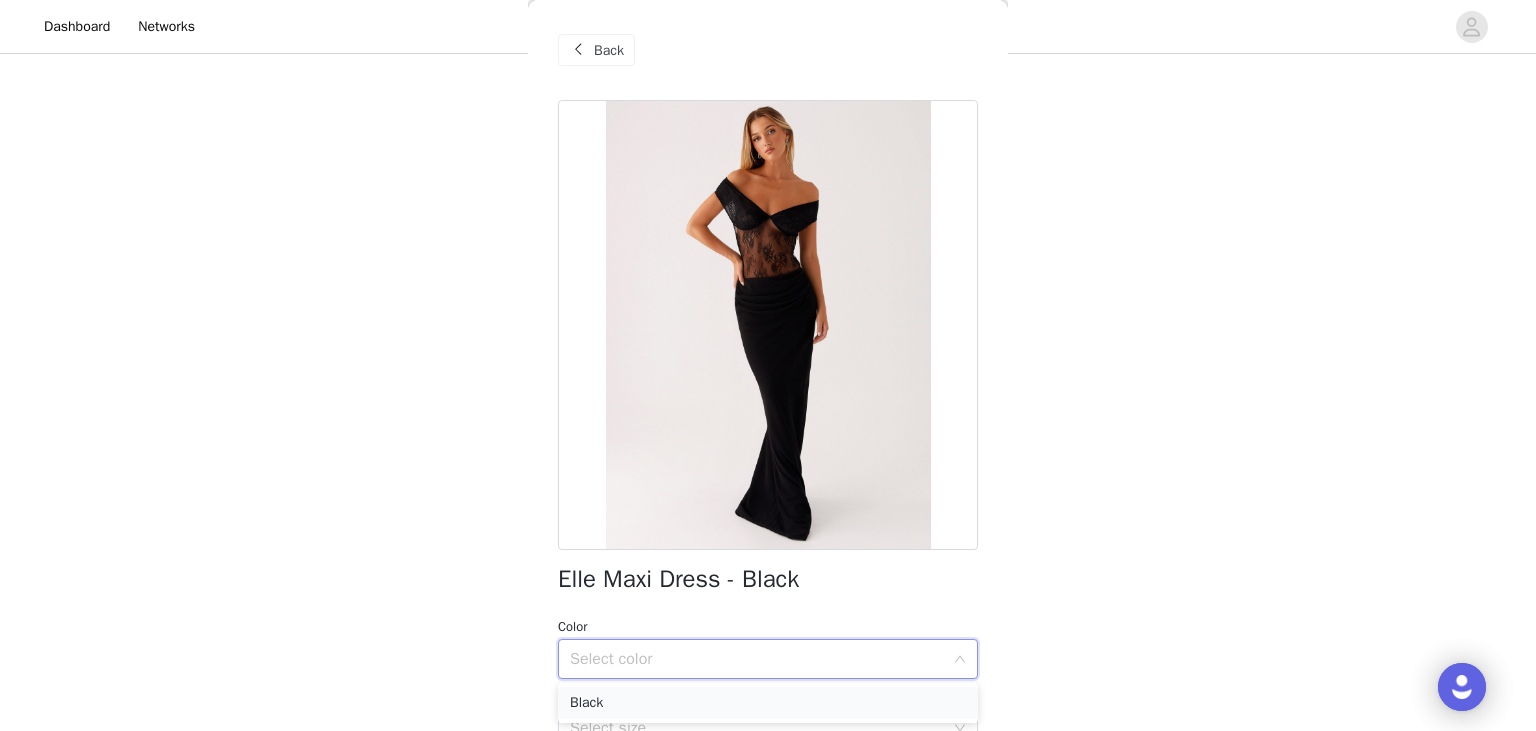 click on "Black" at bounding box center [768, 703] 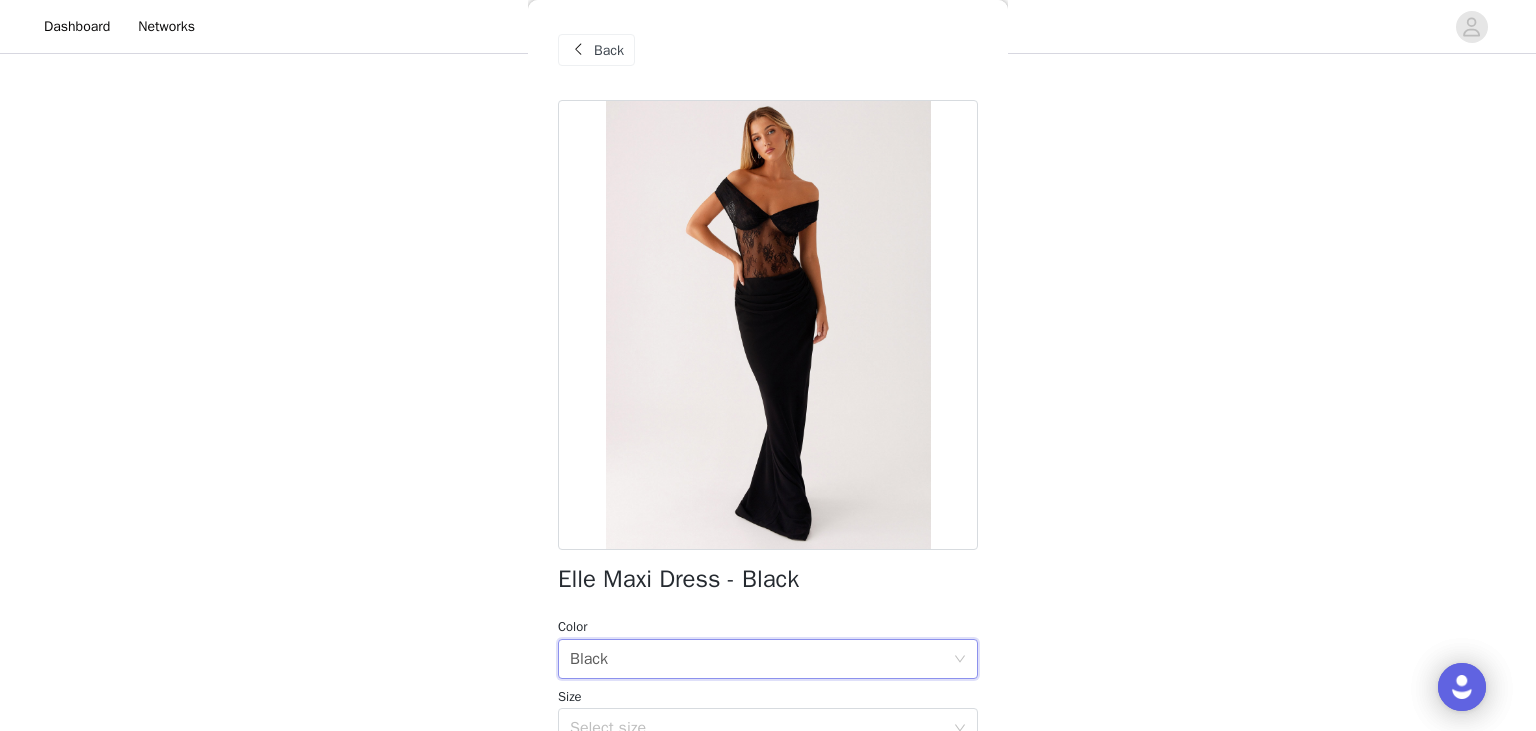 scroll, scrollTop: 344, scrollLeft: 0, axis: vertical 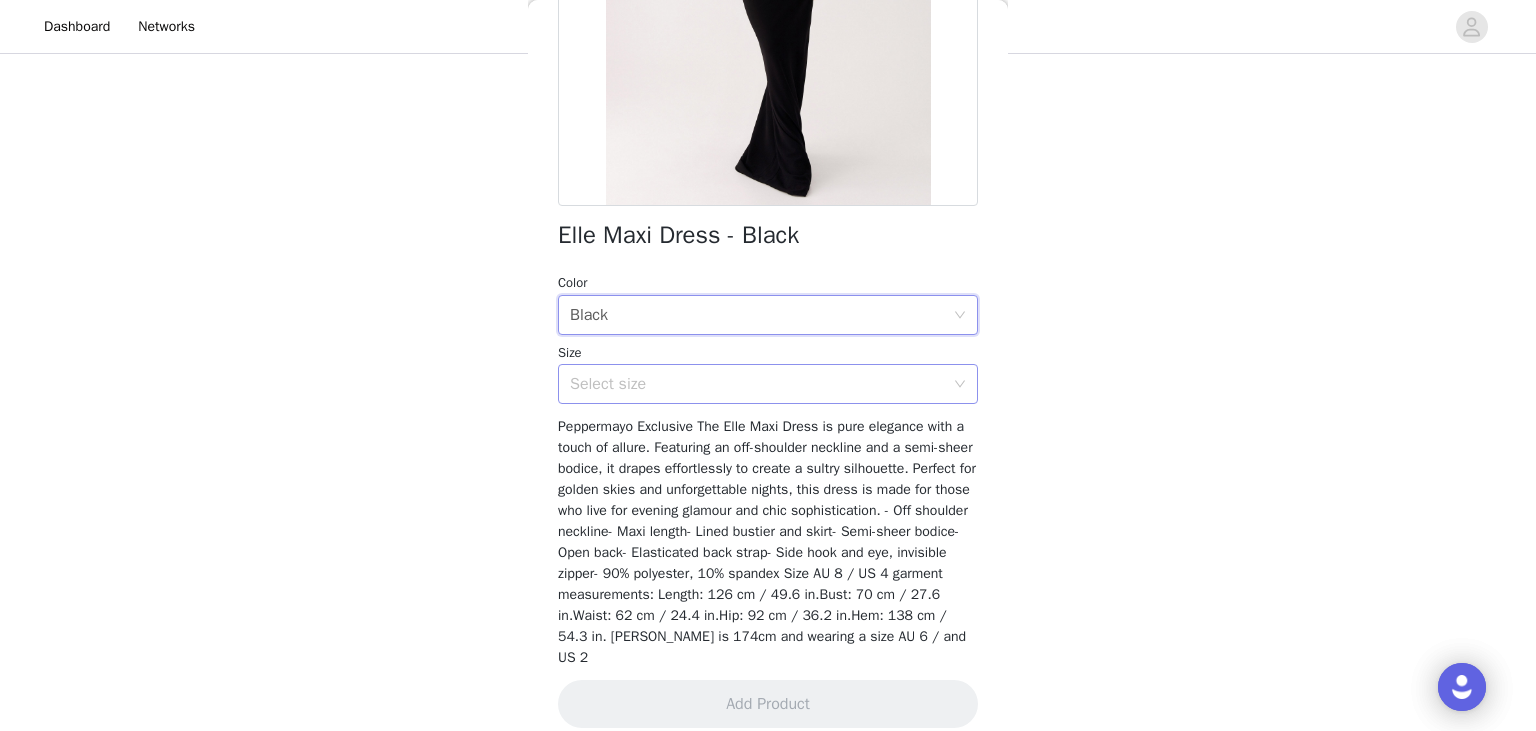 click on "Select size" at bounding box center (761, 384) 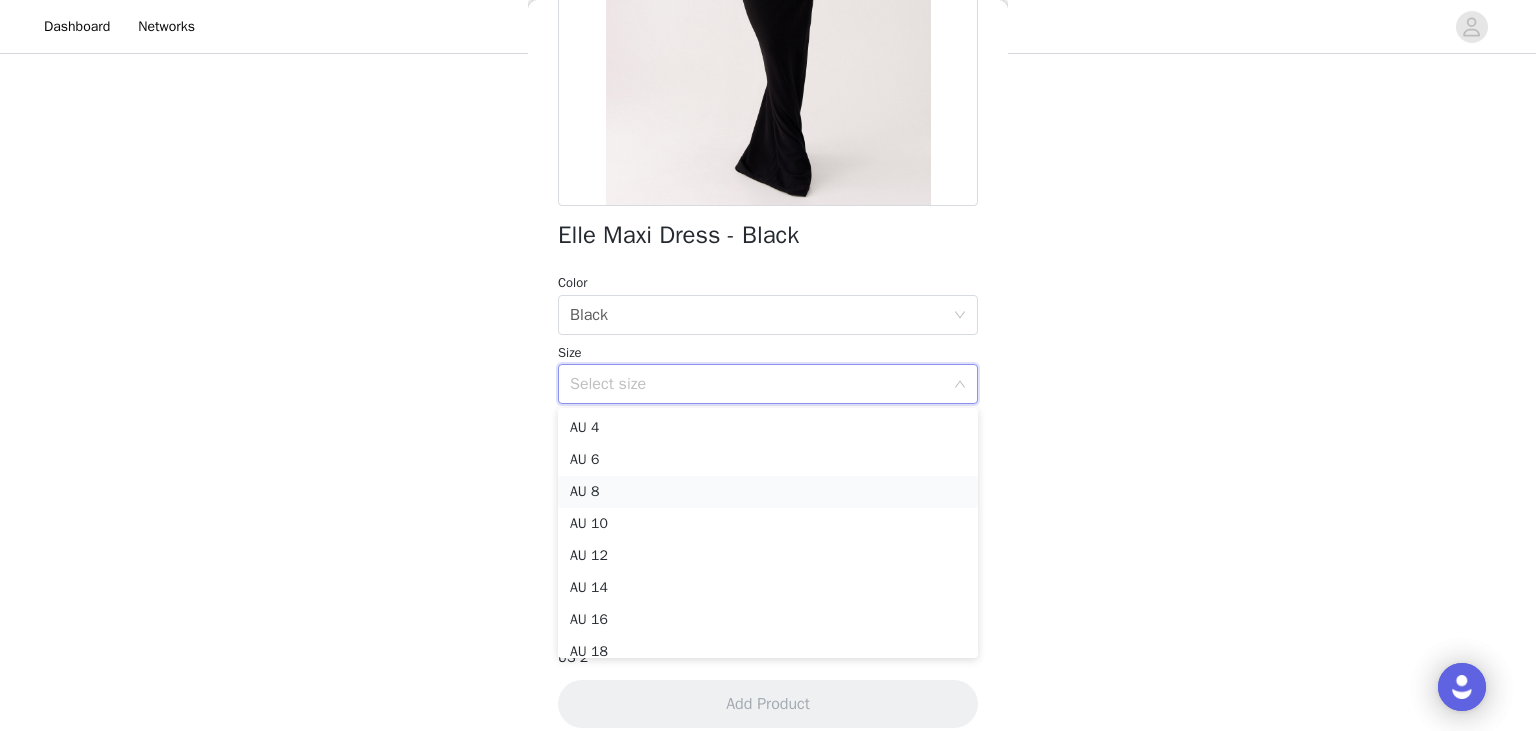 click on "AU 8" at bounding box center [768, 492] 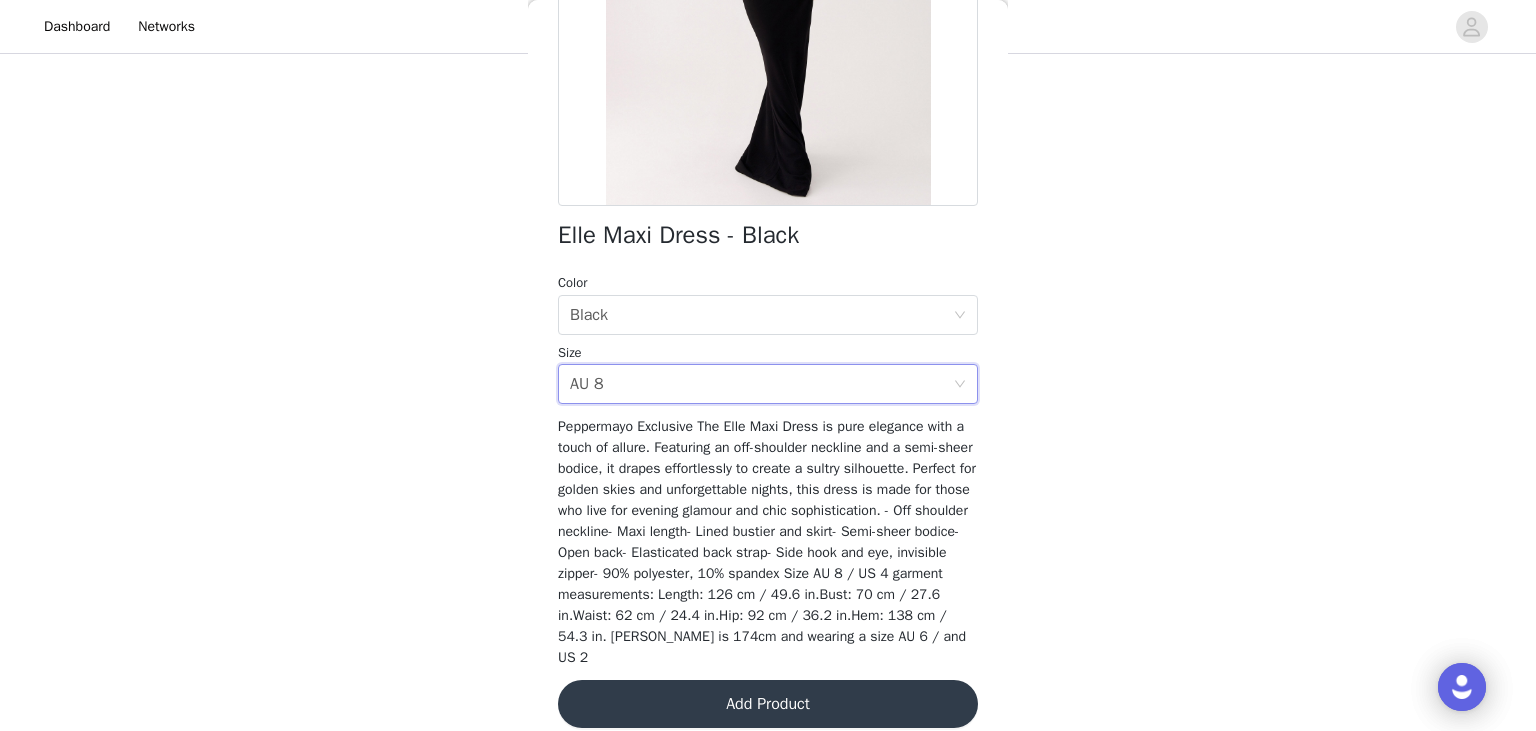 click on "Add Product" at bounding box center (768, 704) 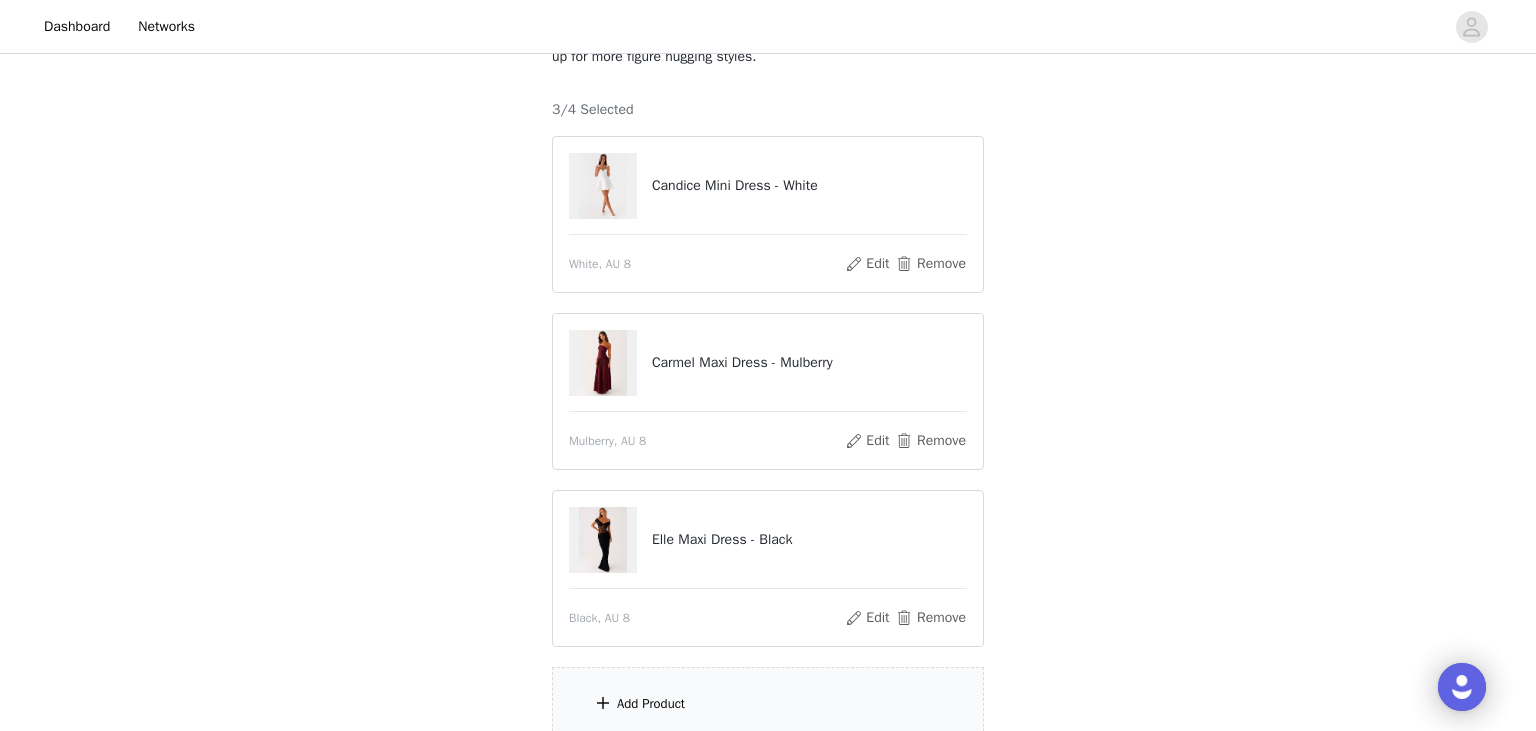 scroll, scrollTop: 359, scrollLeft: 0, axis: vertical 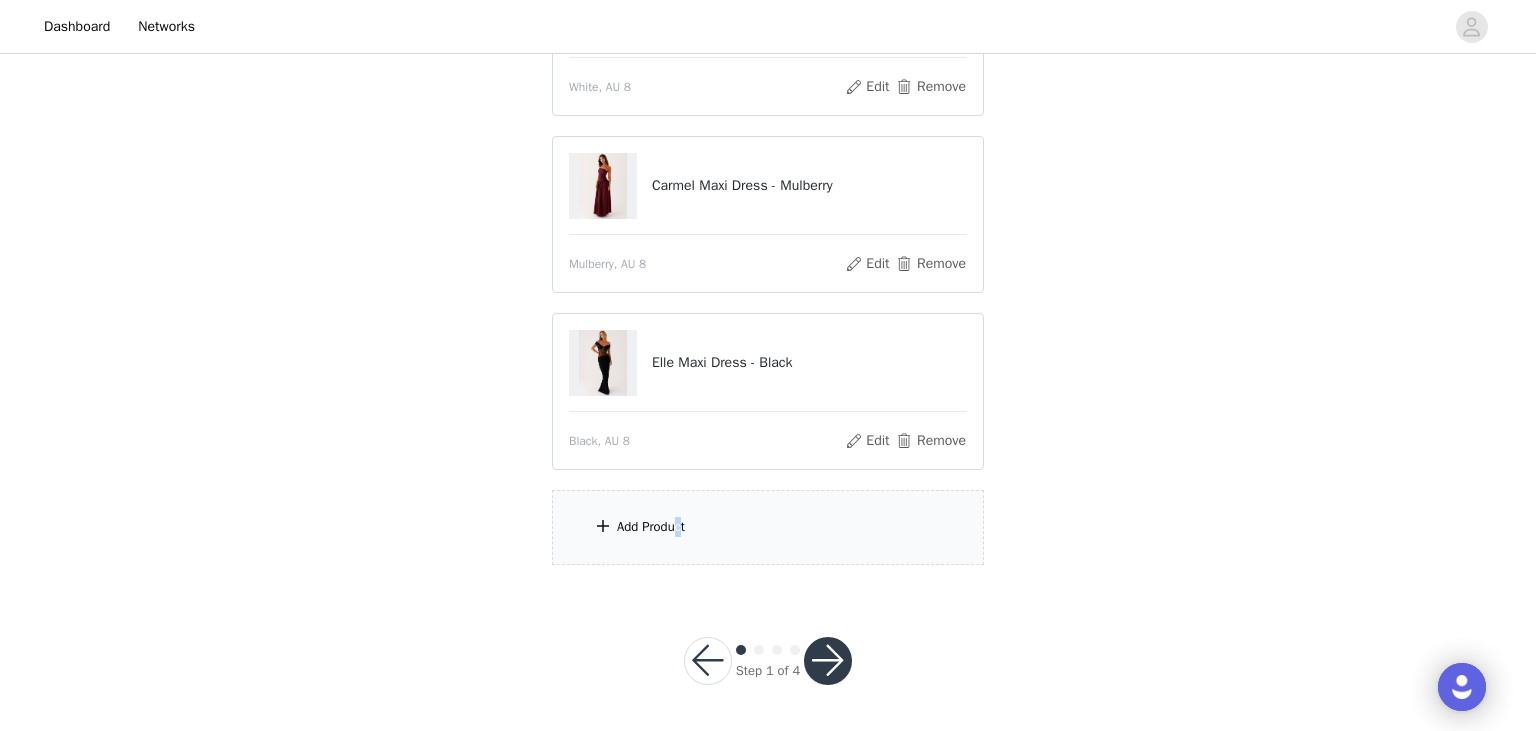 click on "Add Product" at bounding box center (651, 527) 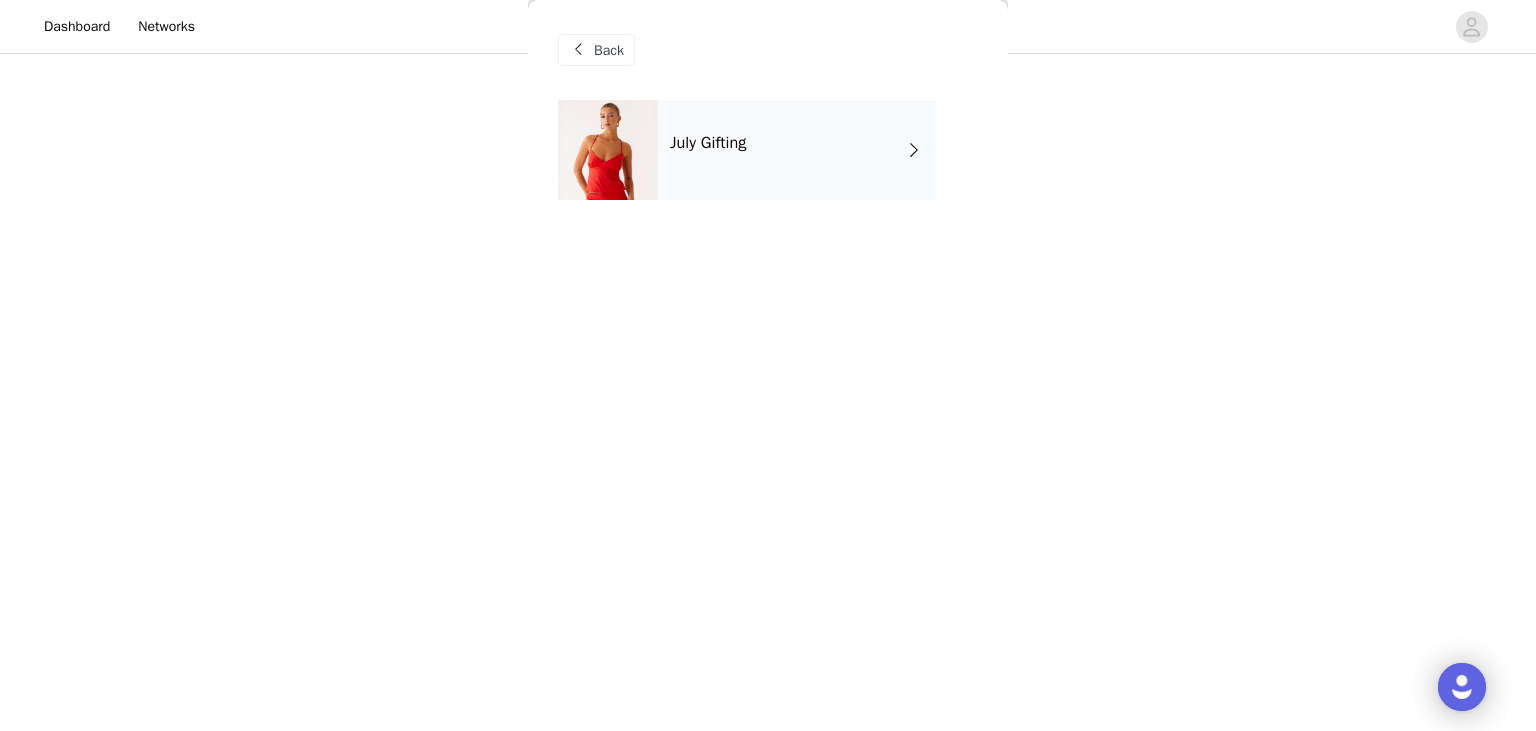 click on "July Gifting" at bounding box center [797, 150] 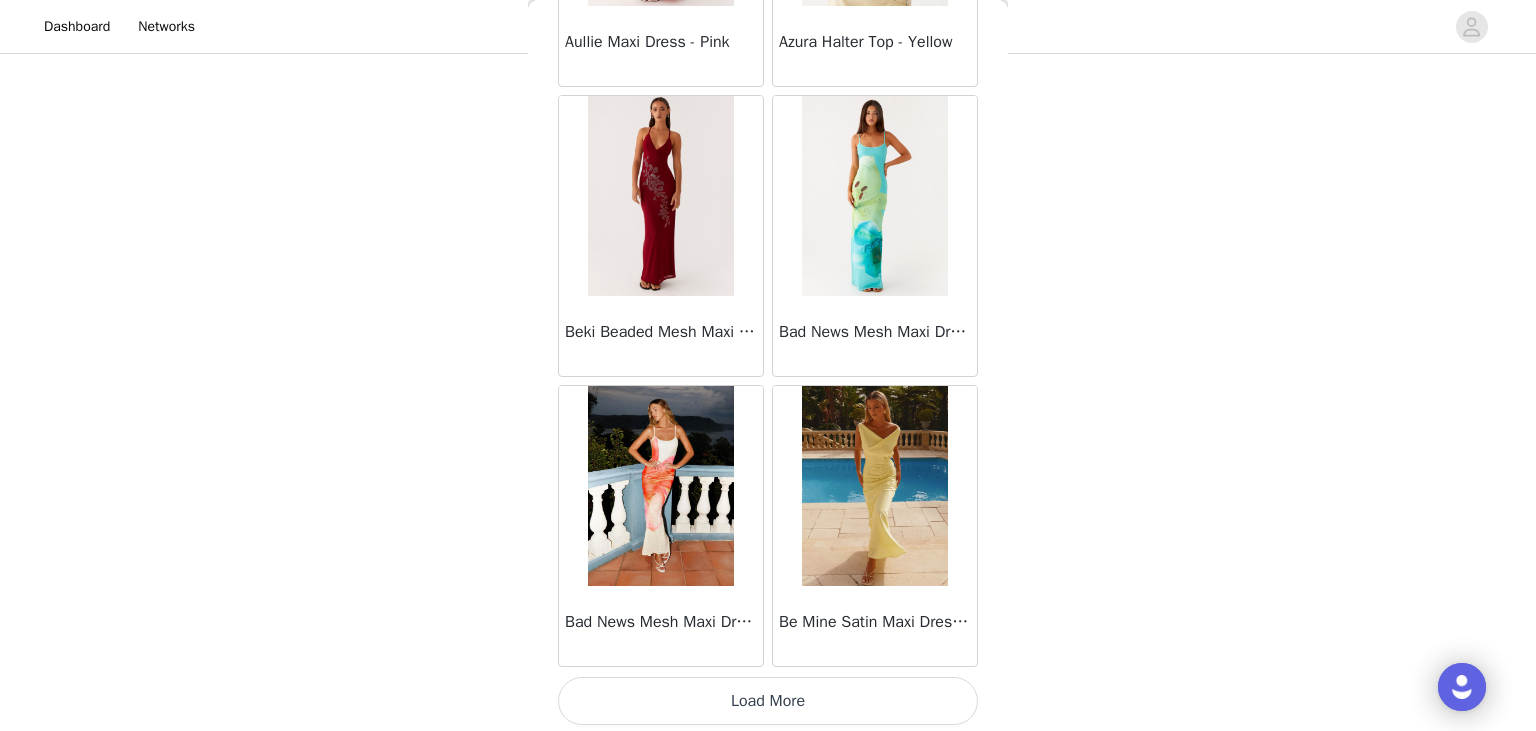 click on "Load More" at bounding box center (768, 701) 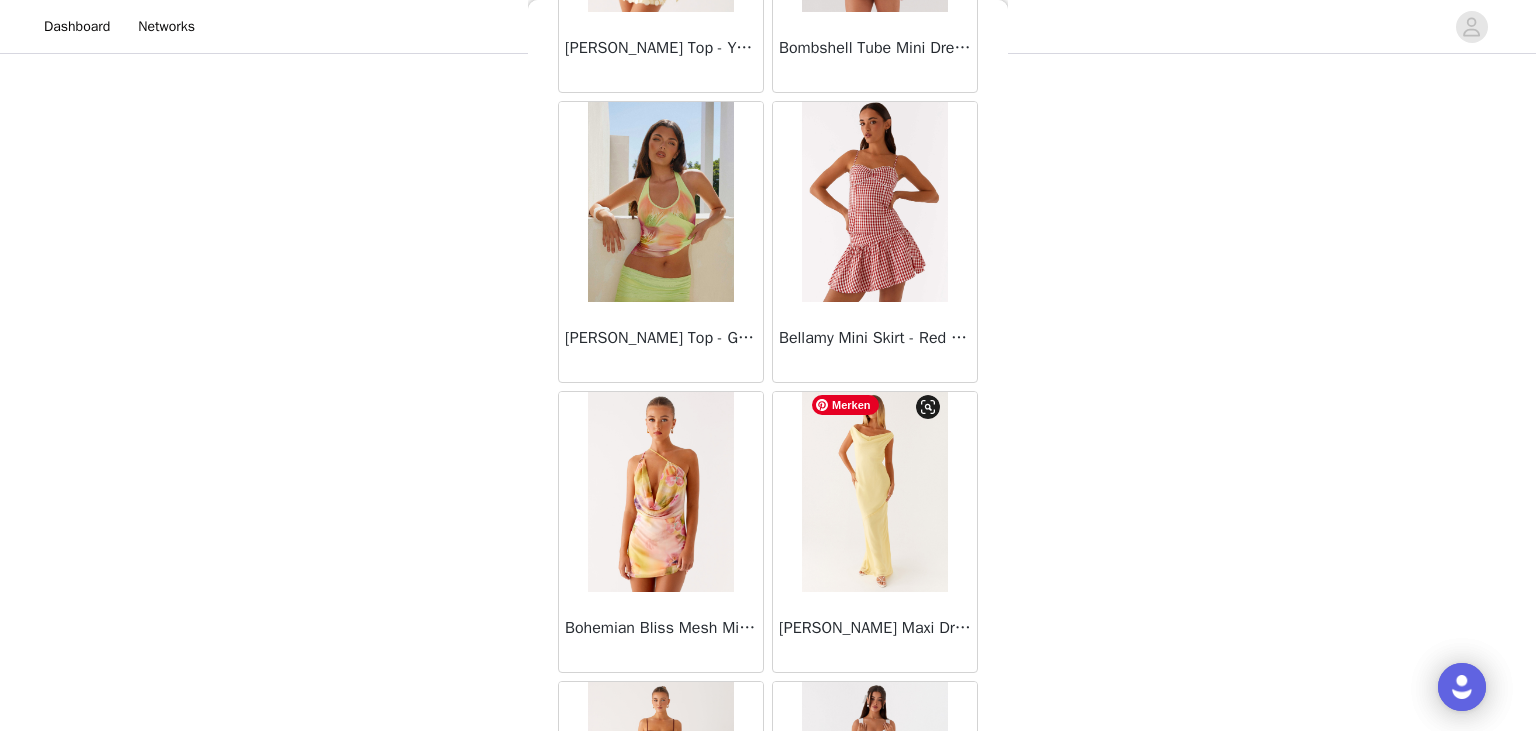 scroll, scrollTop: 5221, scrollLeft: 0, axis: vertical 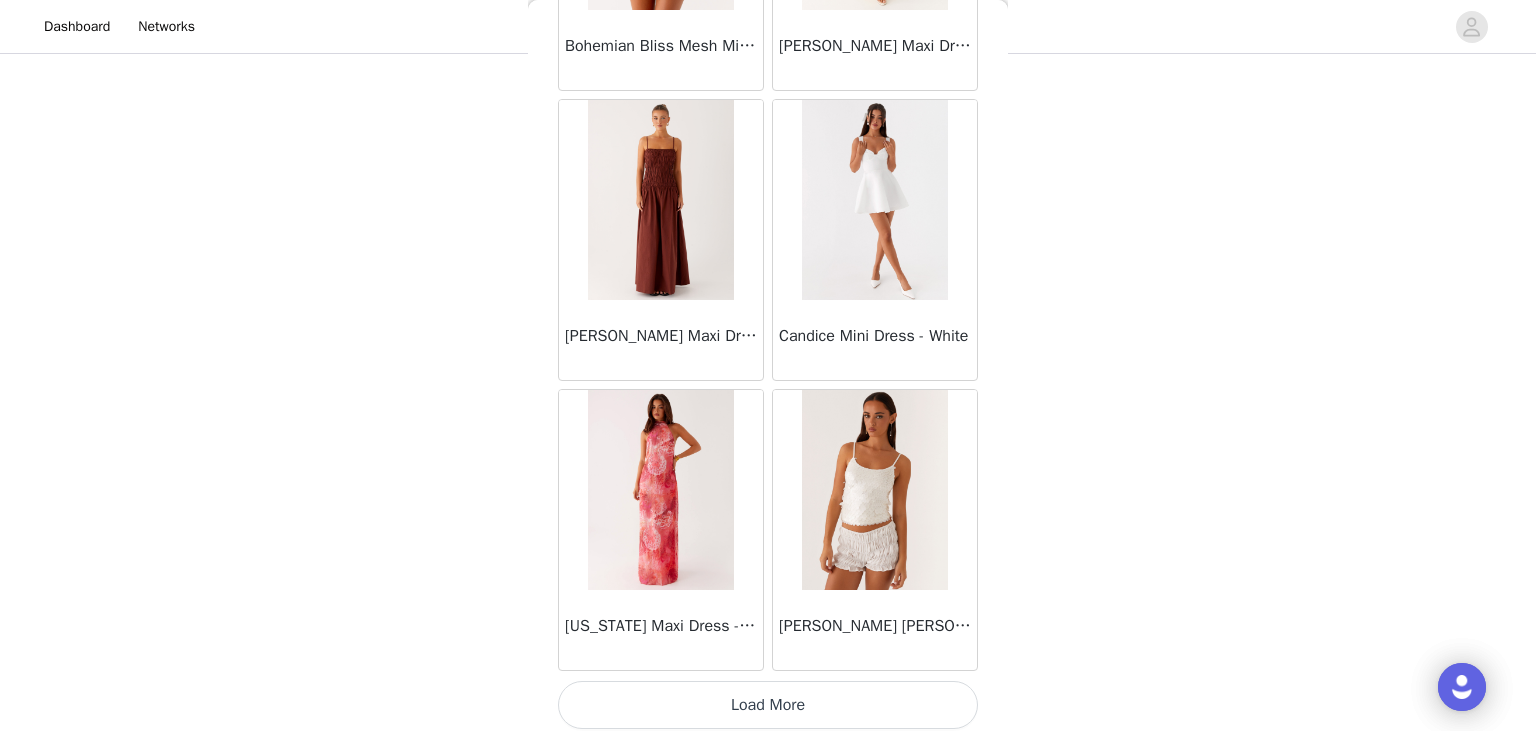 click on "Load More" at bounding box center (768, 705) 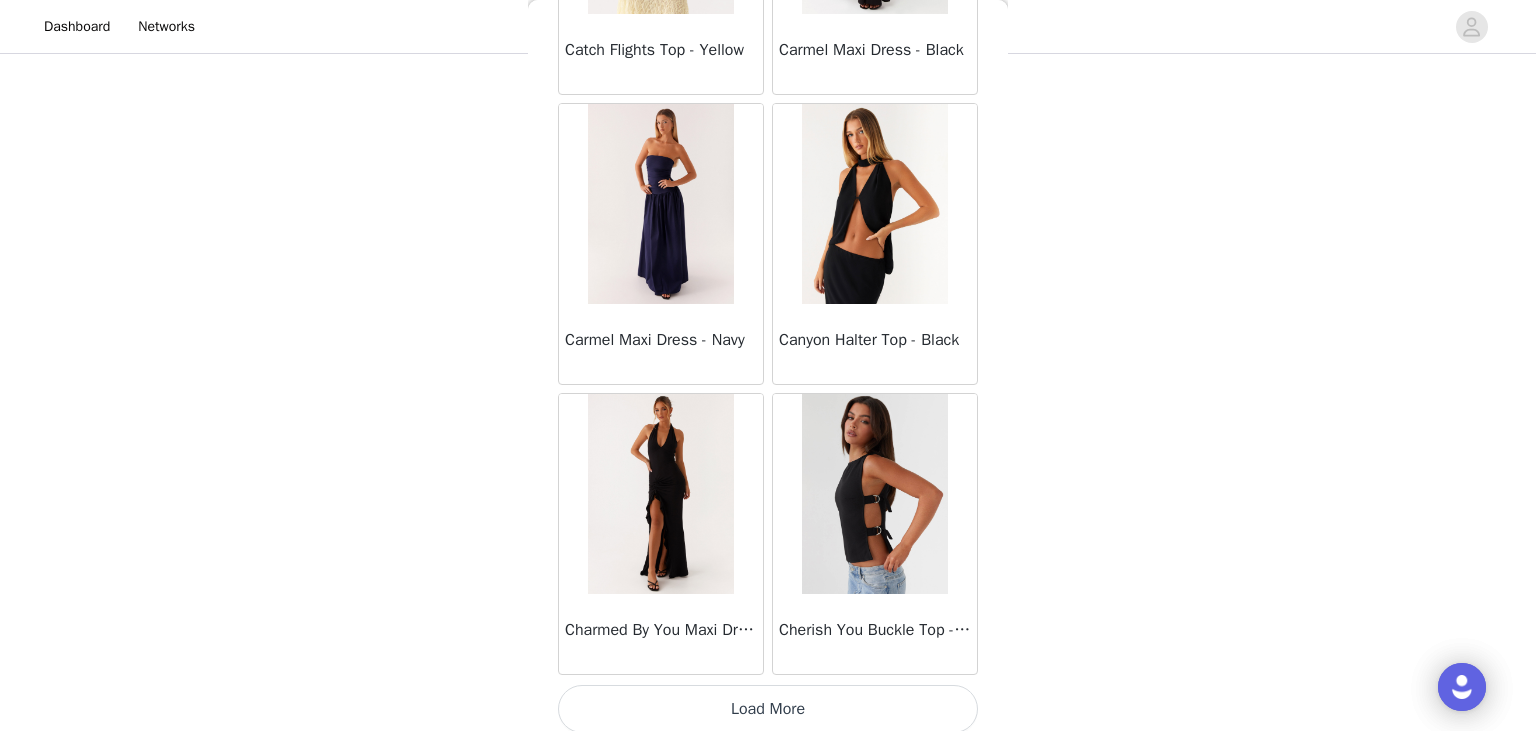 click on "Load More" at bounding box center [768, 709] 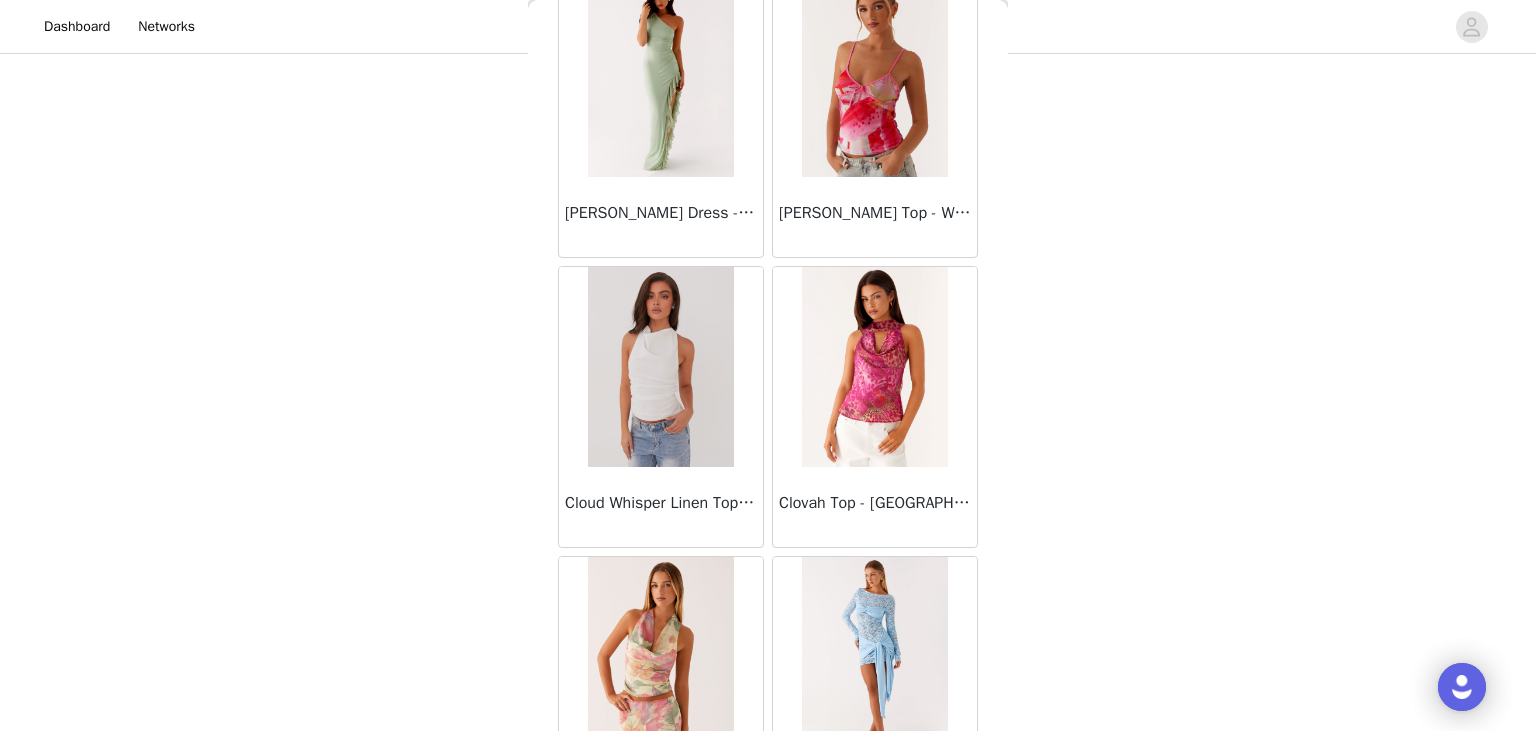 scroll, scrollTop: 11013, scrollLeft: 0, axis: vertical 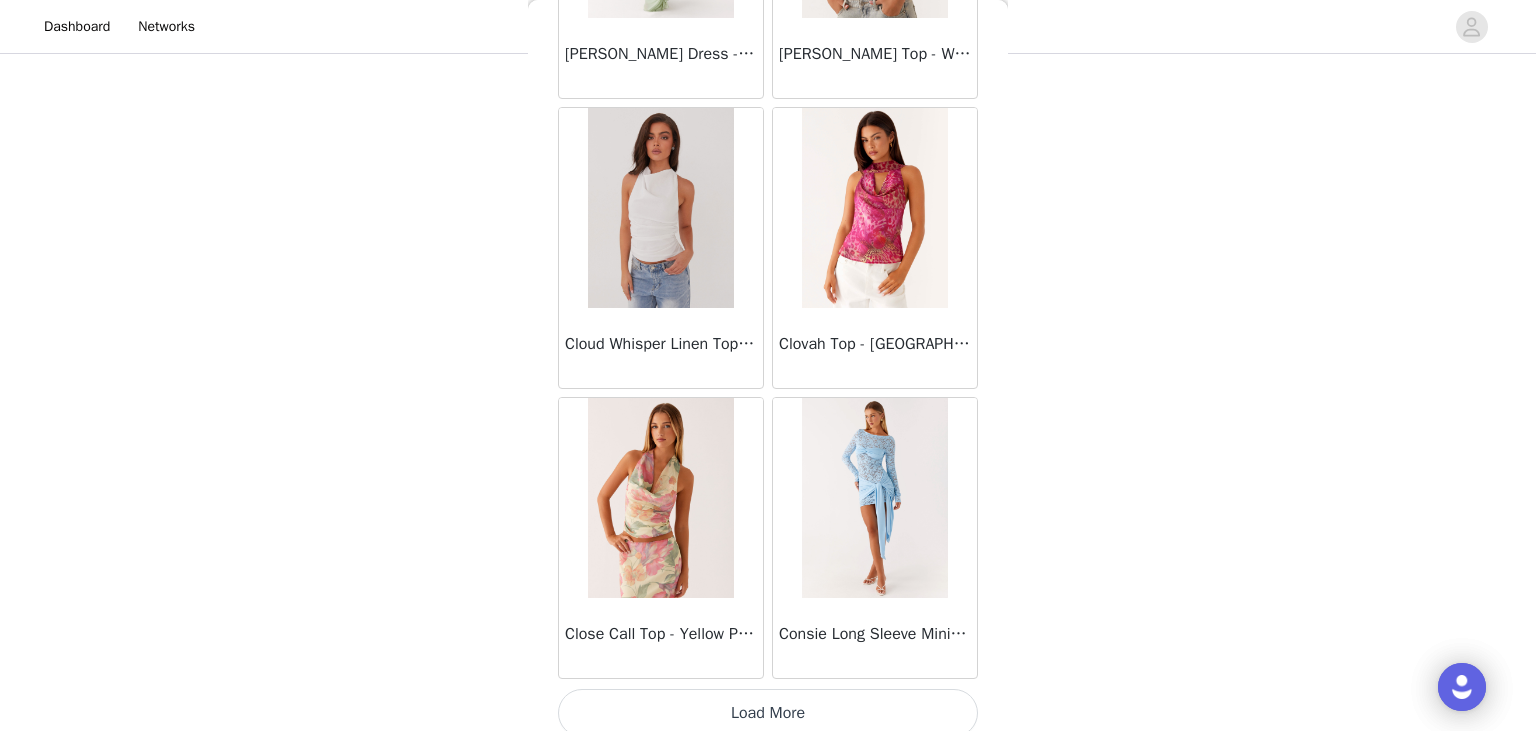 click on "Load More" at bounding box center (768, 713) 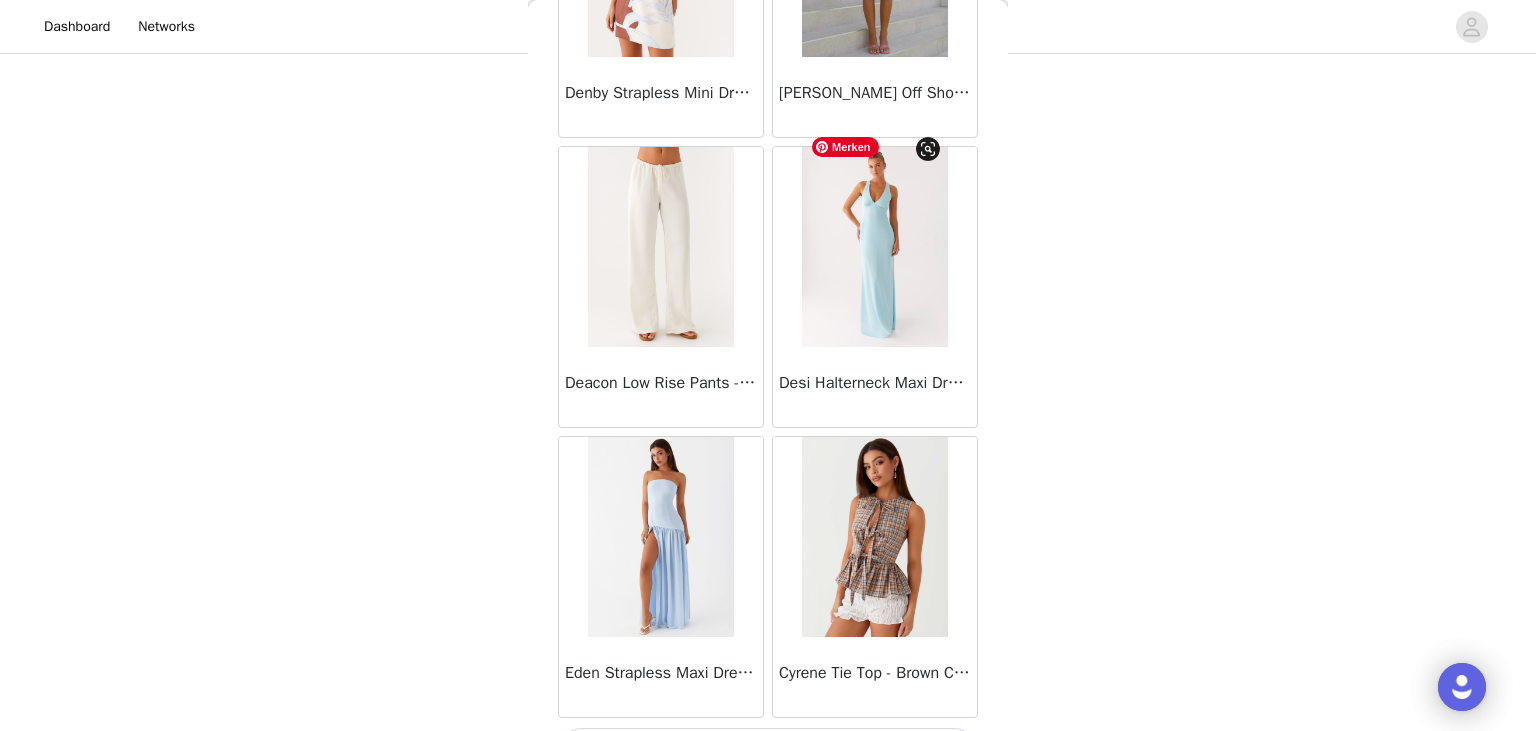 scroll, scrollTop: 13909, scrollLeft: 0, axis: vertical 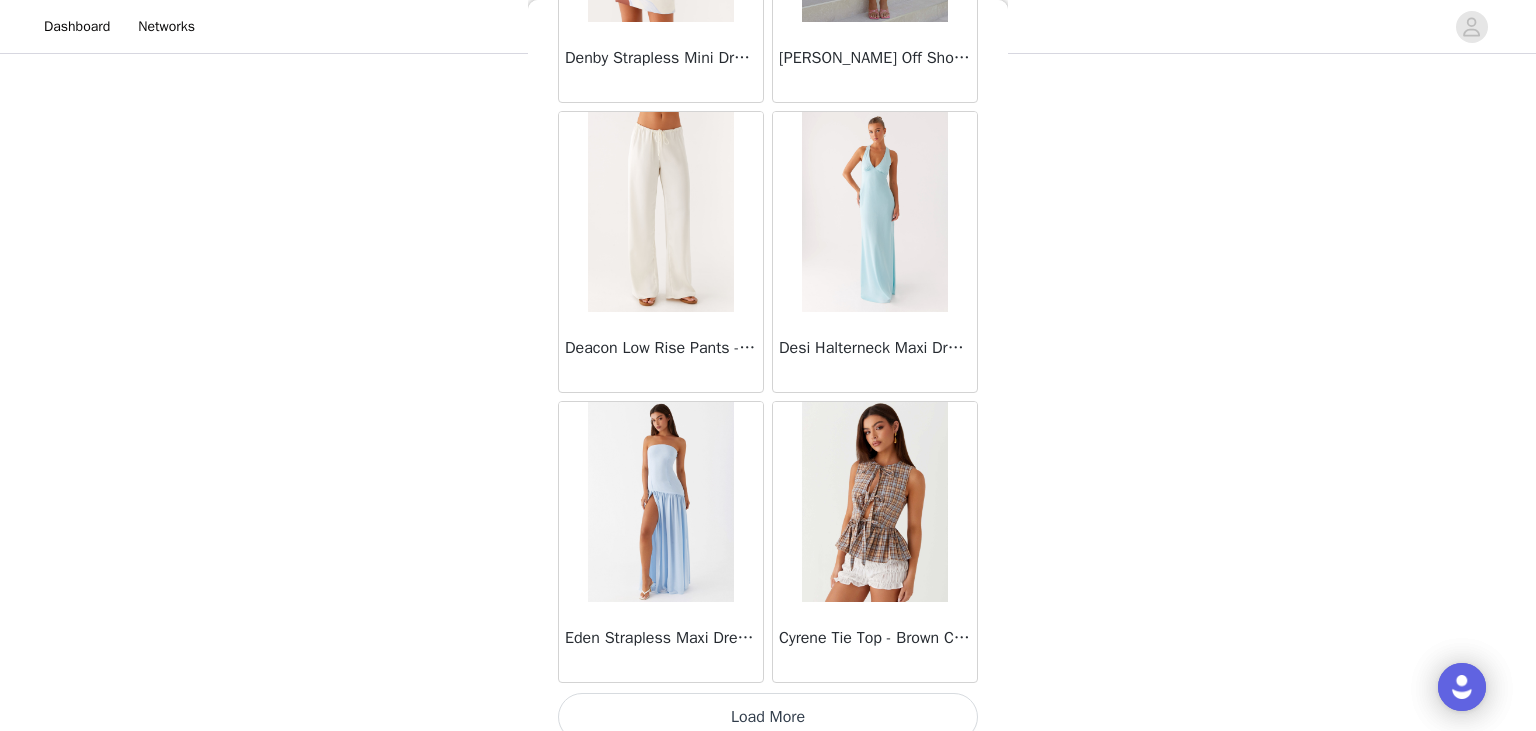 click on "Load More" at bounding box center (768, 717) 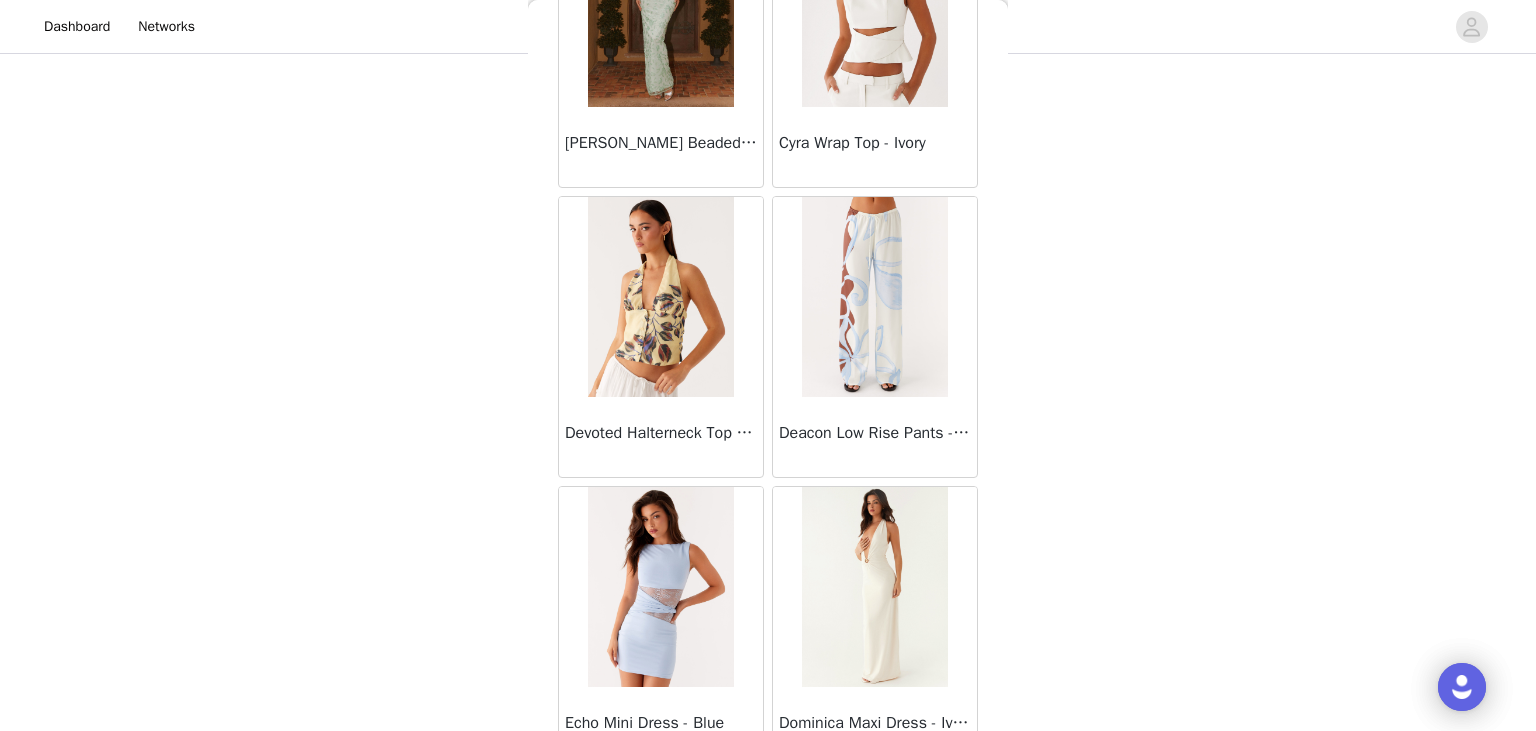 scroll, scrollTop: 16805, scrollLeft: 0, axis: vertical 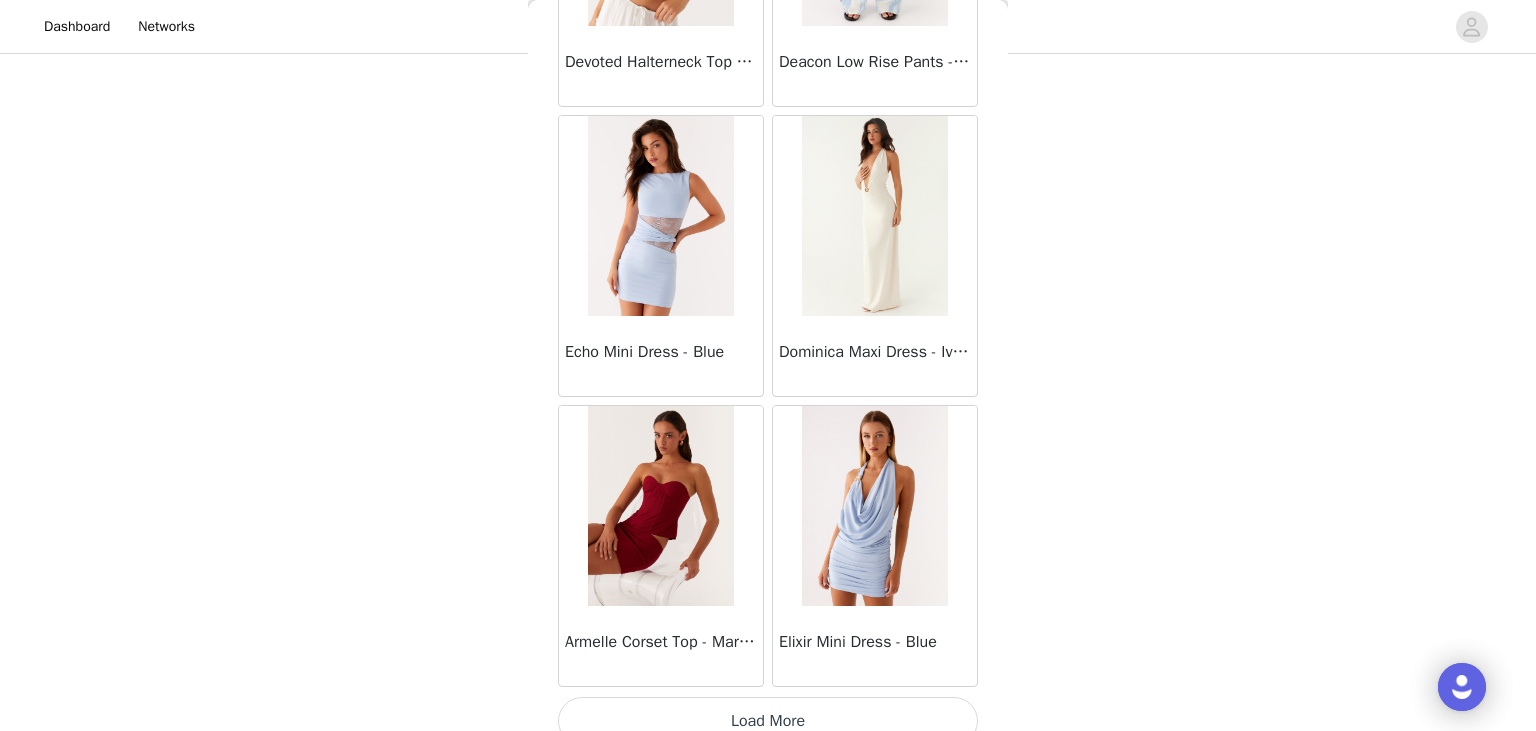 click on "Load More" at bounding box center [768, 721] 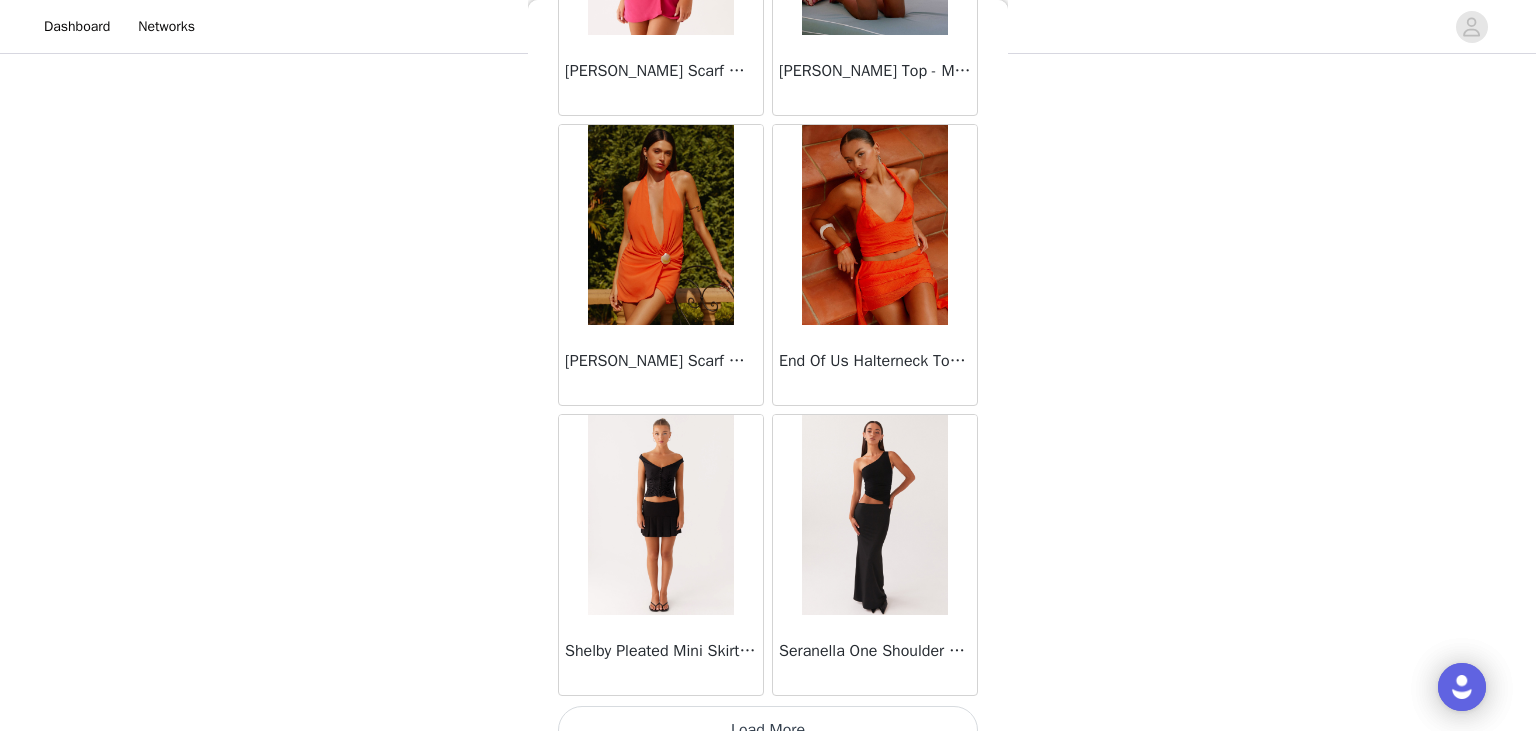 scroll, scrollTop: 19701, scrollLeft: 0, axis: vertical 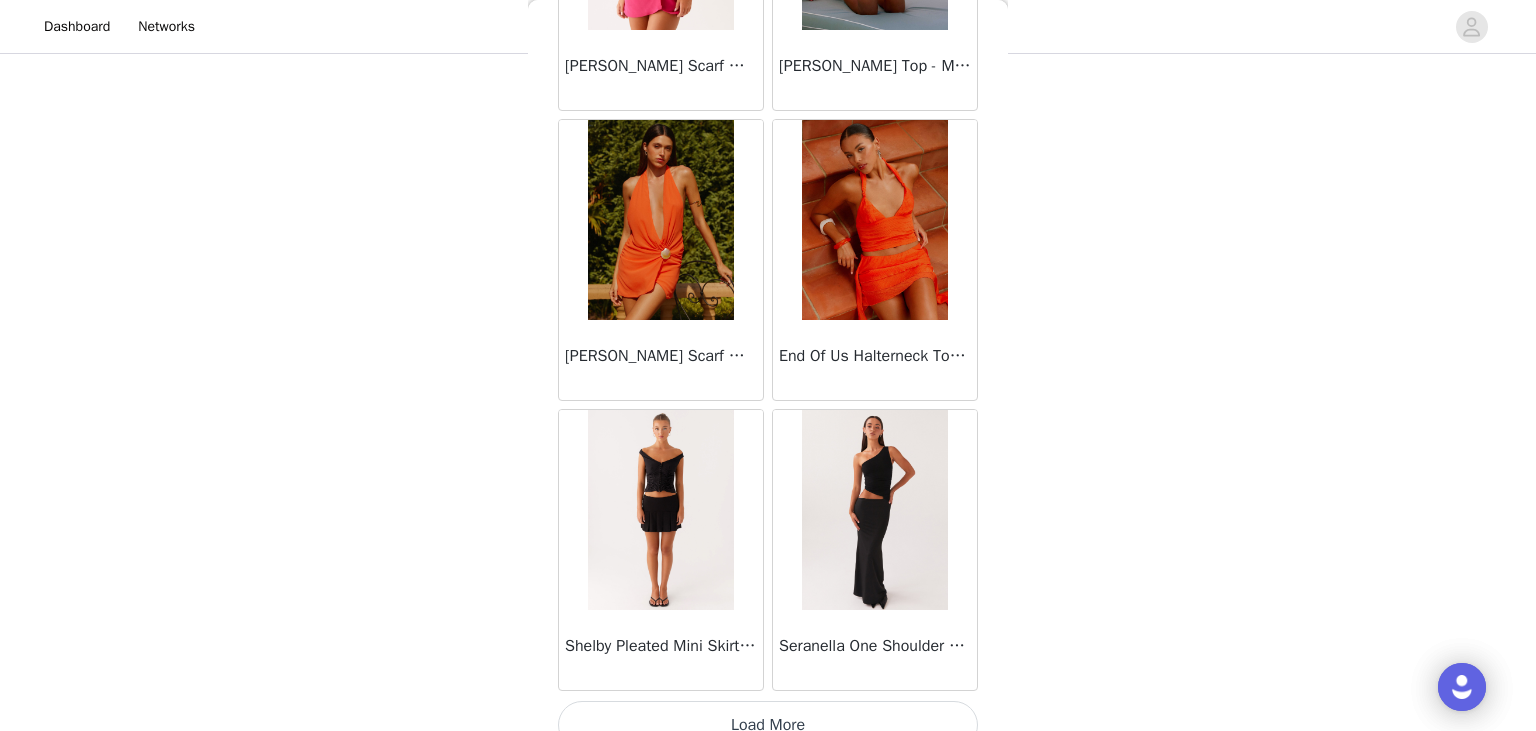 click on "Load More" at bounding box center [768, 725] 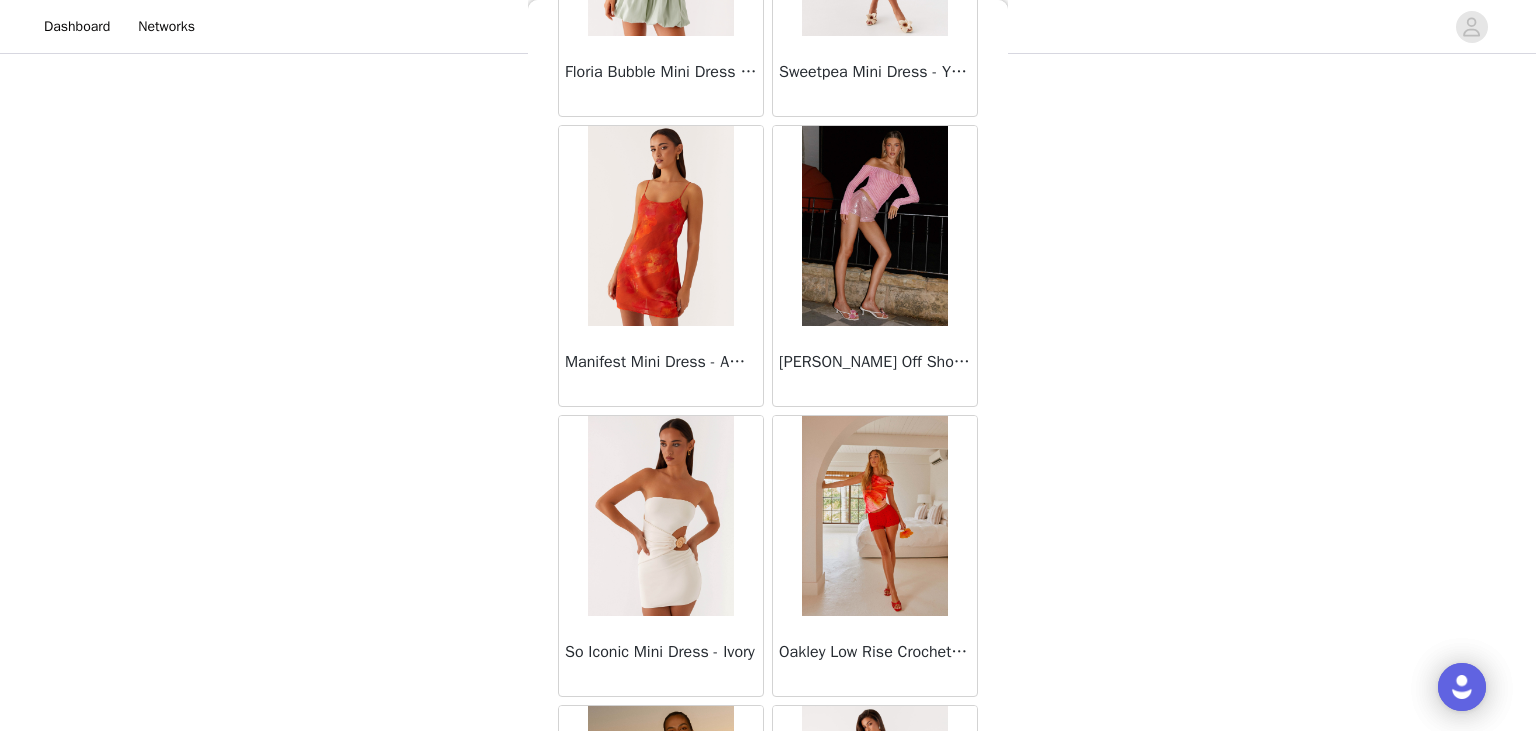 scroll, scrollTop: 22226, scrollLeft: 0, axis: vertical 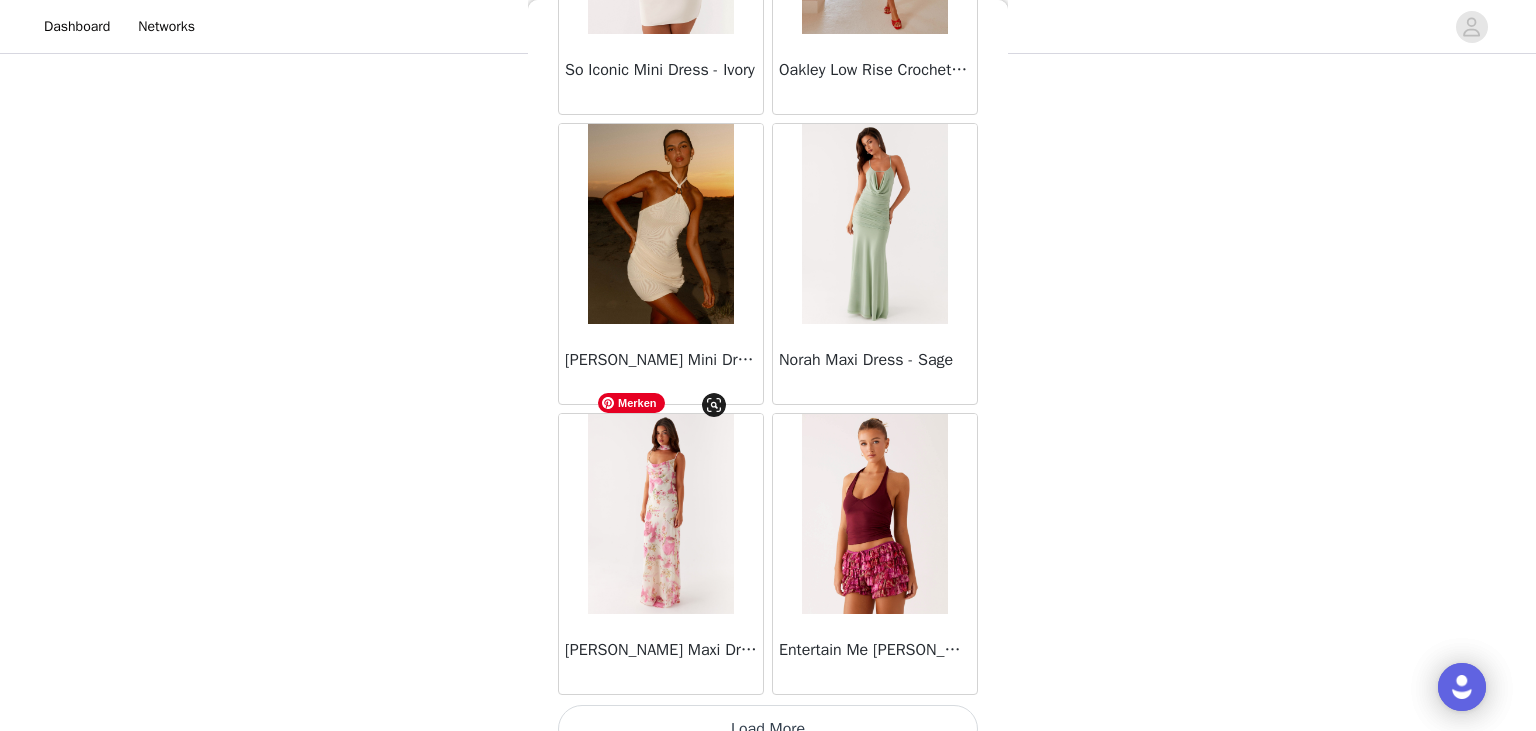 click on "Load More" at bounding box center [768, 729] 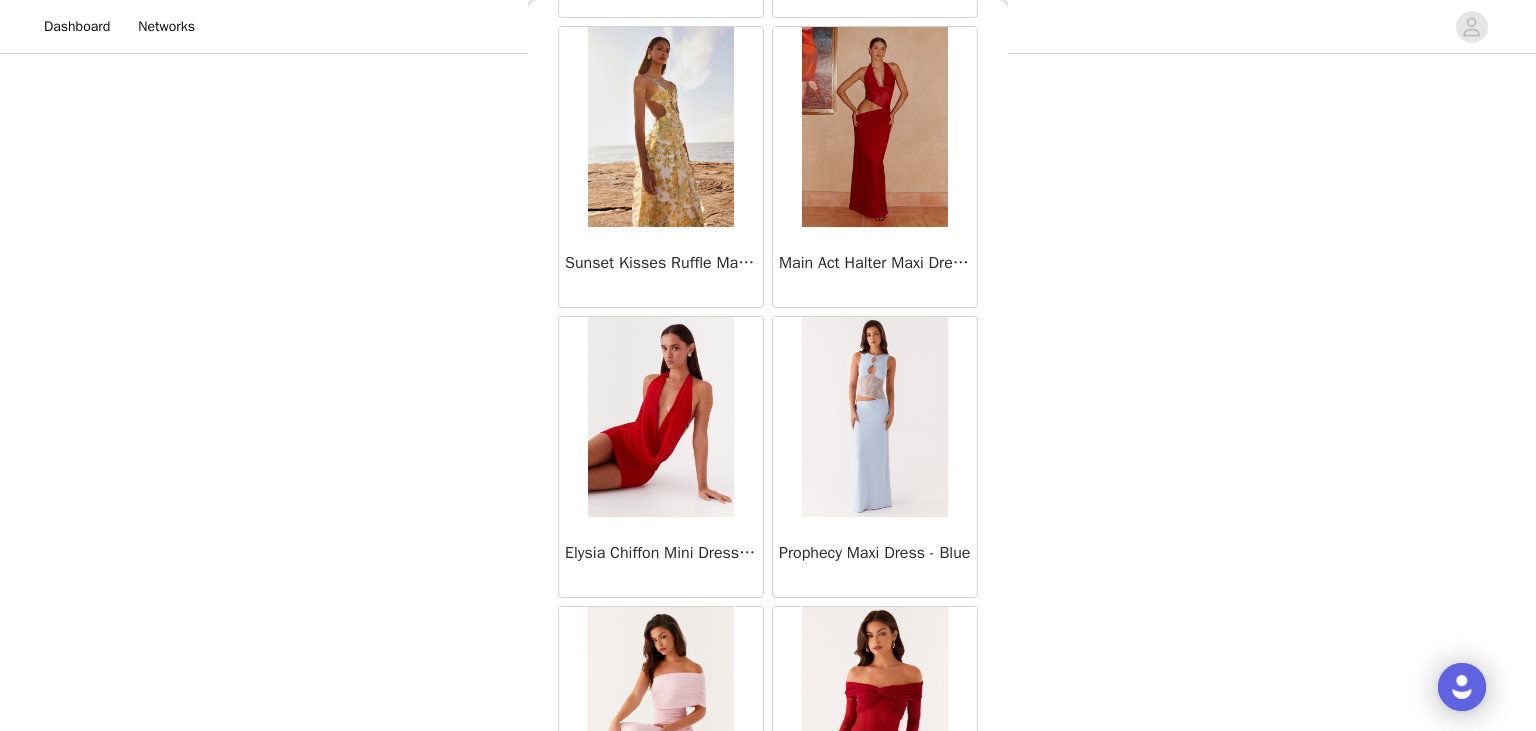 scroll, scrollTop: 23855, scrollLeft: 0, axis: vertical 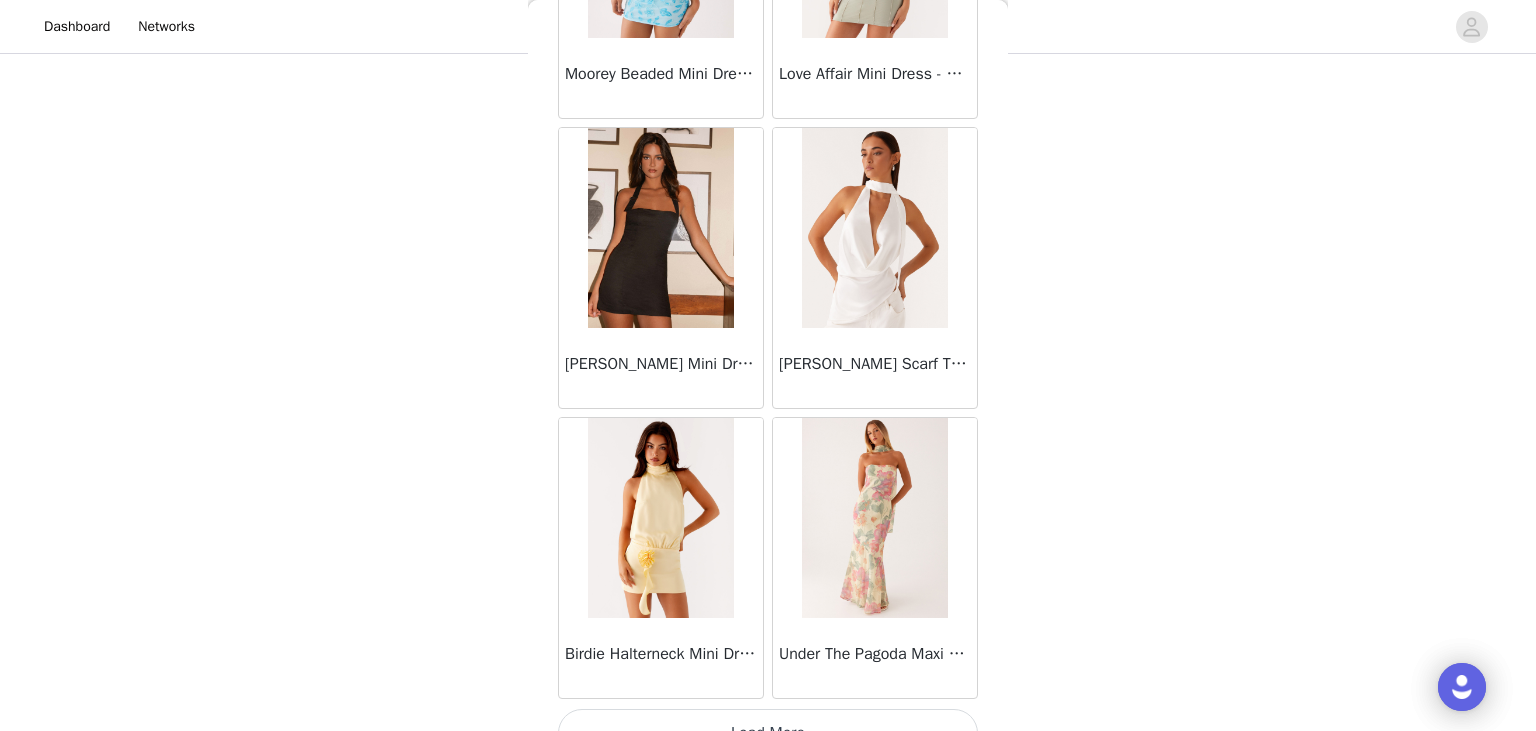 click on "Load More" at bounding box center (768, 733) 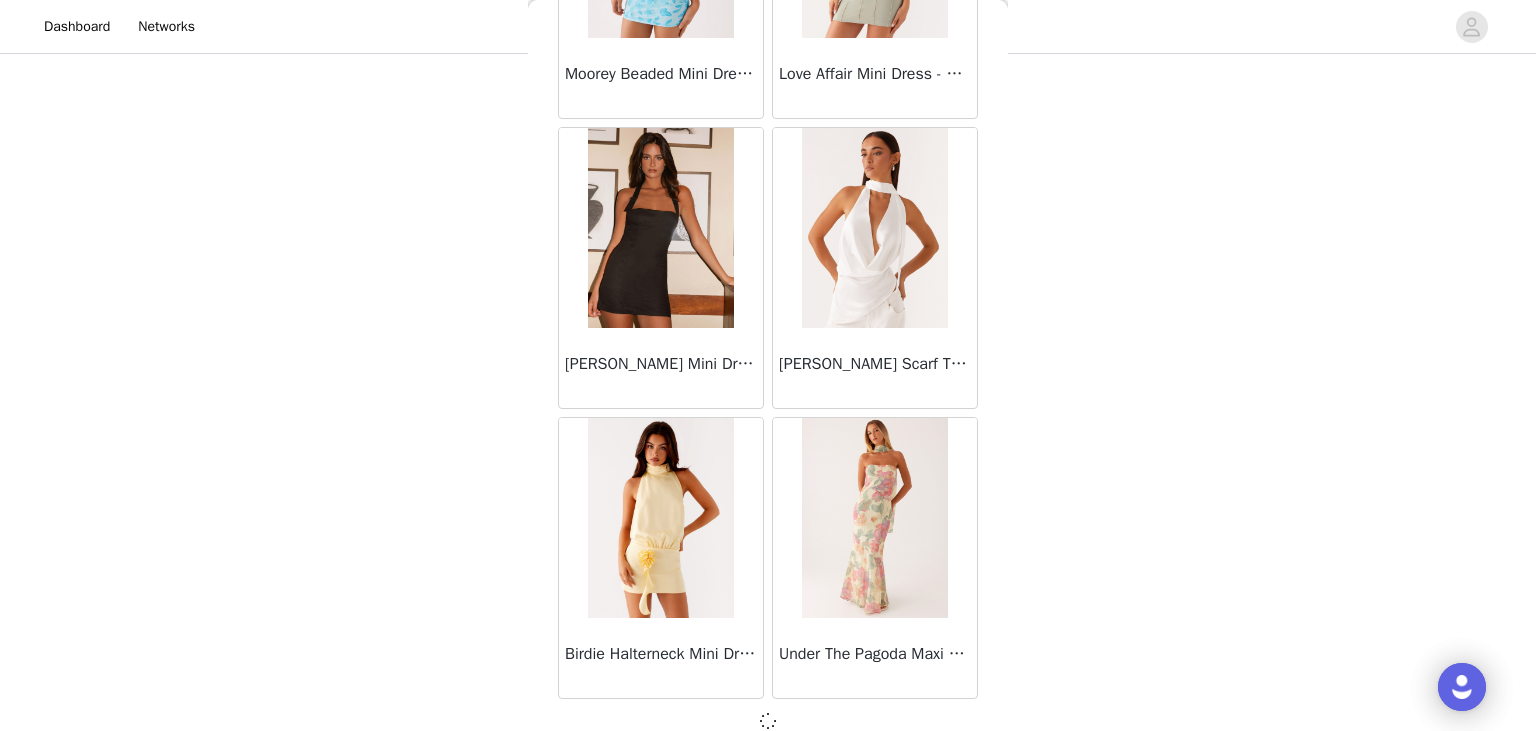 scroll, scrollTop: 25484, scrollLeft: 0, axis: vertical 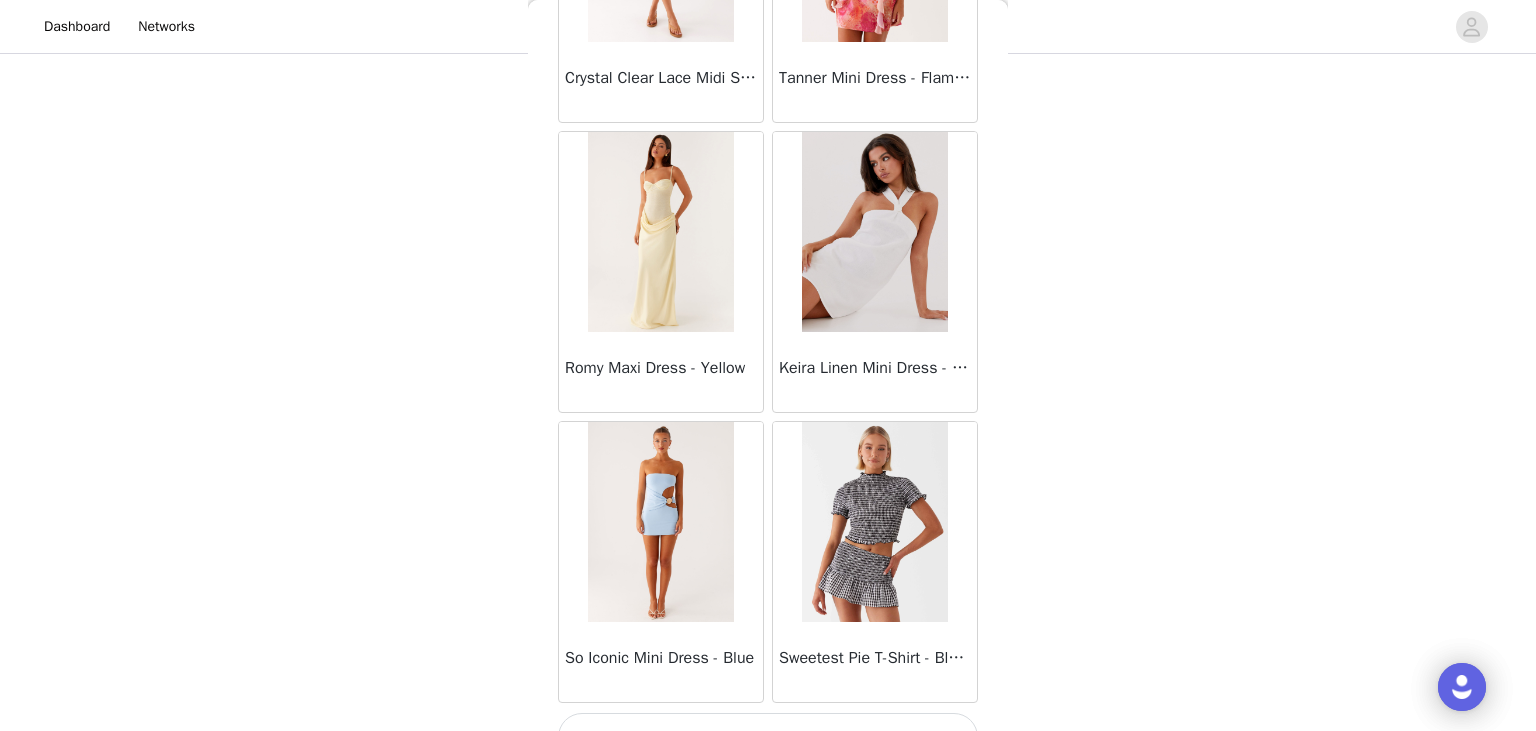 click on "Load More" at bounding box center (768, 737) 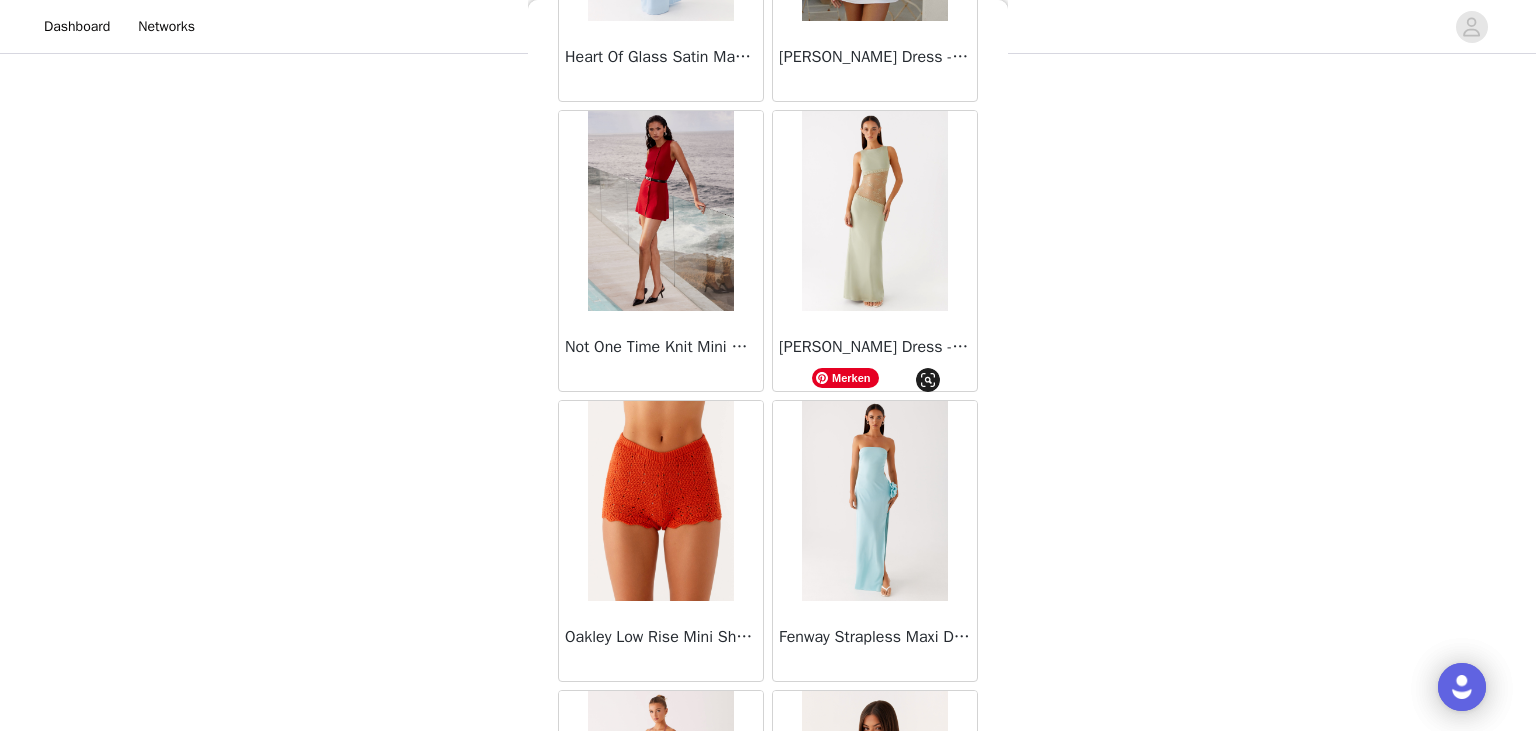 scroll, scrollTop: 31285, scrollLeft: 0, axis: vertical 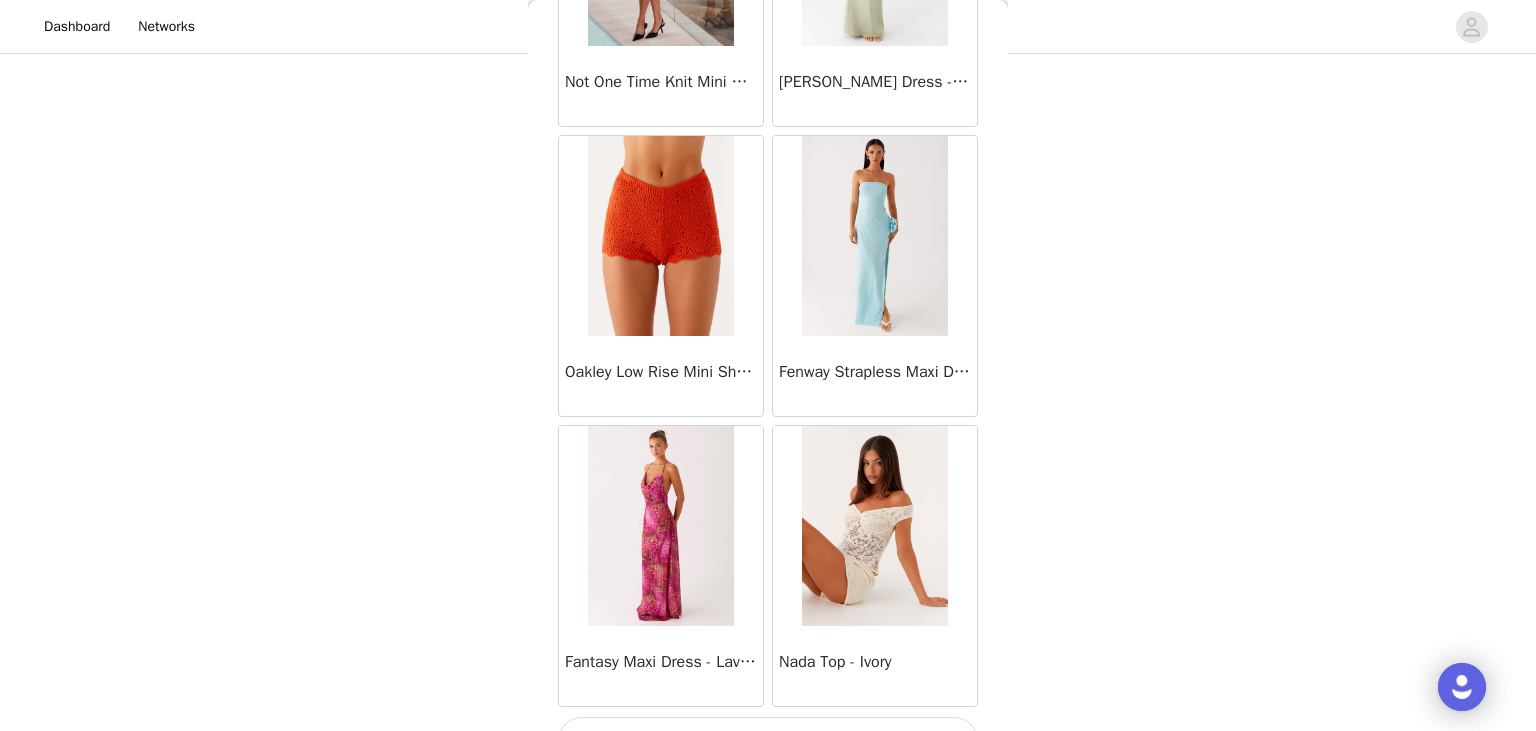click on "Load More" at bounding box center (768, 741) 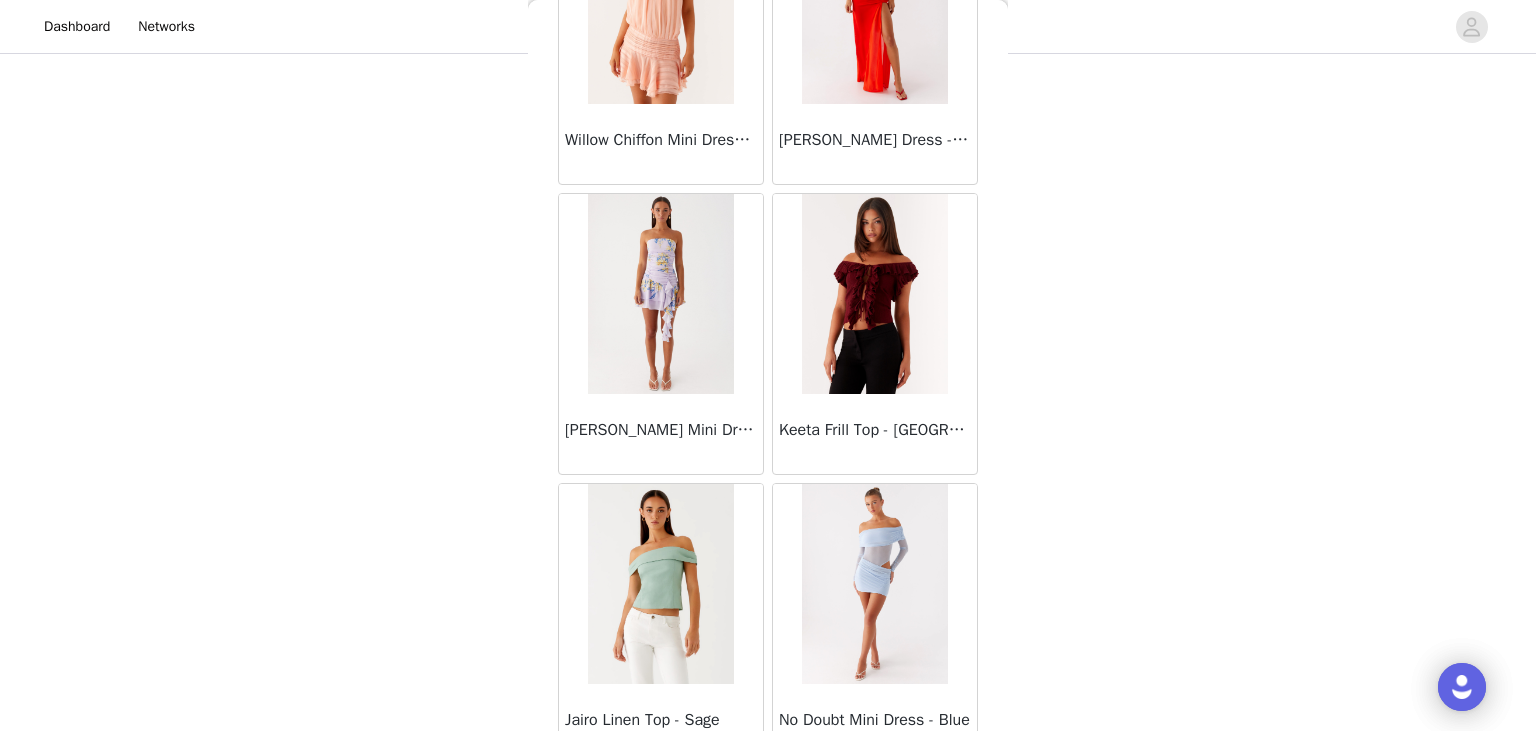 scroll, scrollTop: 34181, scrollLeft: 0, axis: vertical 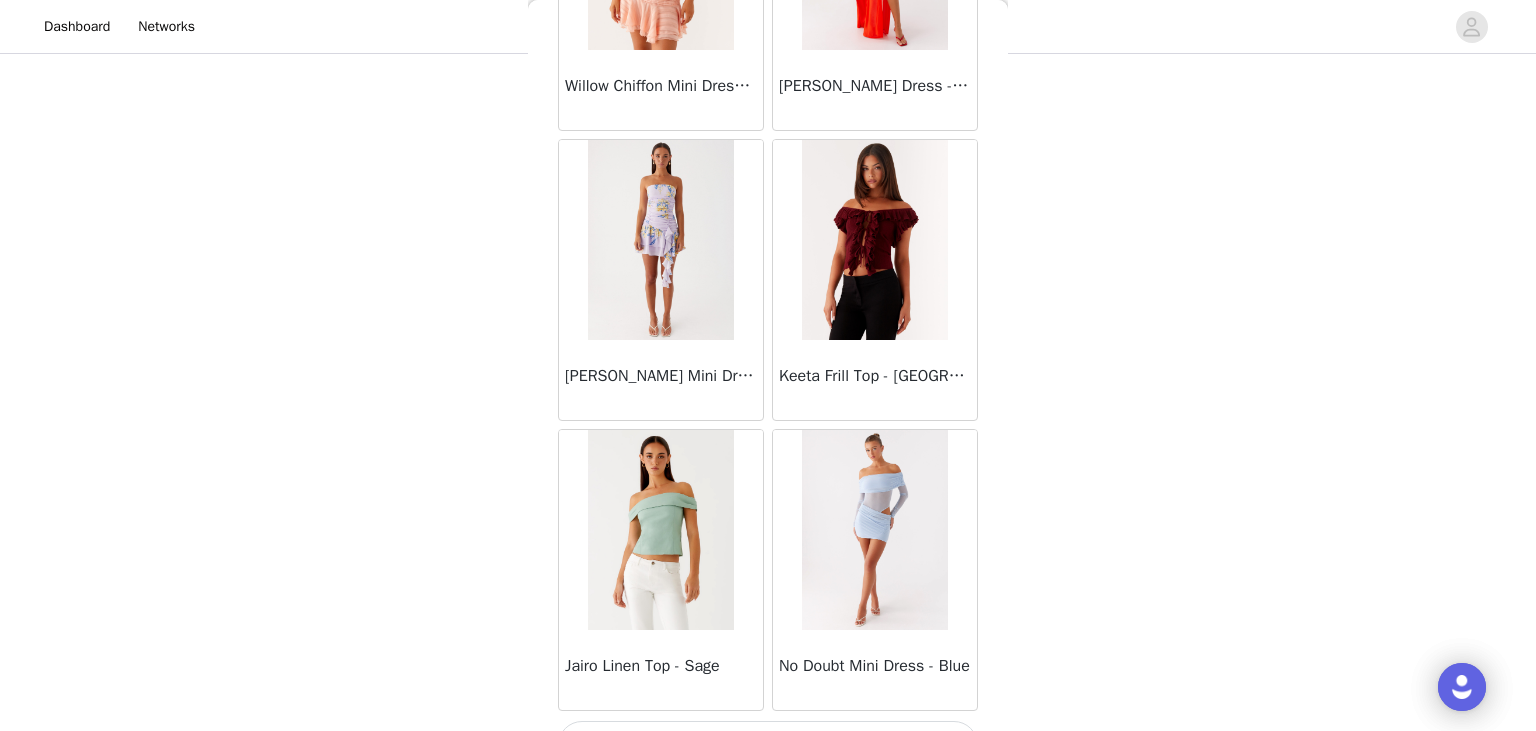 click on "Load More" at bounding box center (768, 745) 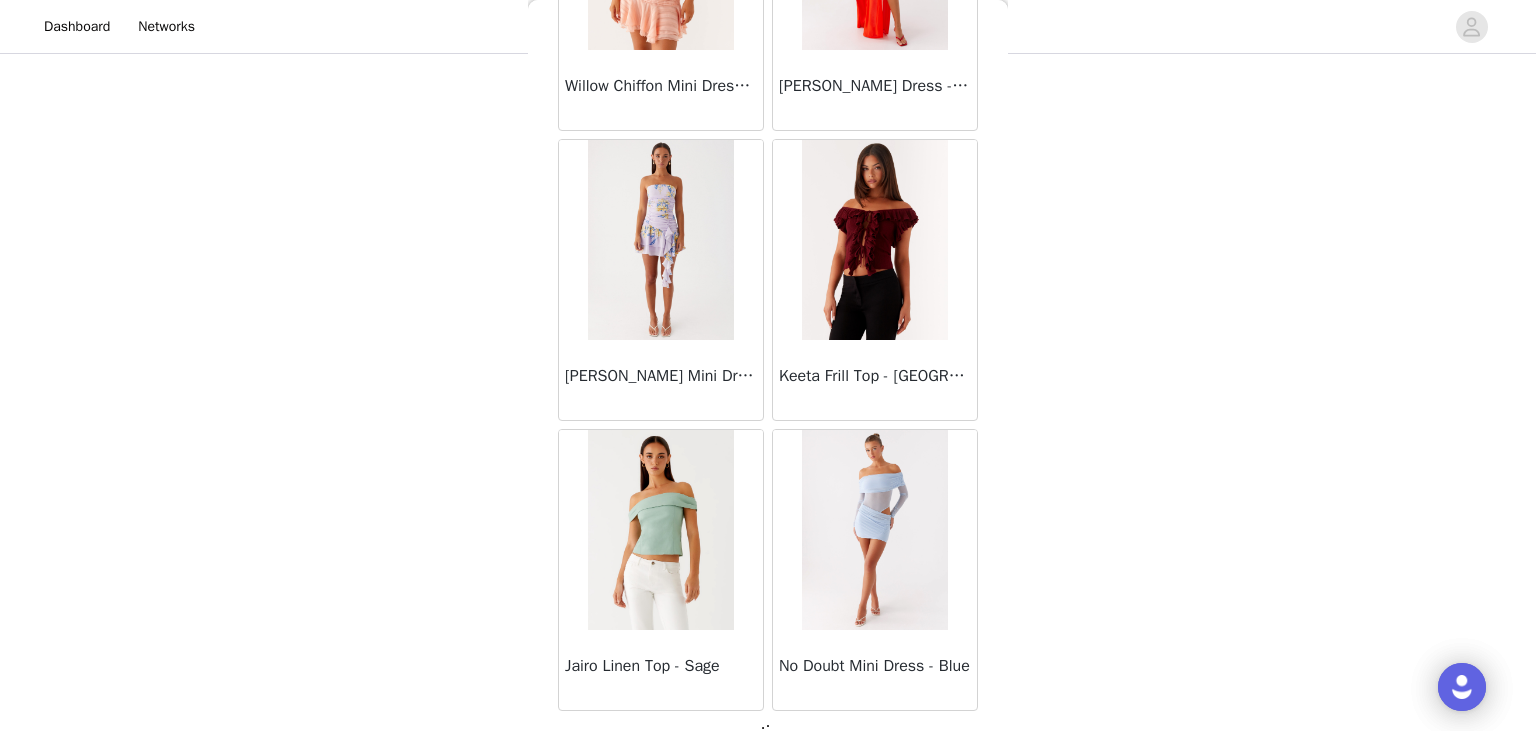 scroll, scrollTop: 34172, scrollLeft: 0, axis: vertical 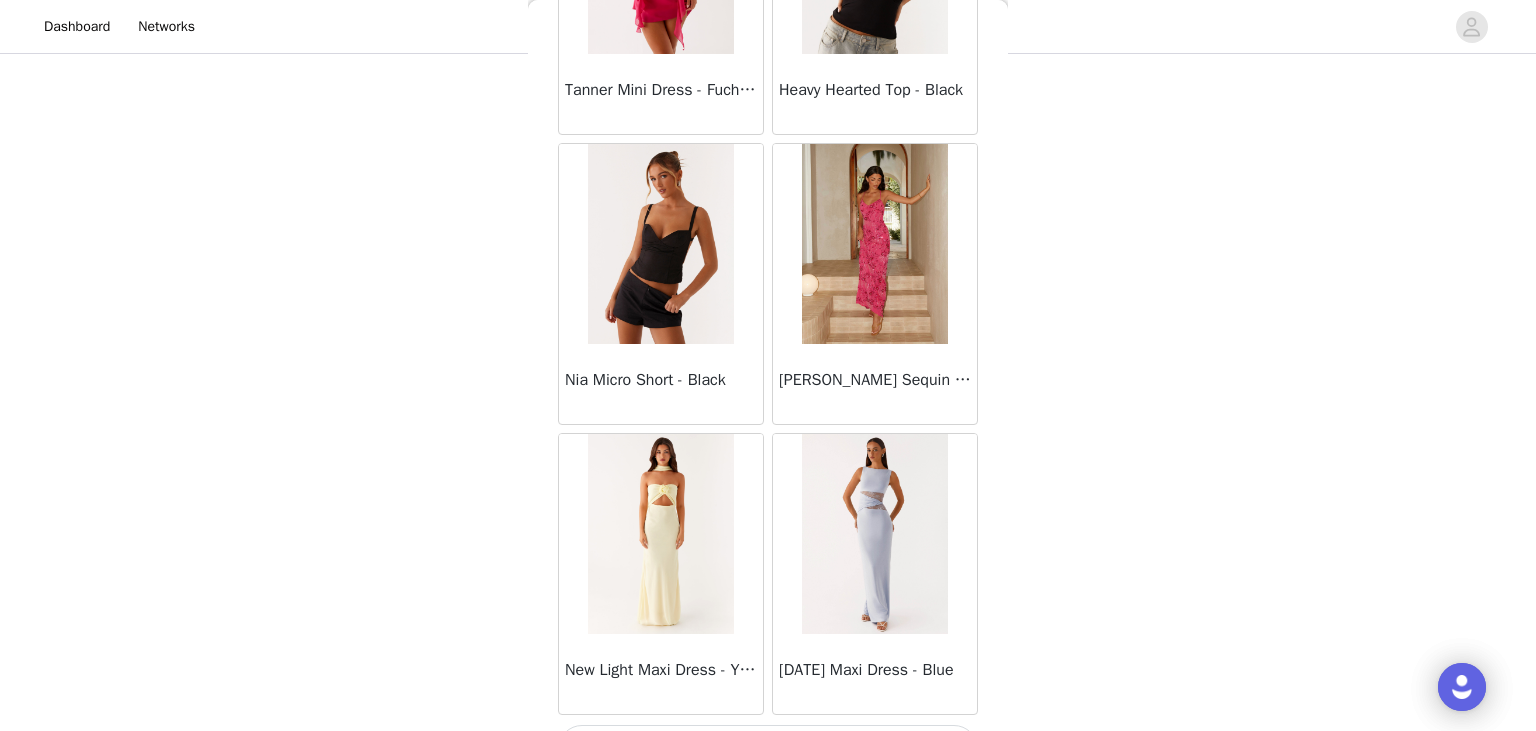 click on "Load More" at bounding box center [768, 749] 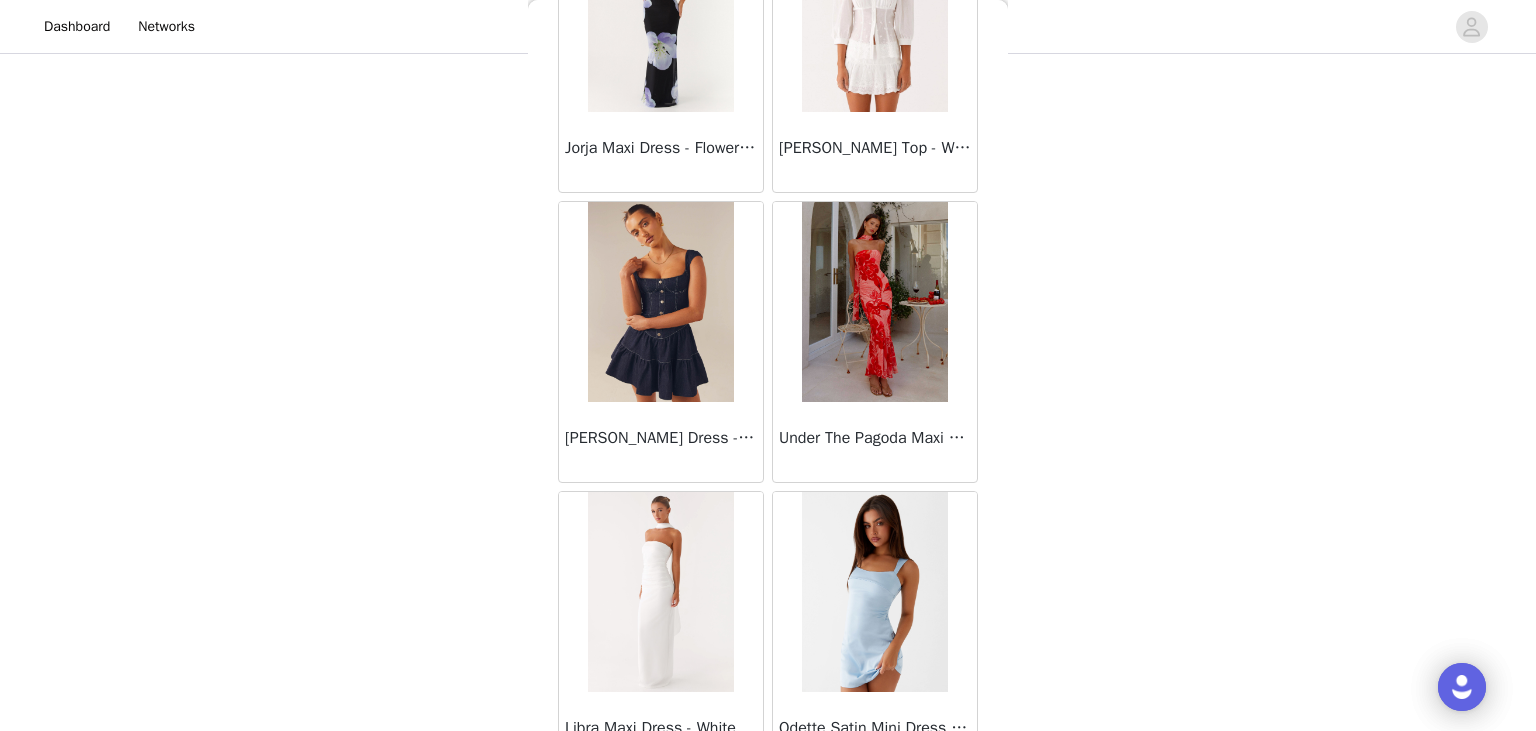 scroll, scrollTop: 39973, scrollLeft: 0, axis: vertical 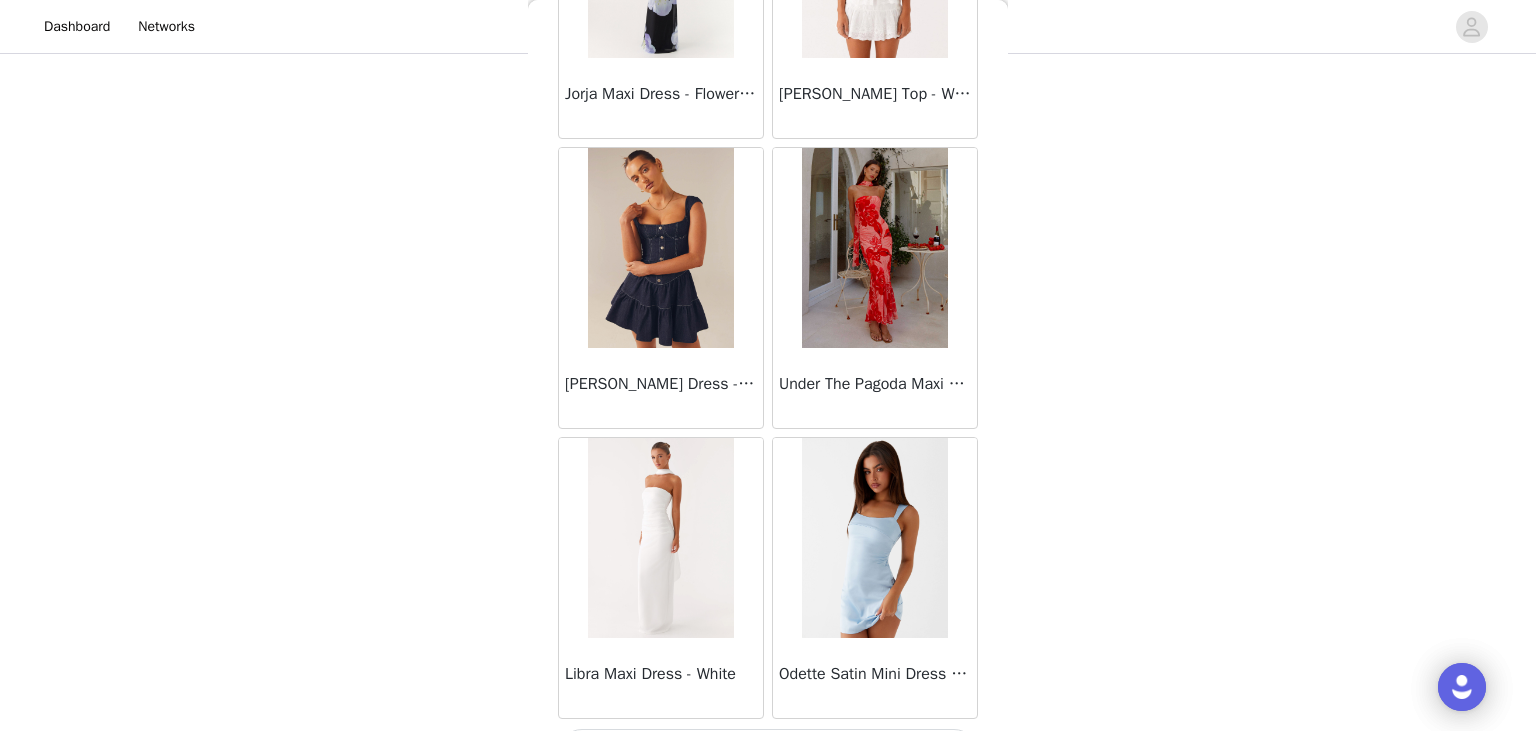 click on "Load More" at bounding box center (768, 753) 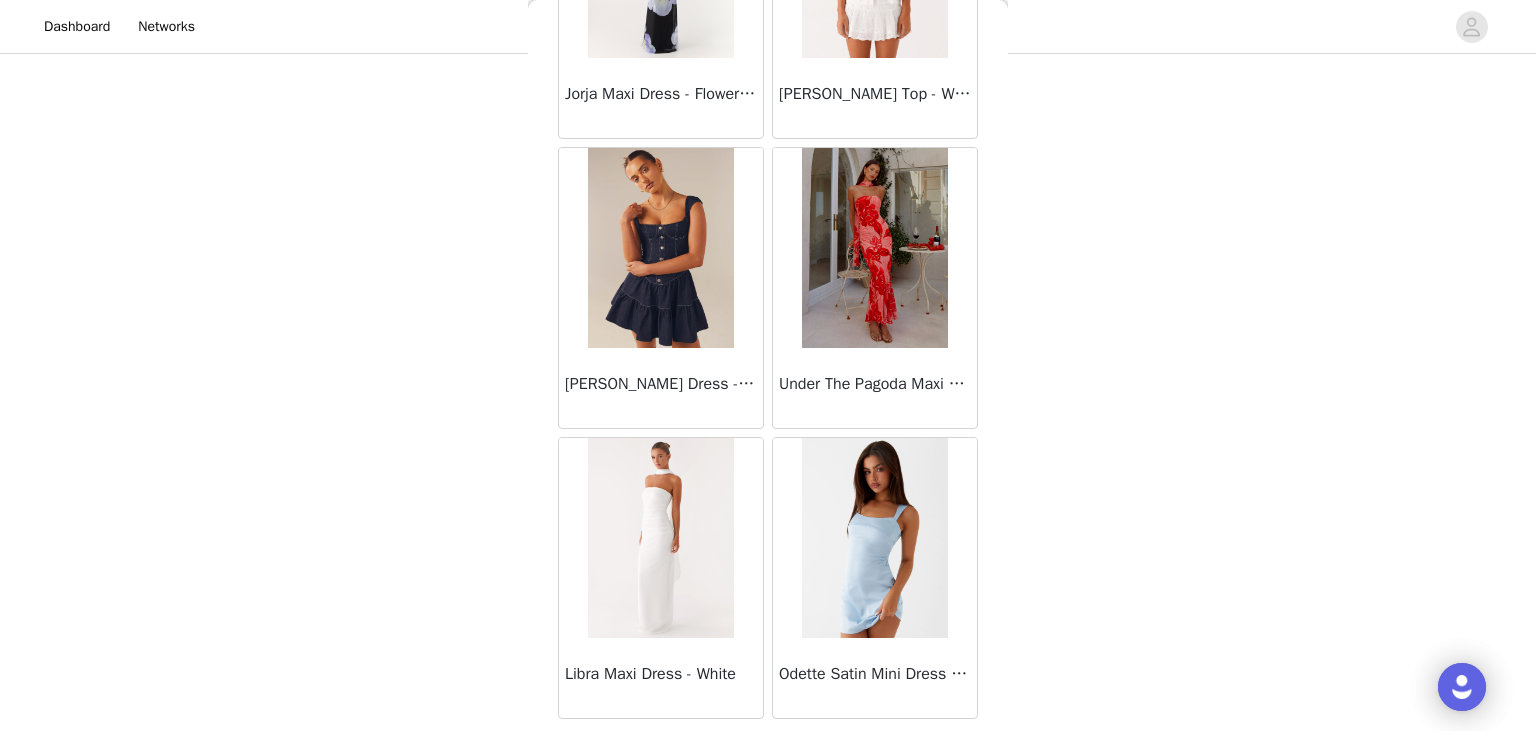 scroll, scrollTop: 39964, scrollLeft: 0, axis: vertical 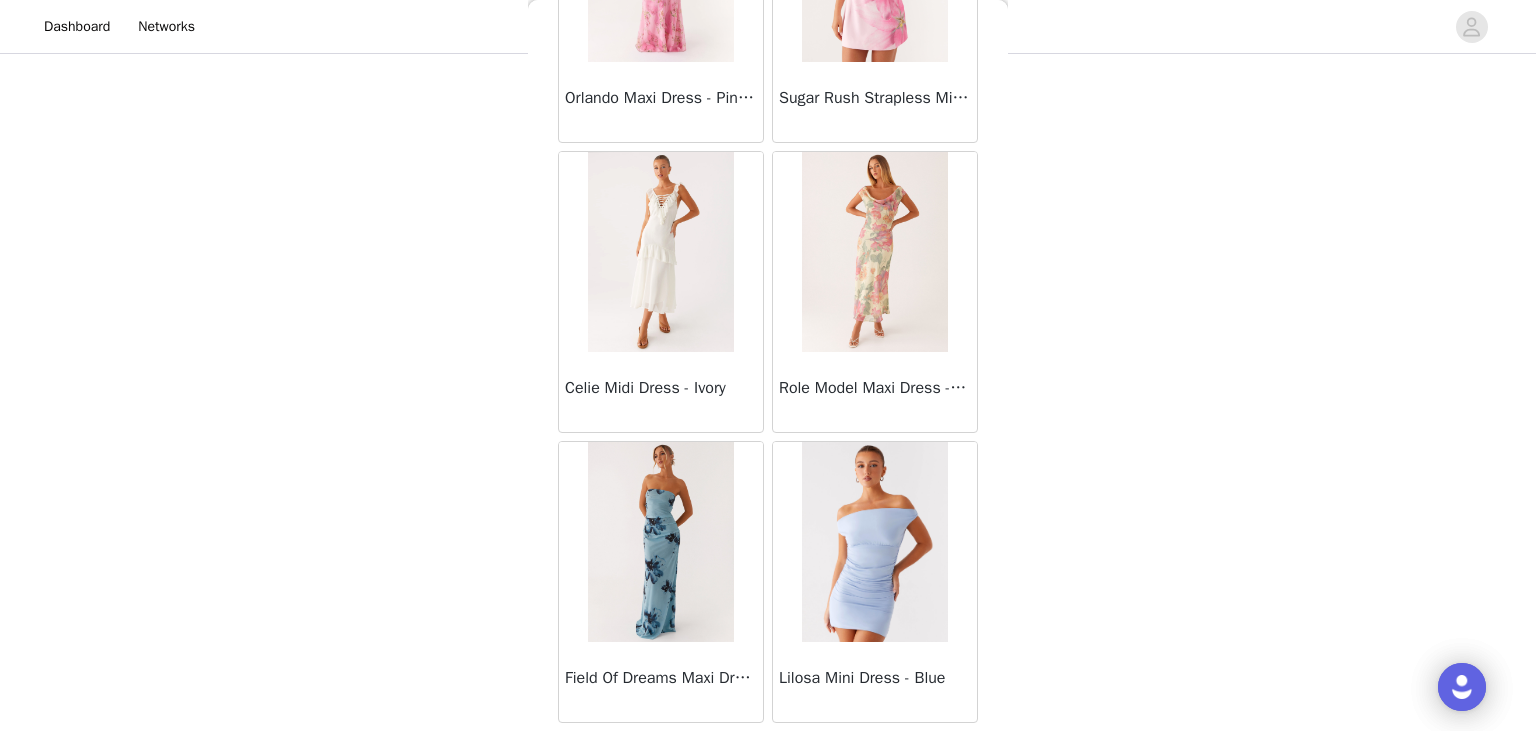 click on "Load More" at bounding box center [768, 757] 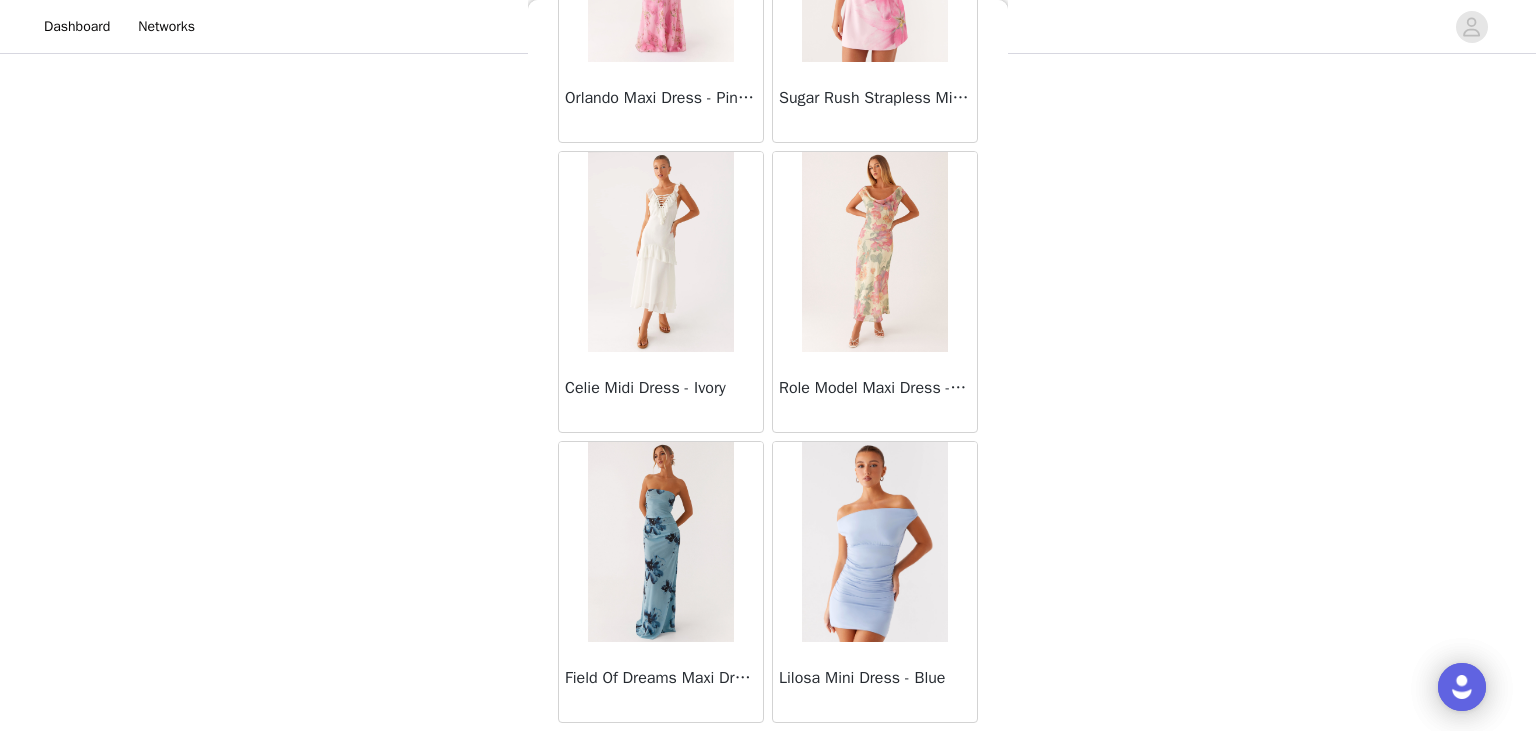 scroll, scrollTop: 42860, scrollLeft: 0, axis: vertical 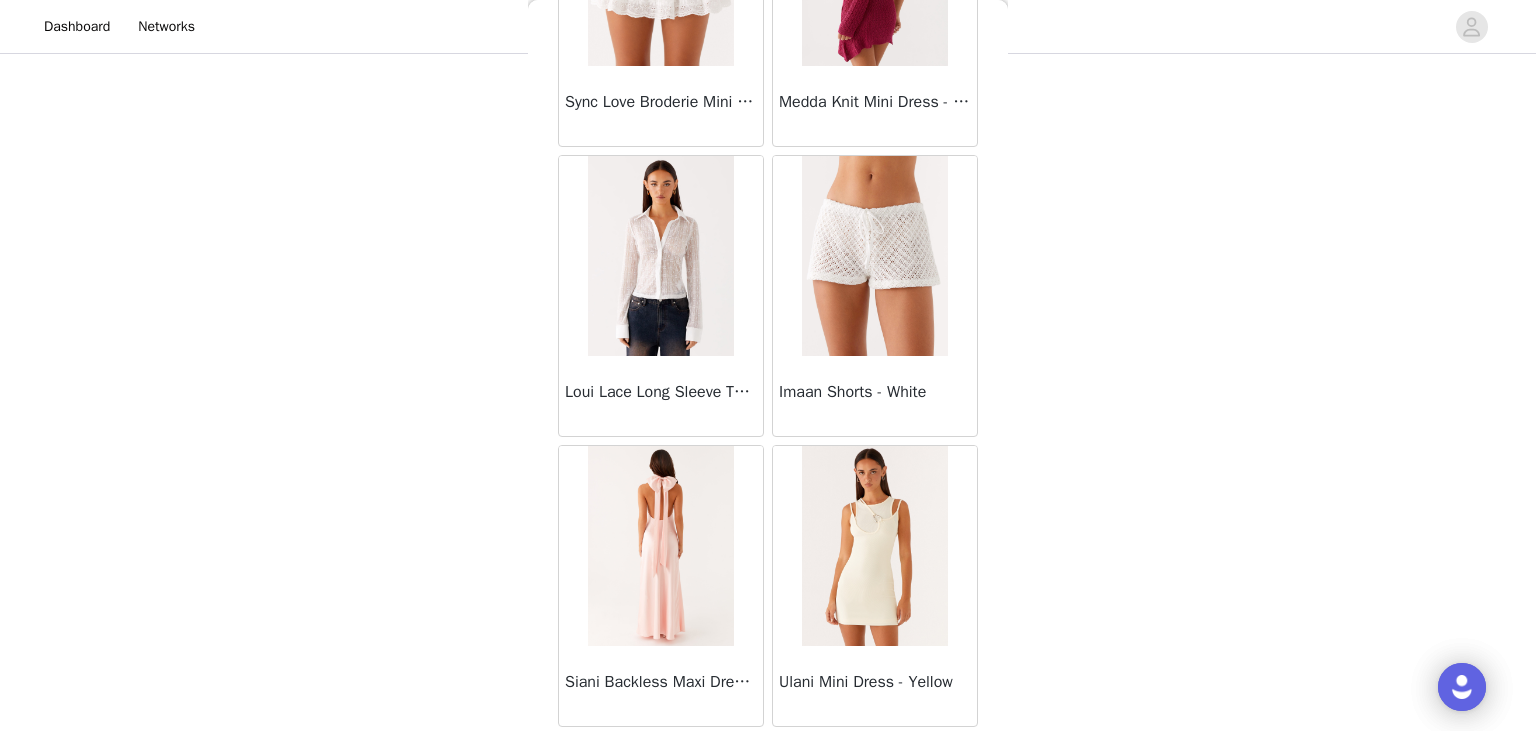 drag, startPoint x: 792, startPoint y: 692, endPoint x: 801, endPoint y: 650, distance: 42.953465 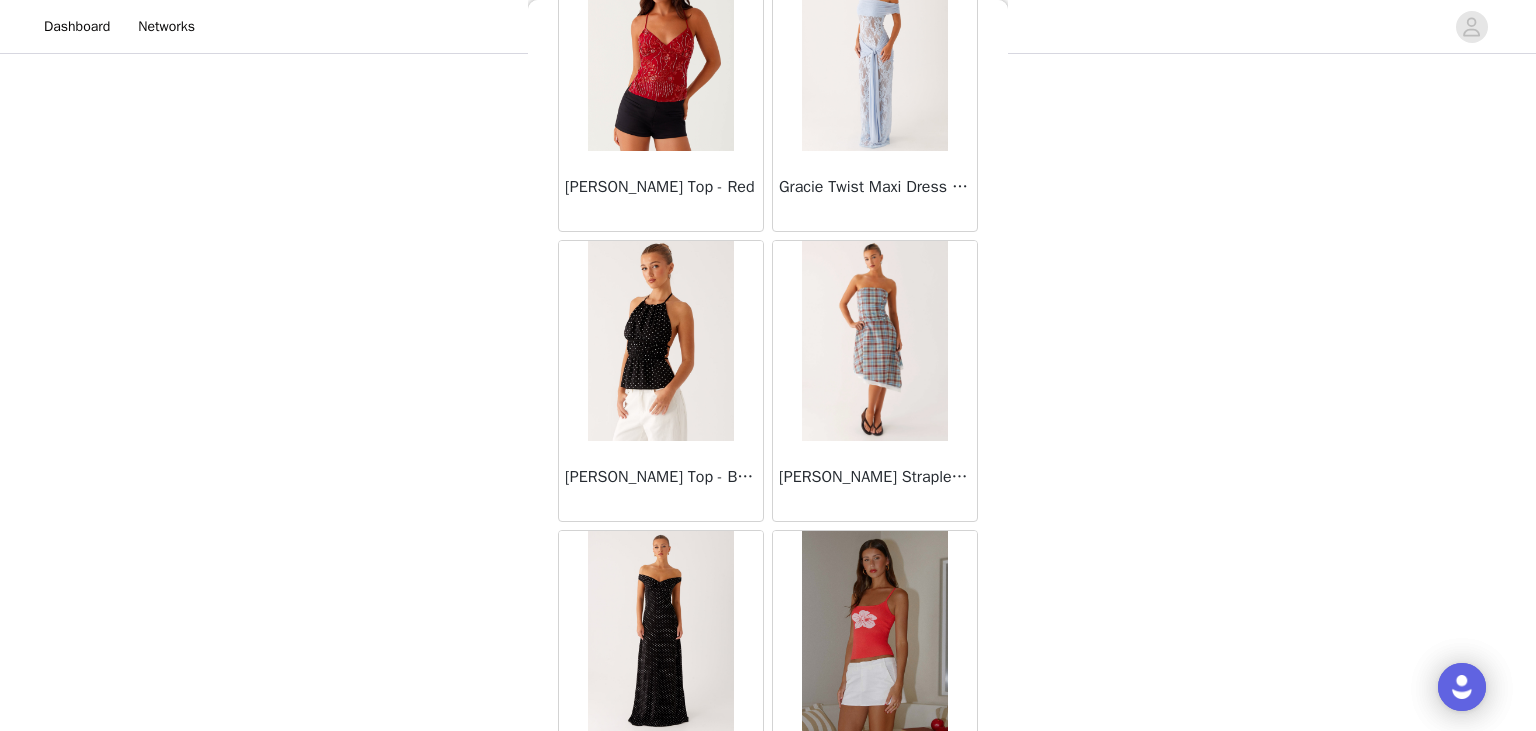 scroll, scrollTop: 48661, scrollLeft: 0, axis: vertical 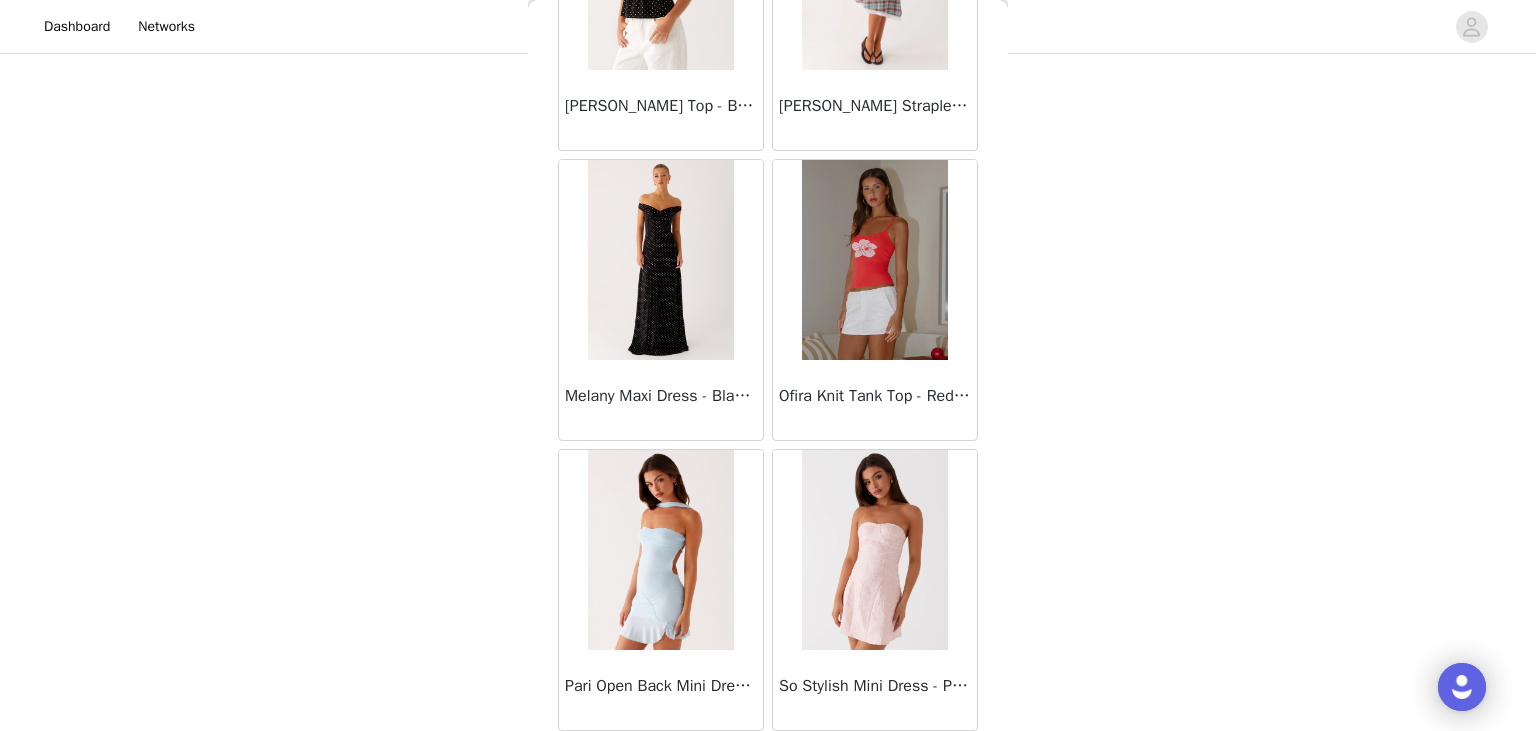 click on "Load More" at bounding box center (768, 765) 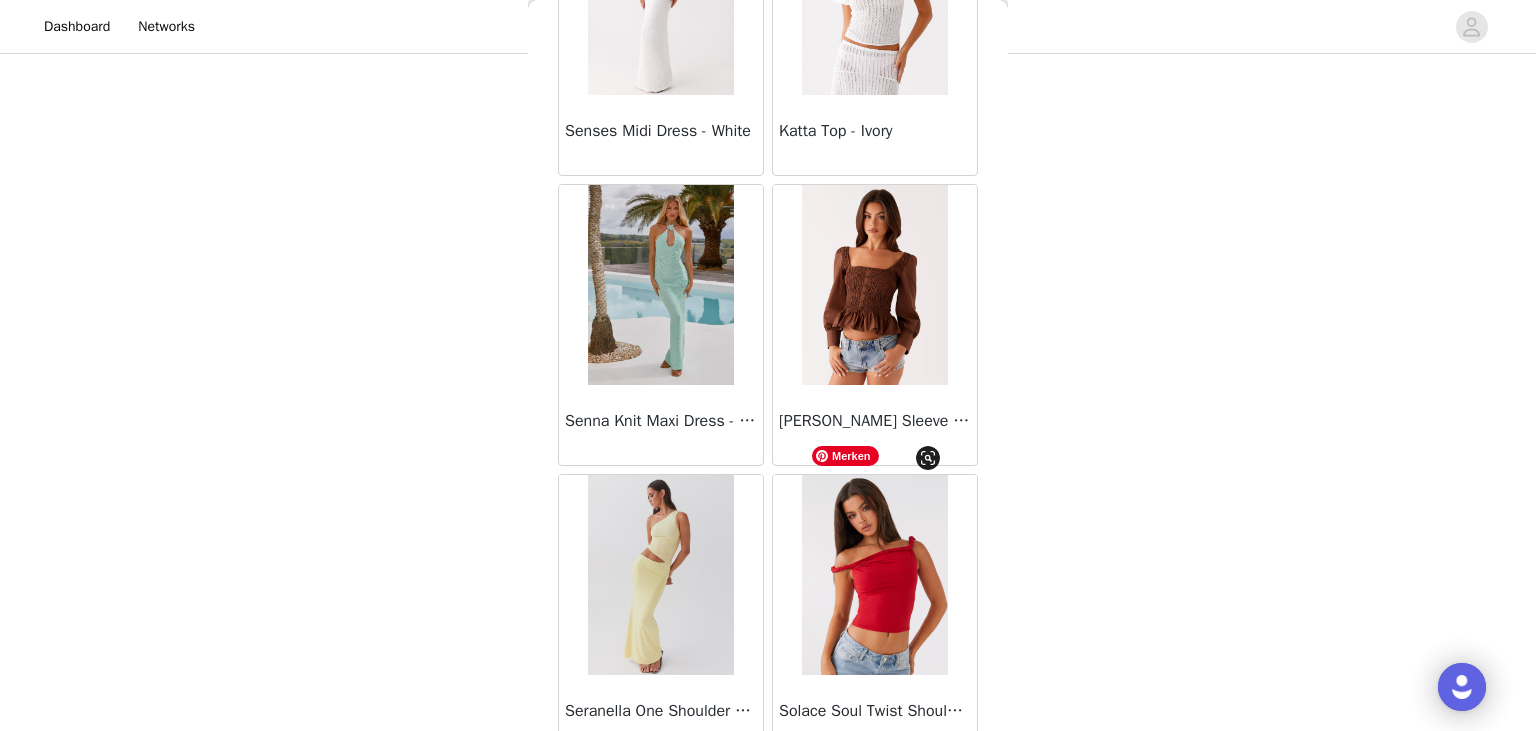 scroll, scrollTop: 51557, scrollLeft: 0, axis: vertical 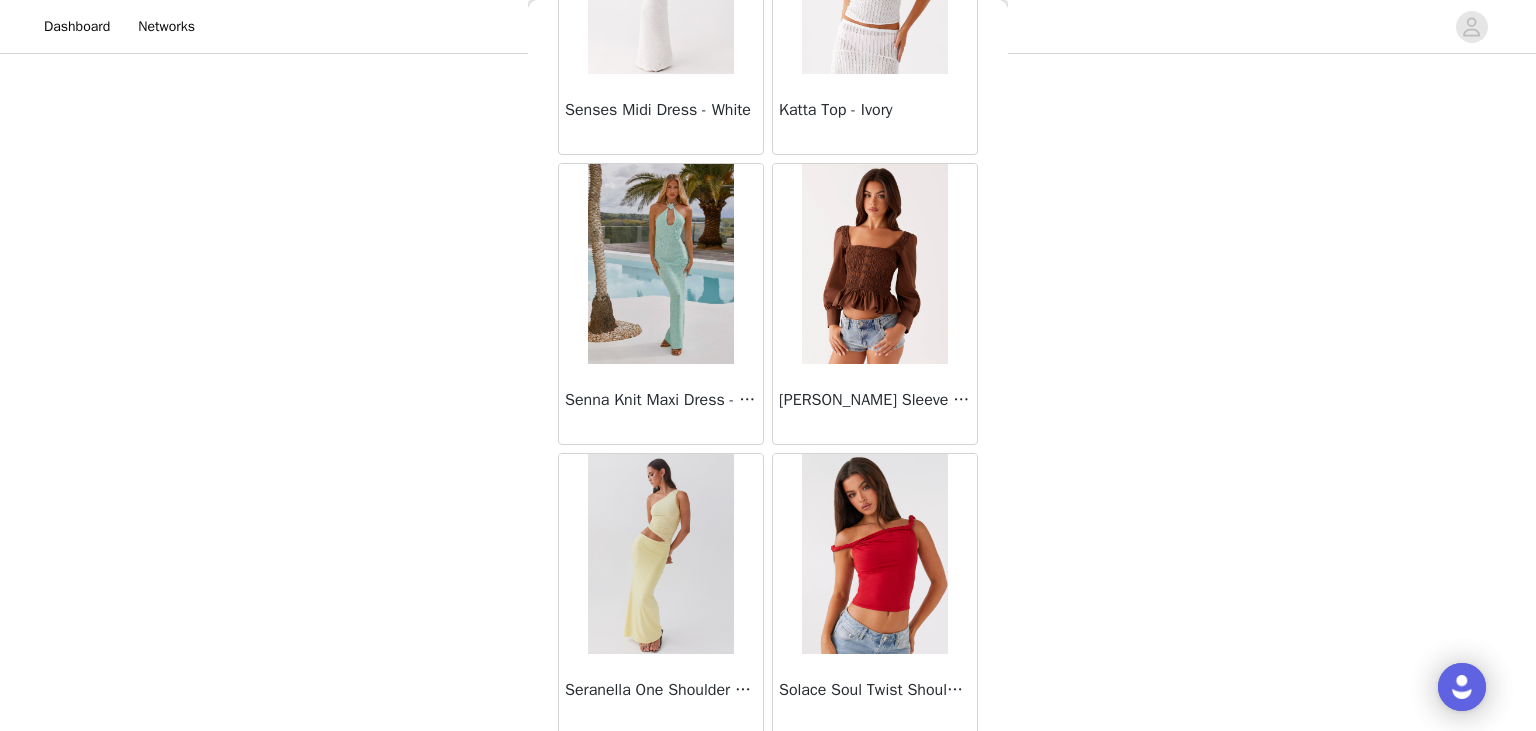 click on "Load More" at bounding box center [768, 769] 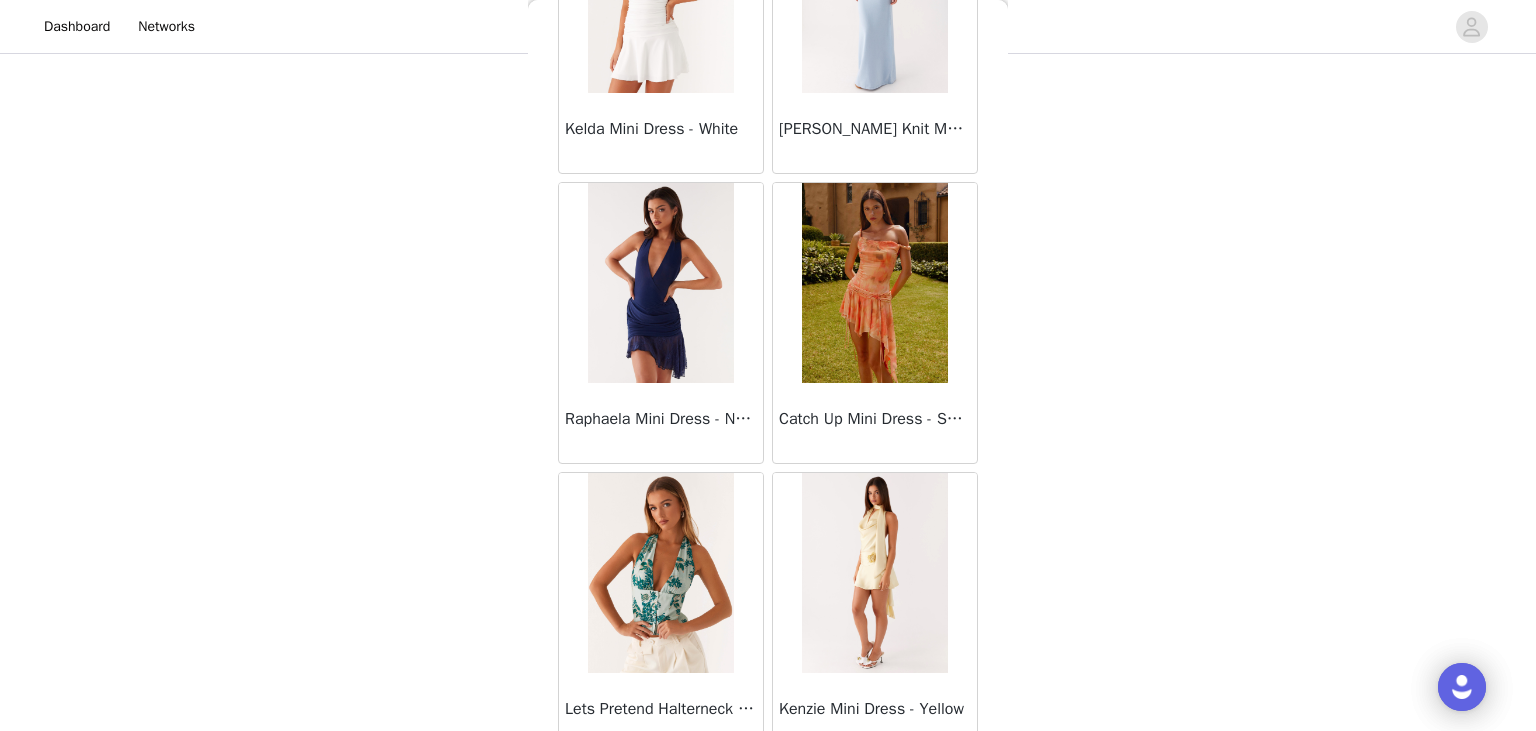 scroll, scrollTop: 54453, scrollLeft: 0, axis: vertical 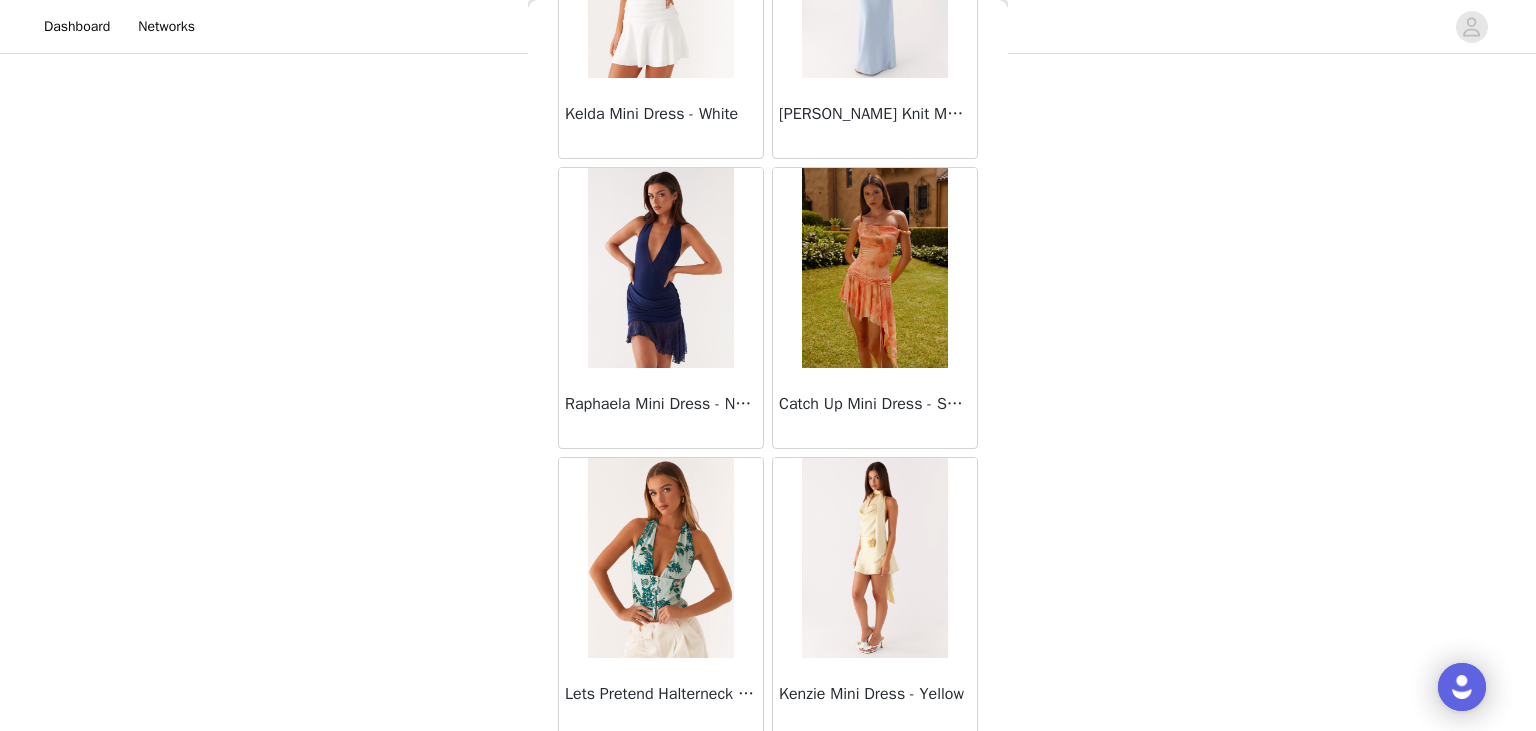 click on "Load More" at bounding box center (768, 773) 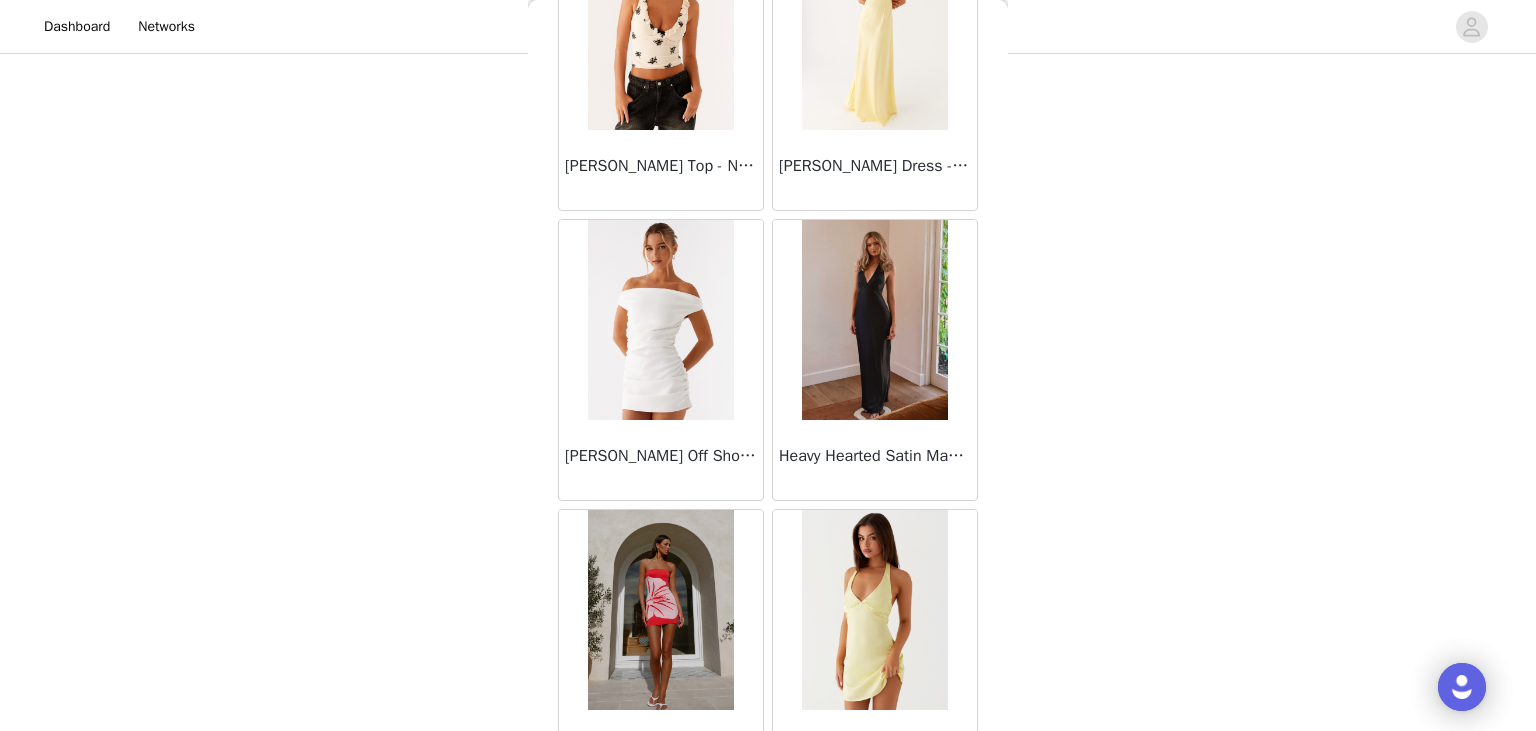 scroll, scrollTop: 57349, scrollLeft: 0, axis: vertical 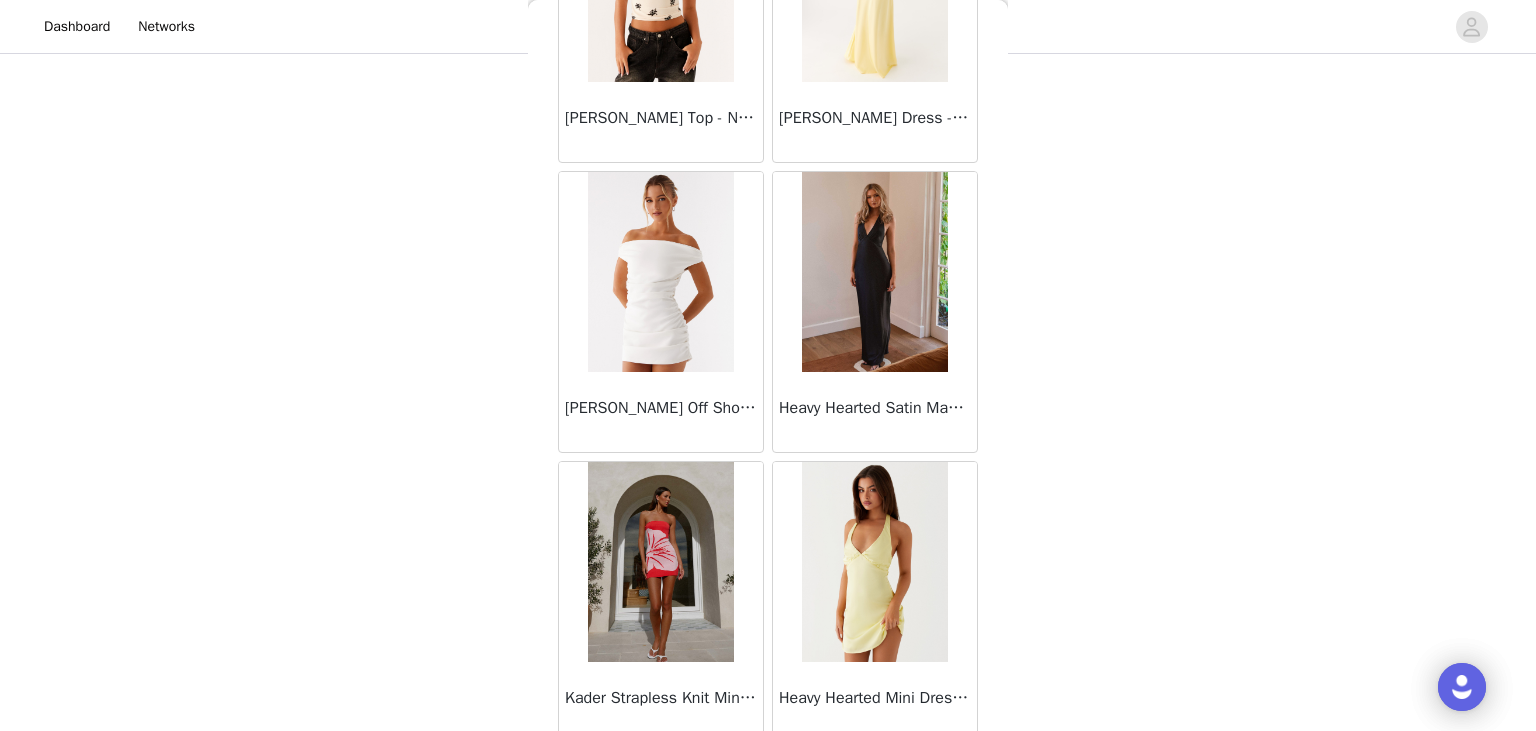 click on "Load More" at bounding box center [768, 777] 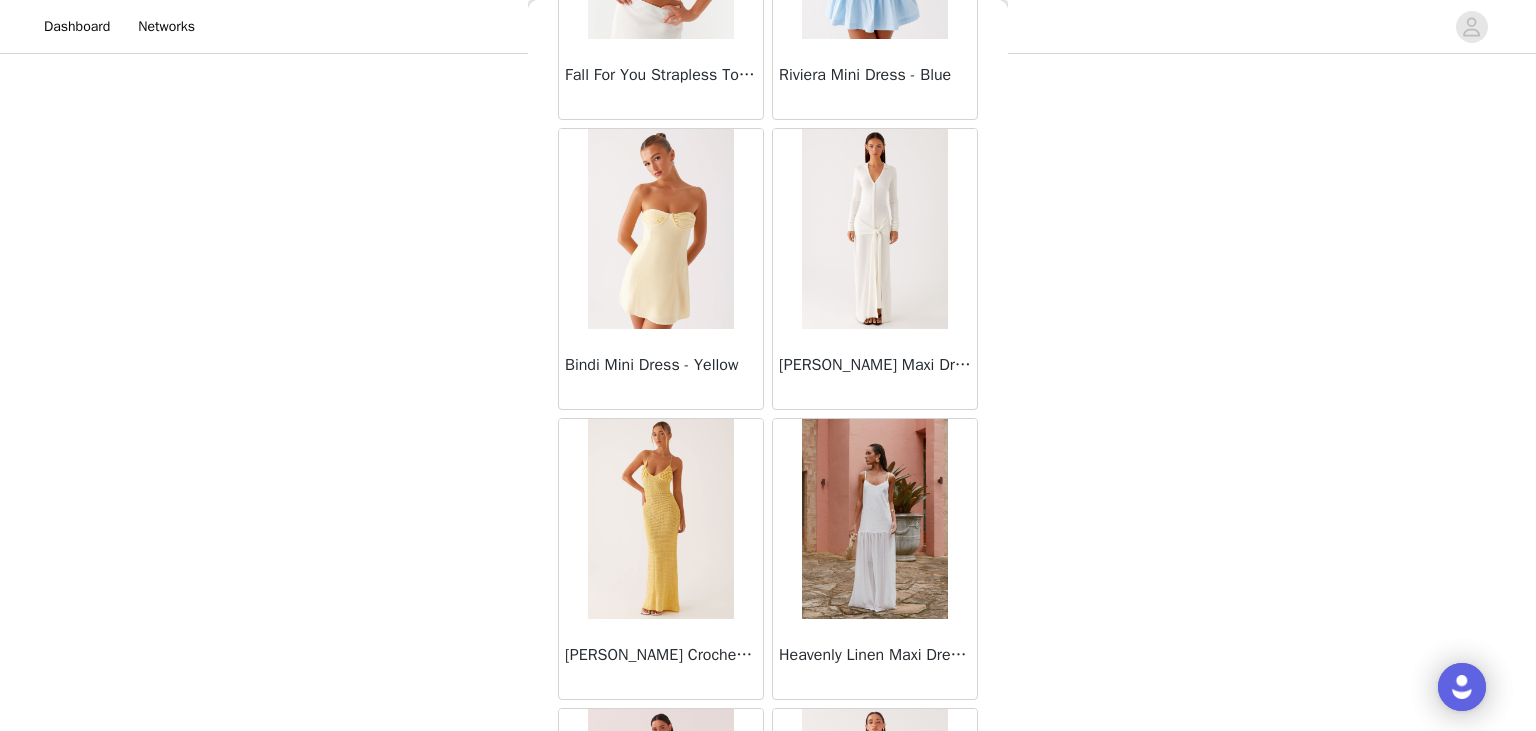 scroll, scrollTop: 60245, scrollLeft: 0, axis: vertical 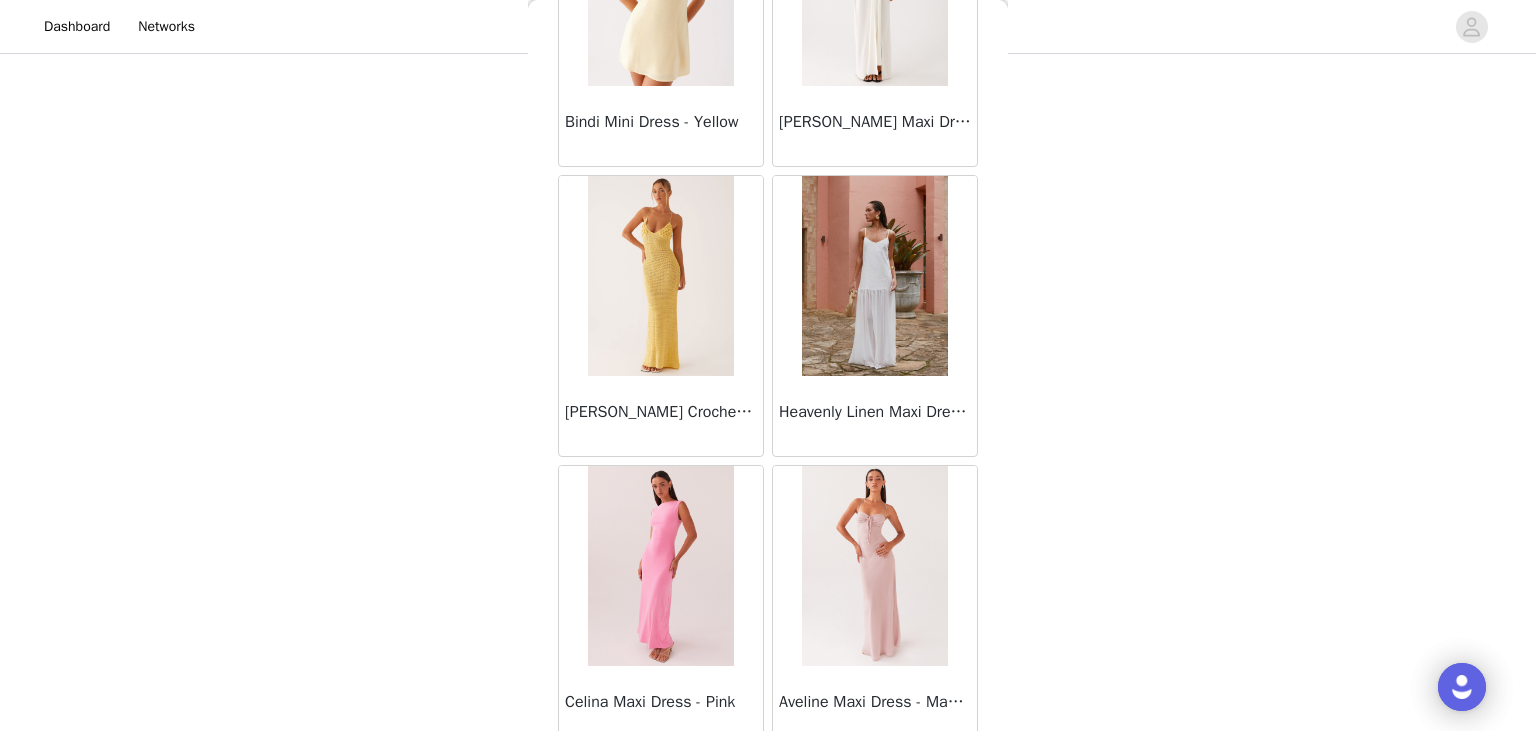 click on "Load More" at bounding box center (768, 781) 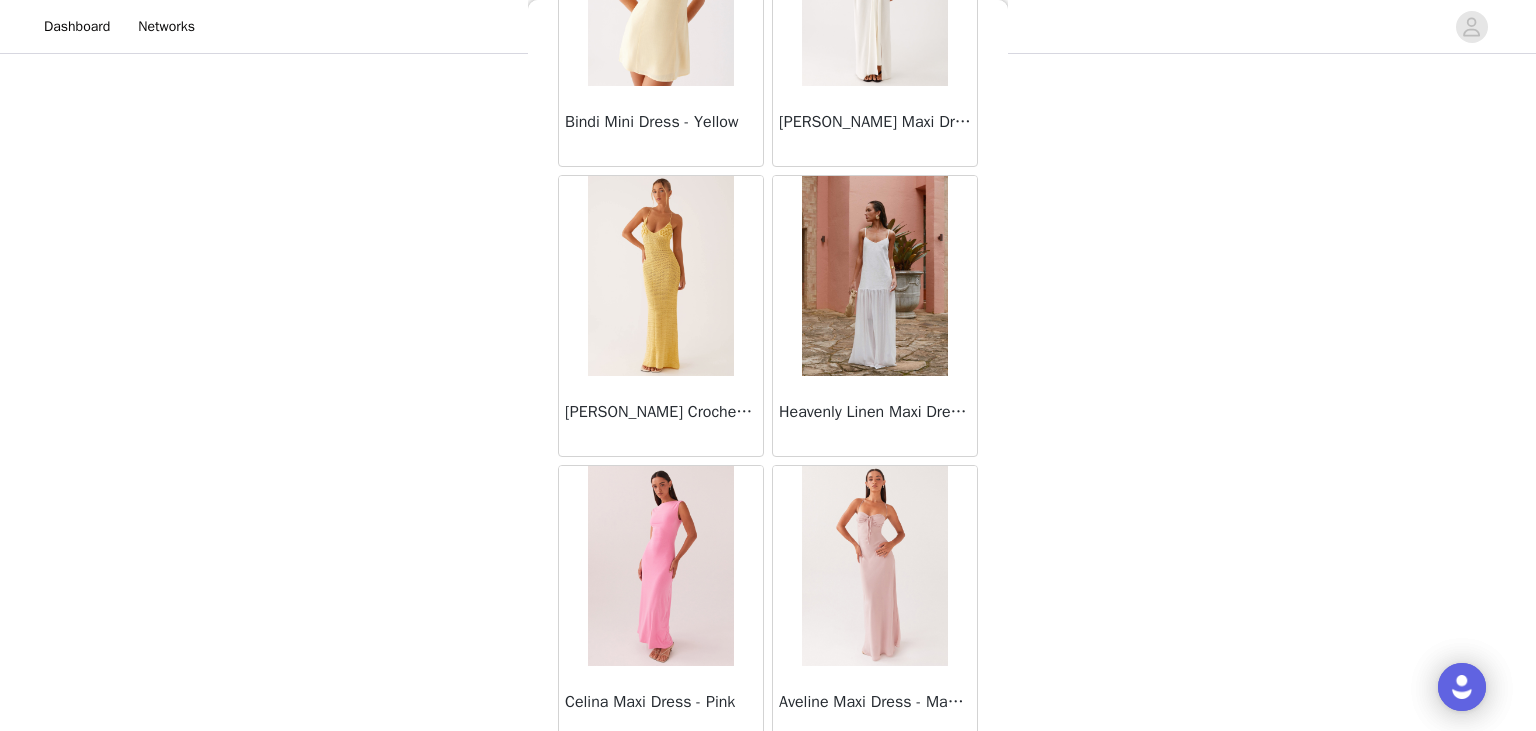 scroll, scrollTop: 60236, scrollLeft: 0, axis: vertical 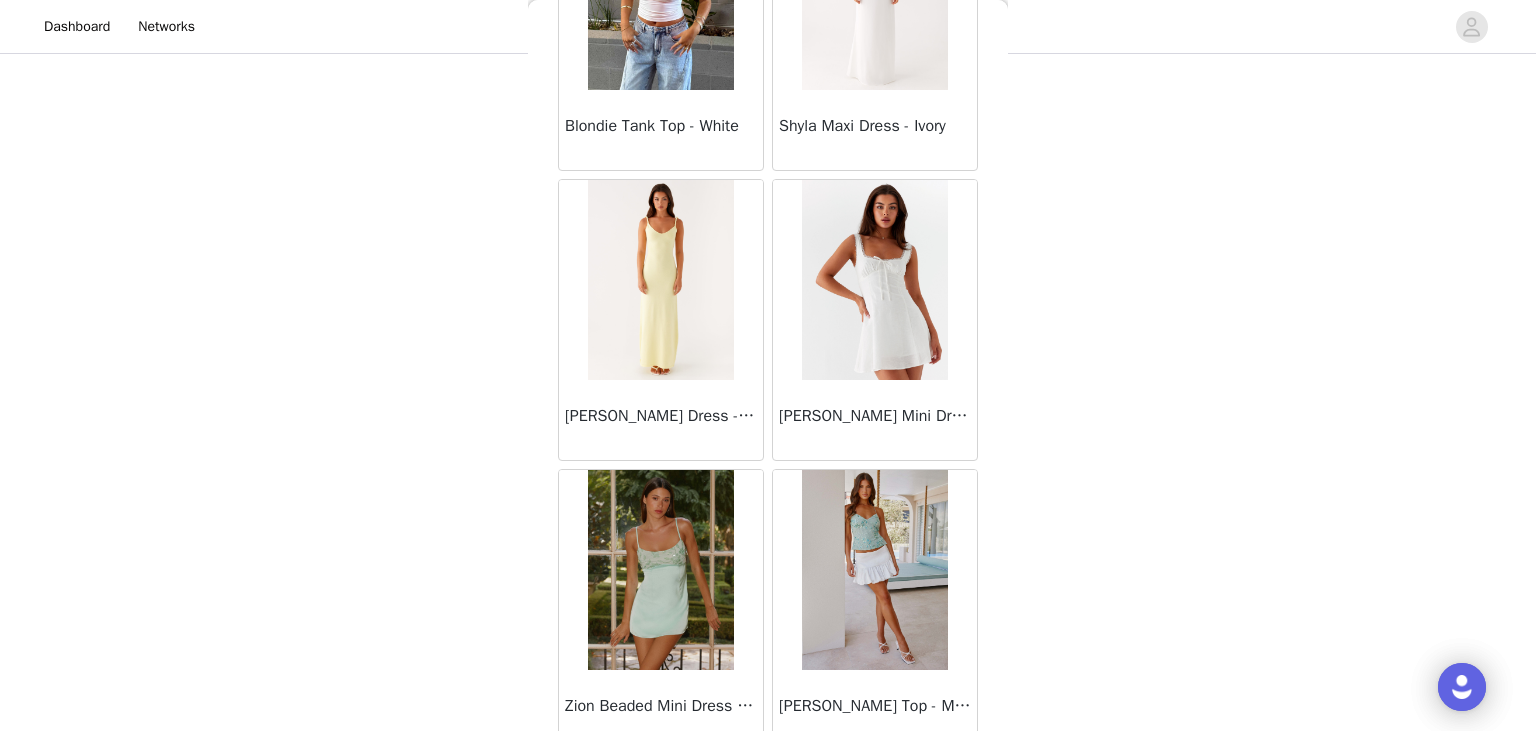 click on "Load More" at bounding box center (768, 785) 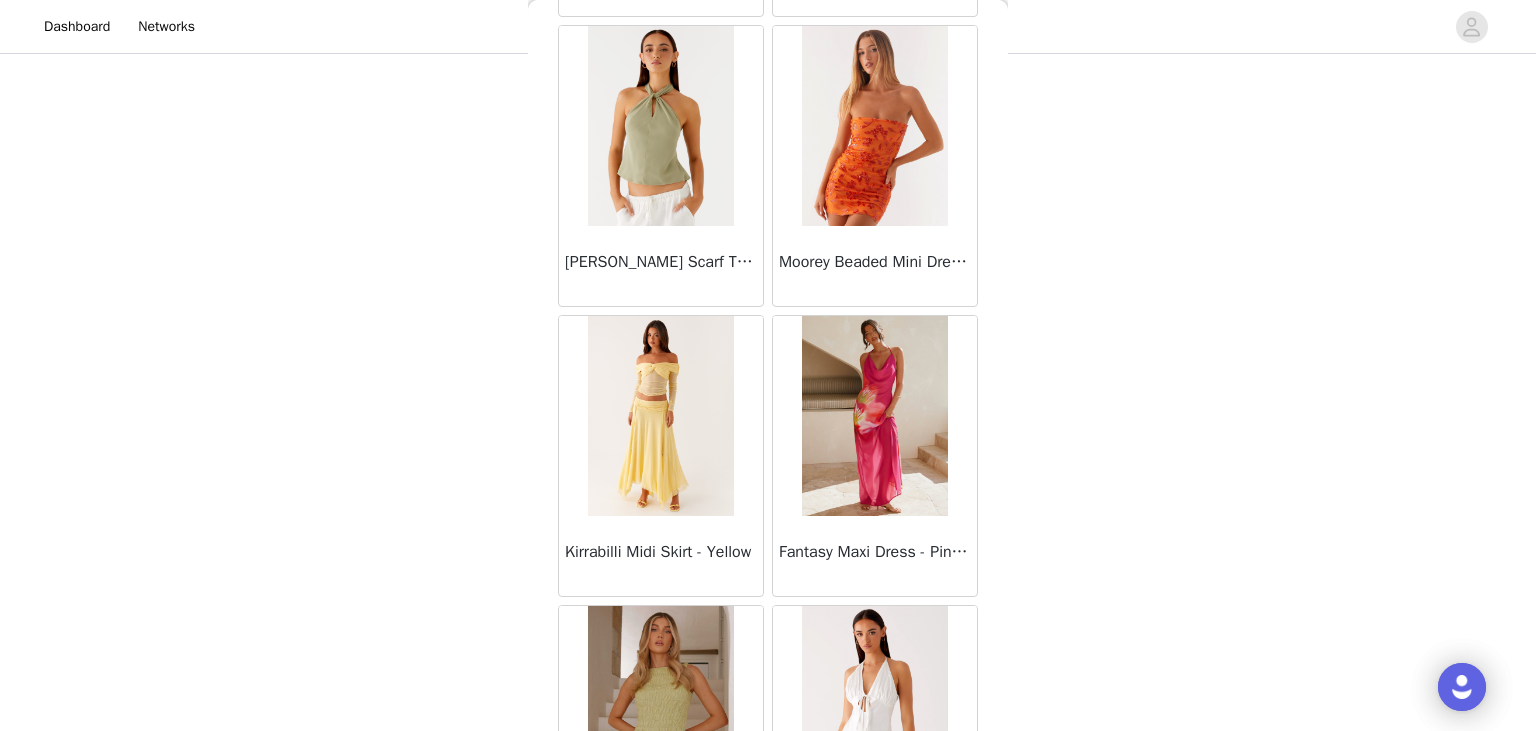 scroll, scrollTop: 66037, scrollLeft: 0, axis: vertical 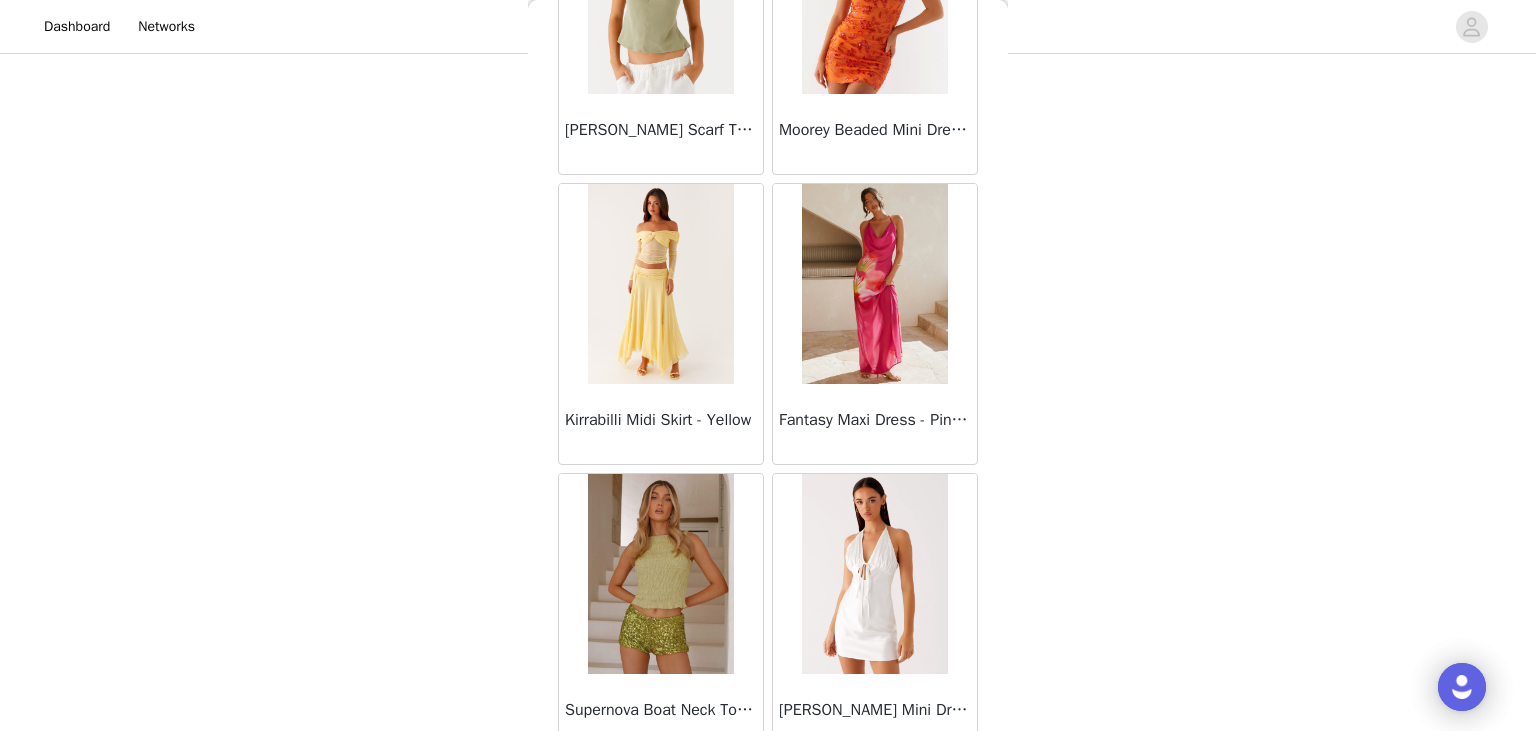 click on "Load More" at bounding box center (768, 789) 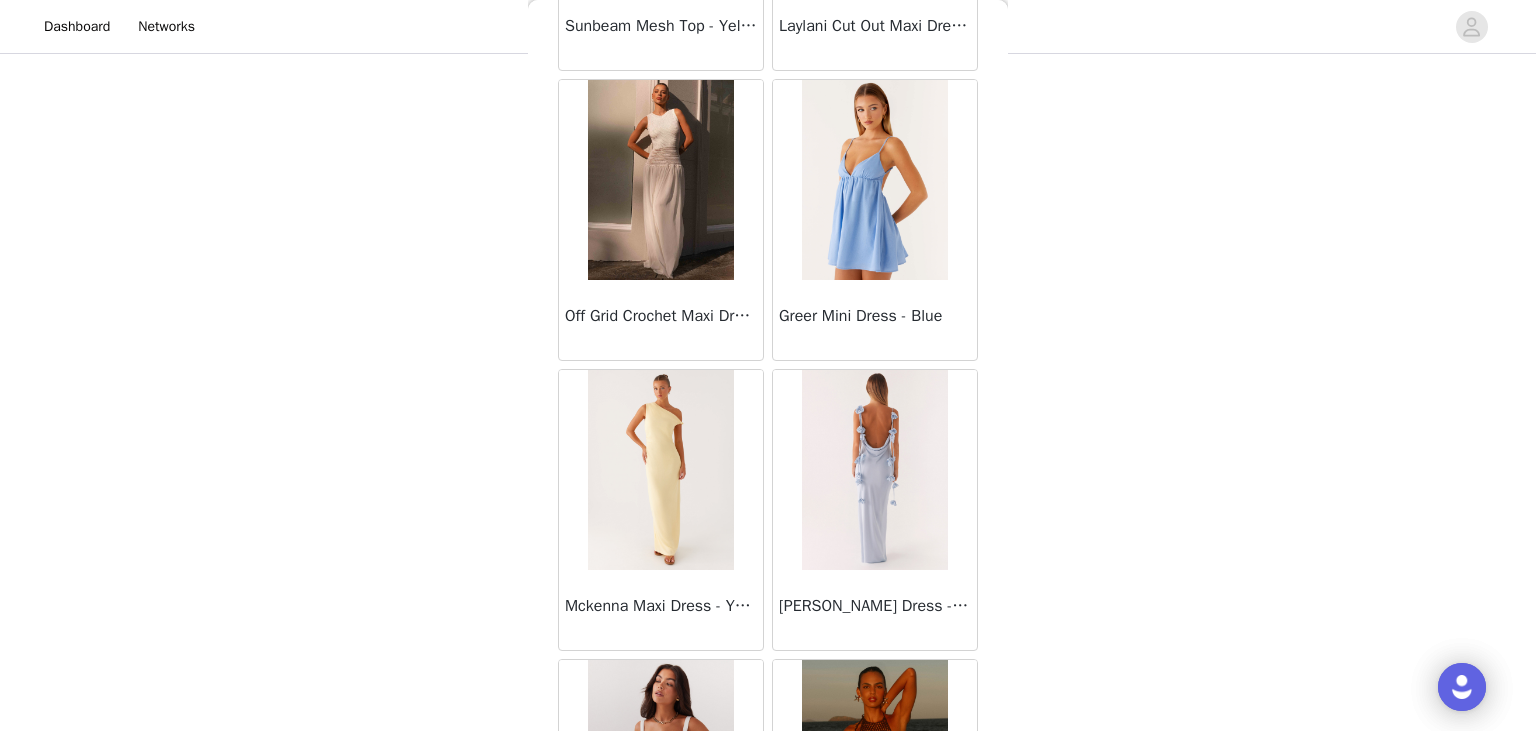 scroll, scrollTop: 68140, scrollLeft: 0, axis: vertical 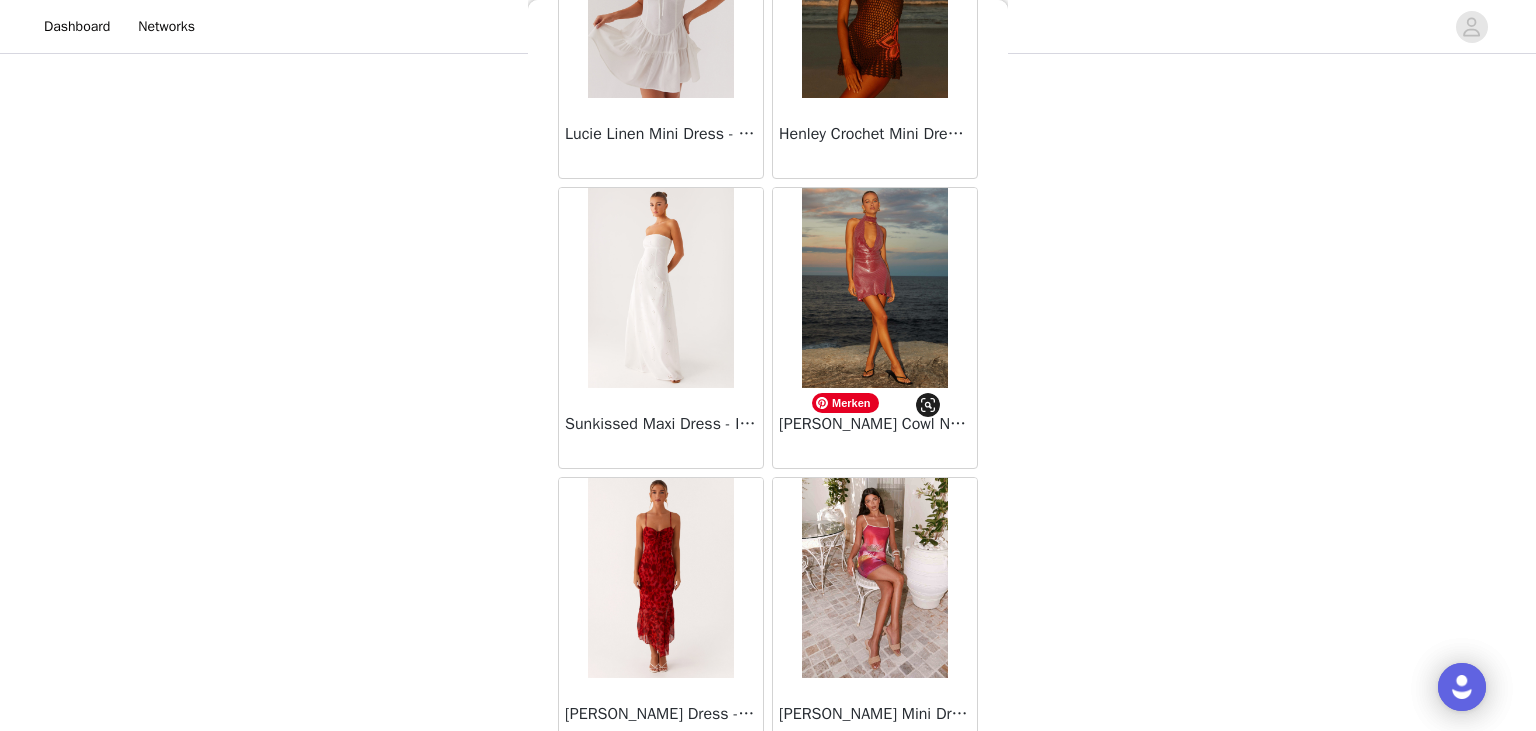click on "Load More" at bounding box center (768, 793) 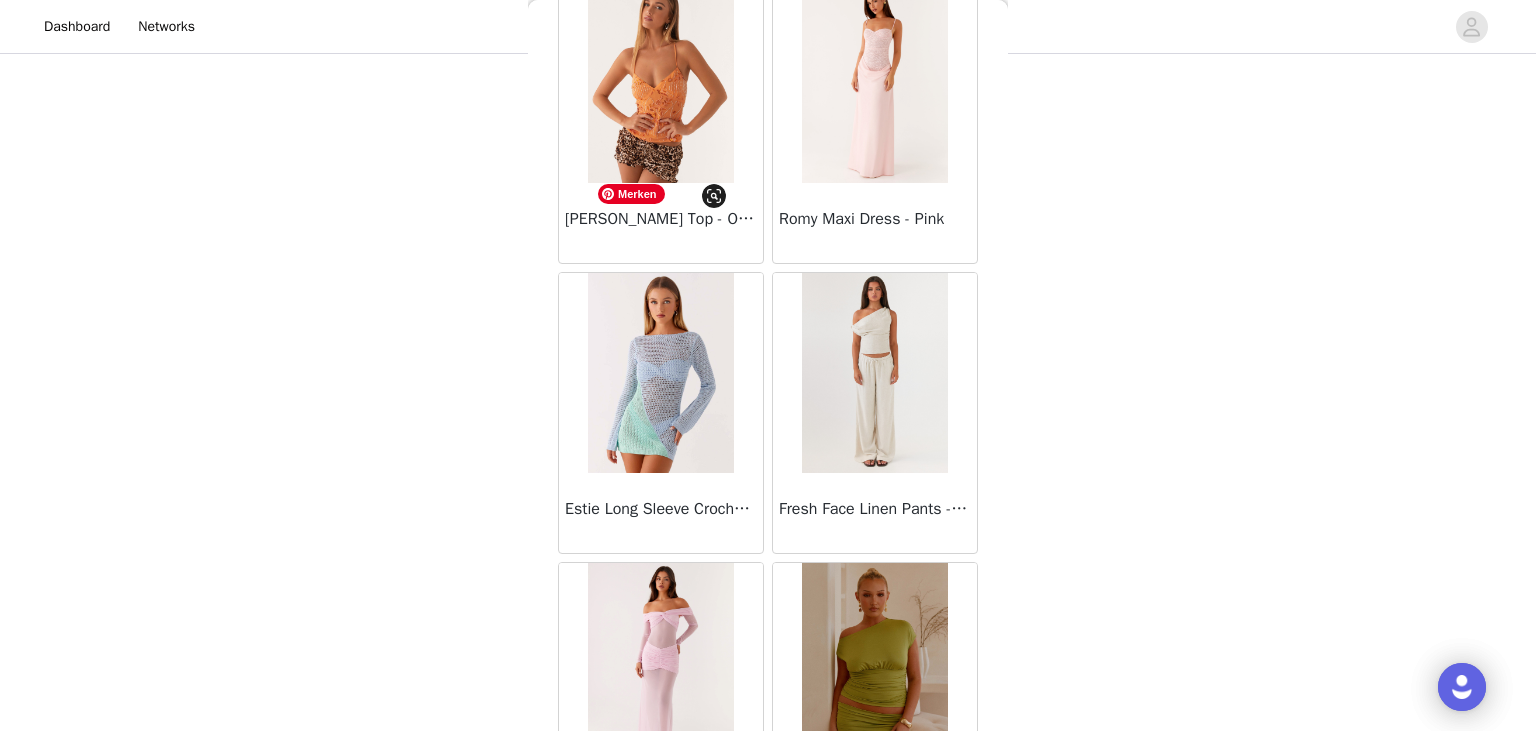 scroll, scrollTop: 71829, scrollLeft: 0, axis: vertical 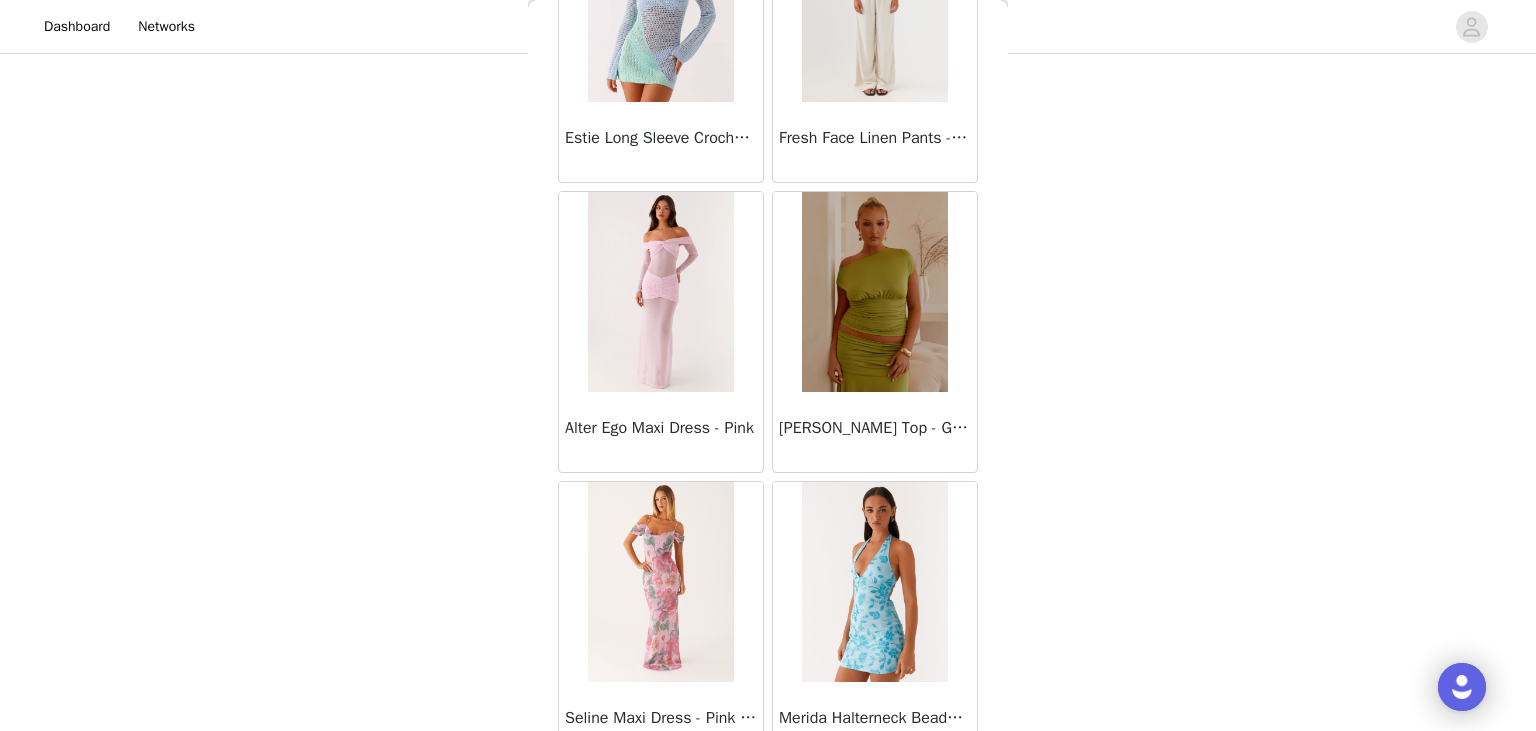 click on "Load More" at bounding box center [768, 797] 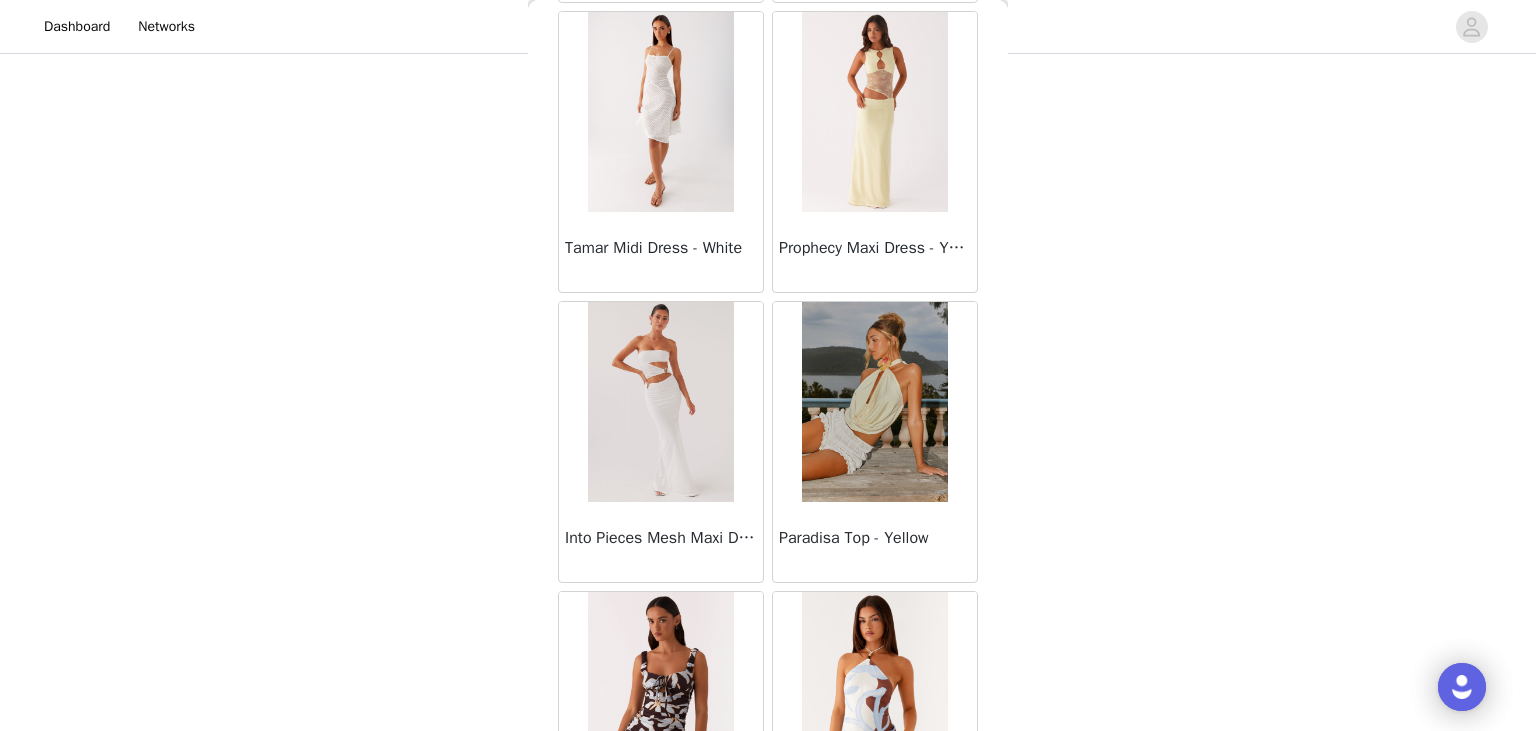 scroll, scrollTop: 74038, scrollLeft: 0, axis: vertical 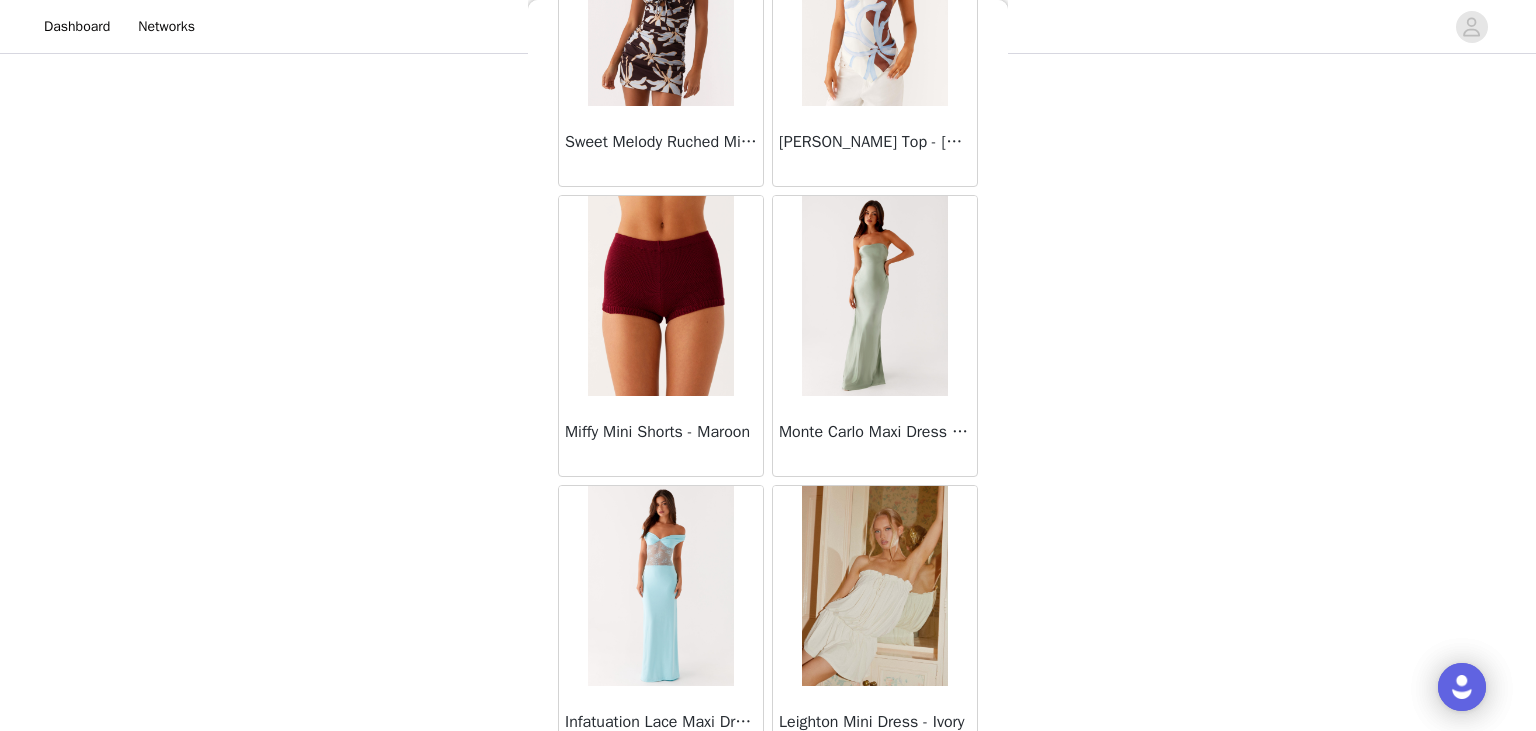 drag, startPoint x: 749, startPoint y: 698, endPoint x: 794, endPoint y: 666, distance: 55.21775 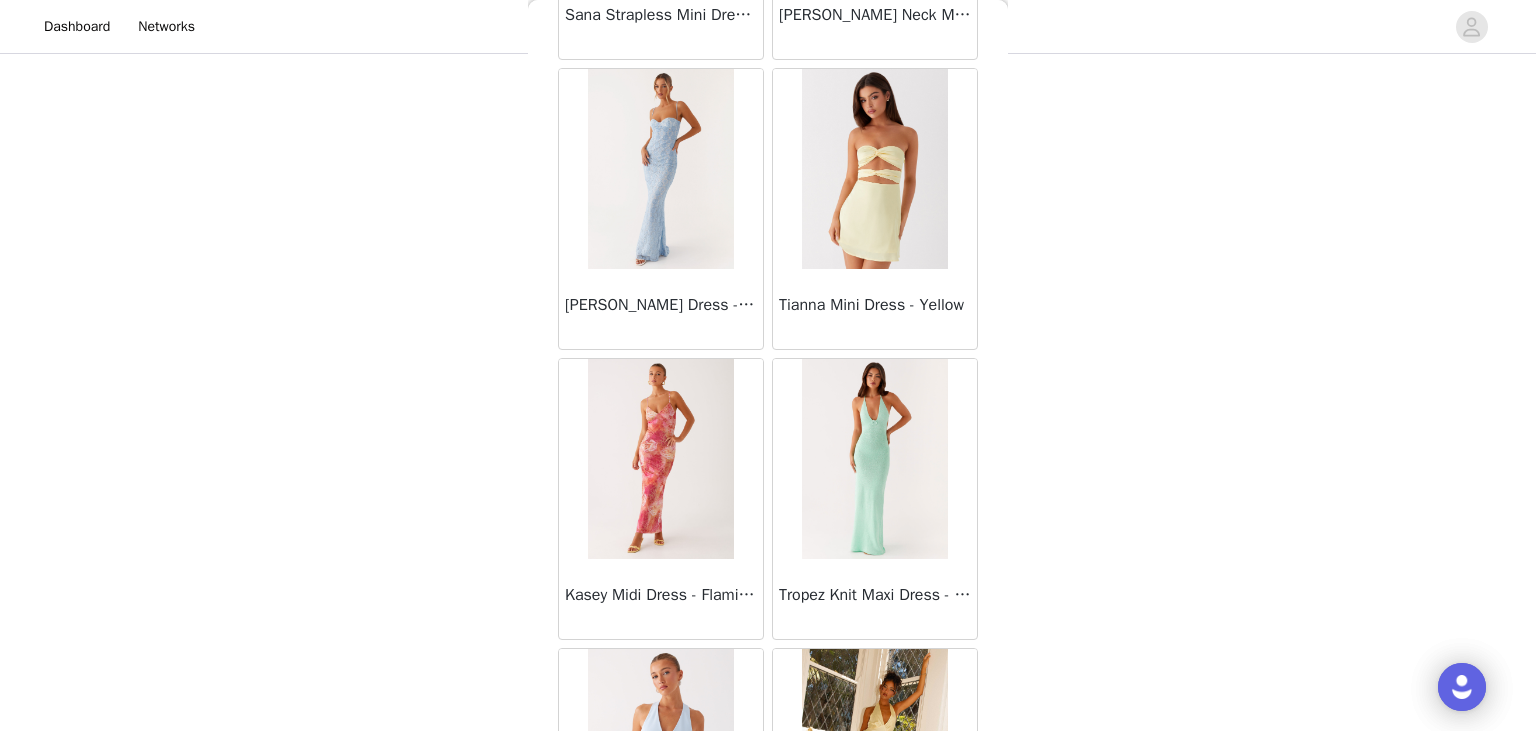 scroll, scrollTop: 77621, scrollLeft: 0, axis: vertical 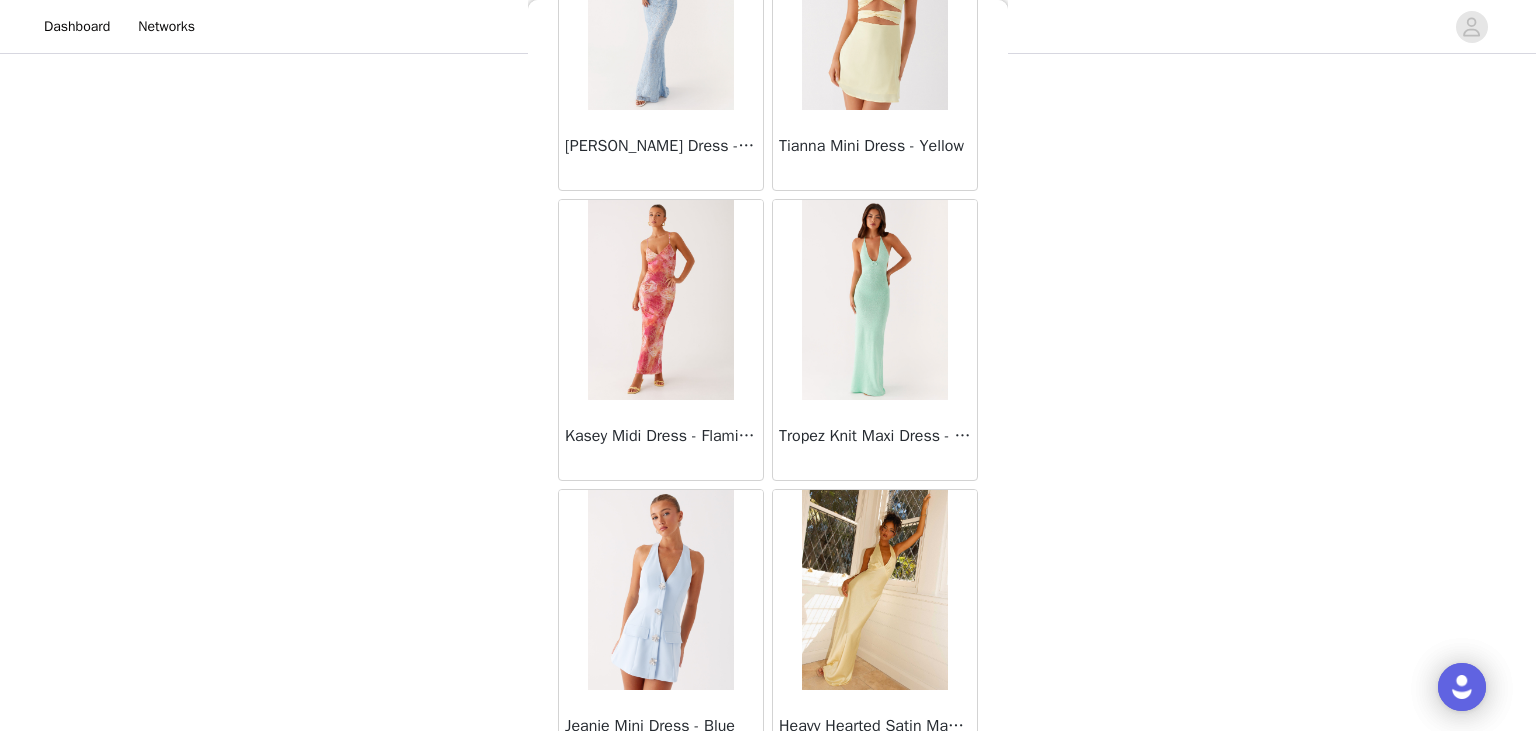 click on "Load More" at bounding box center [768, 805] 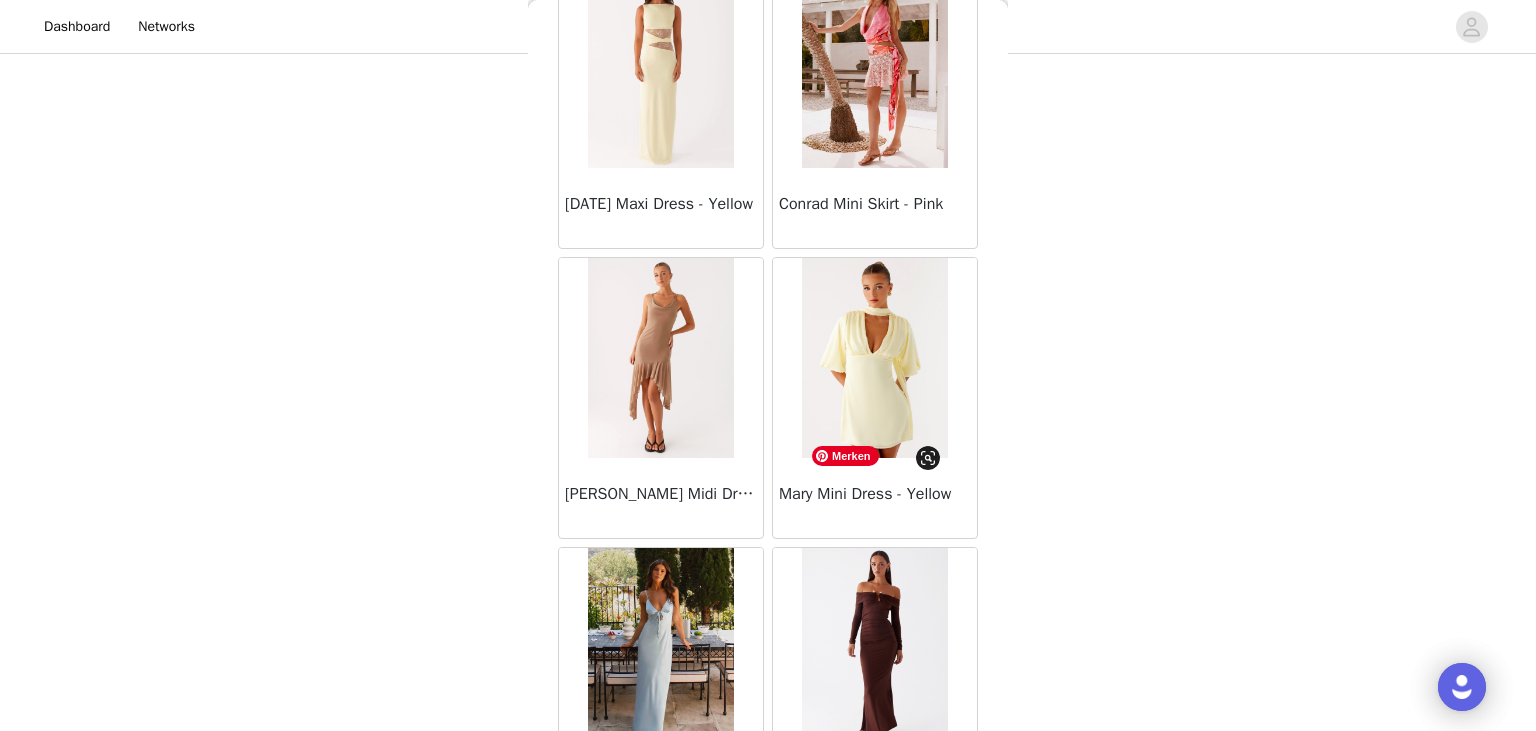 scroll, scrollTop: 80517, scrollLeft: 0, axis: vertical 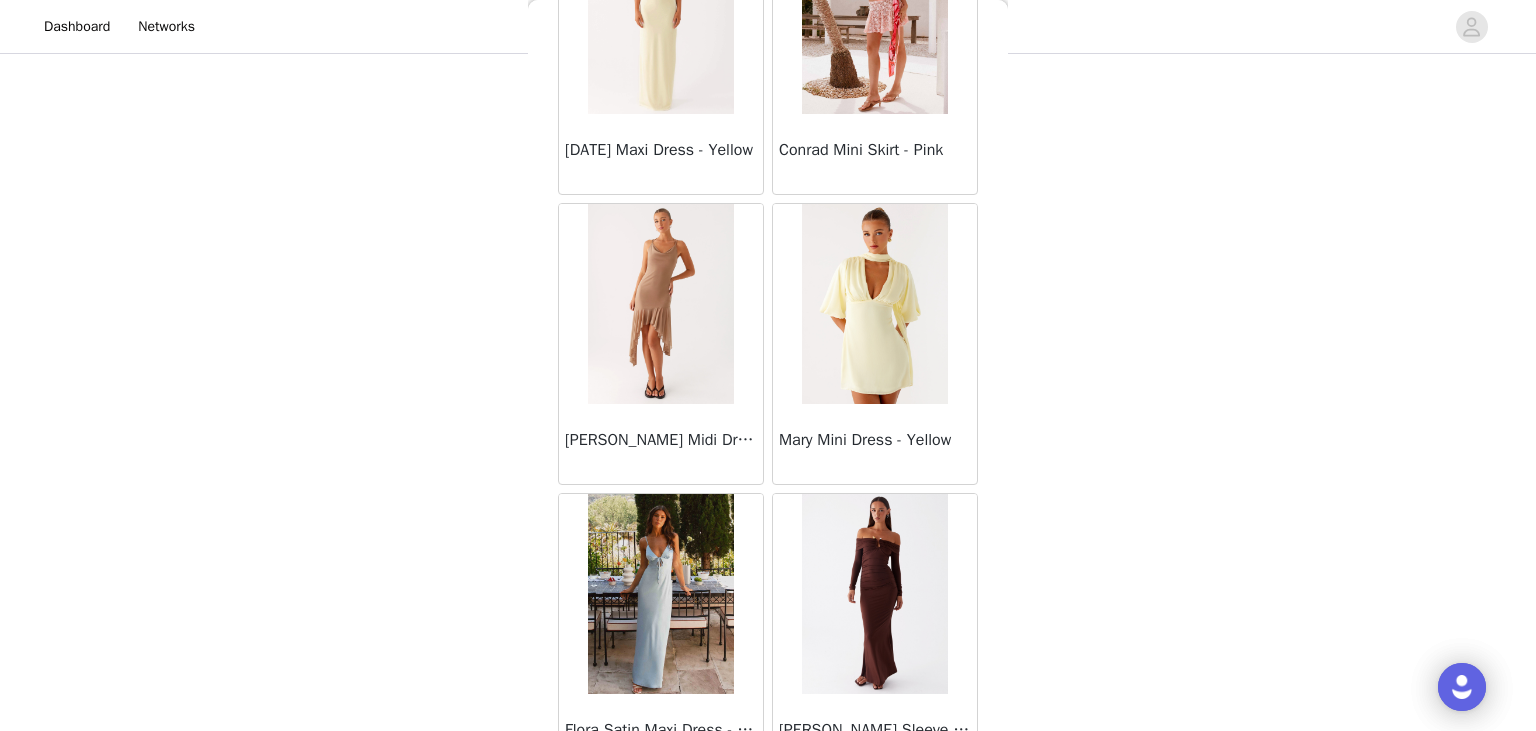 click on "Load More" at bounding box center (768, 809) 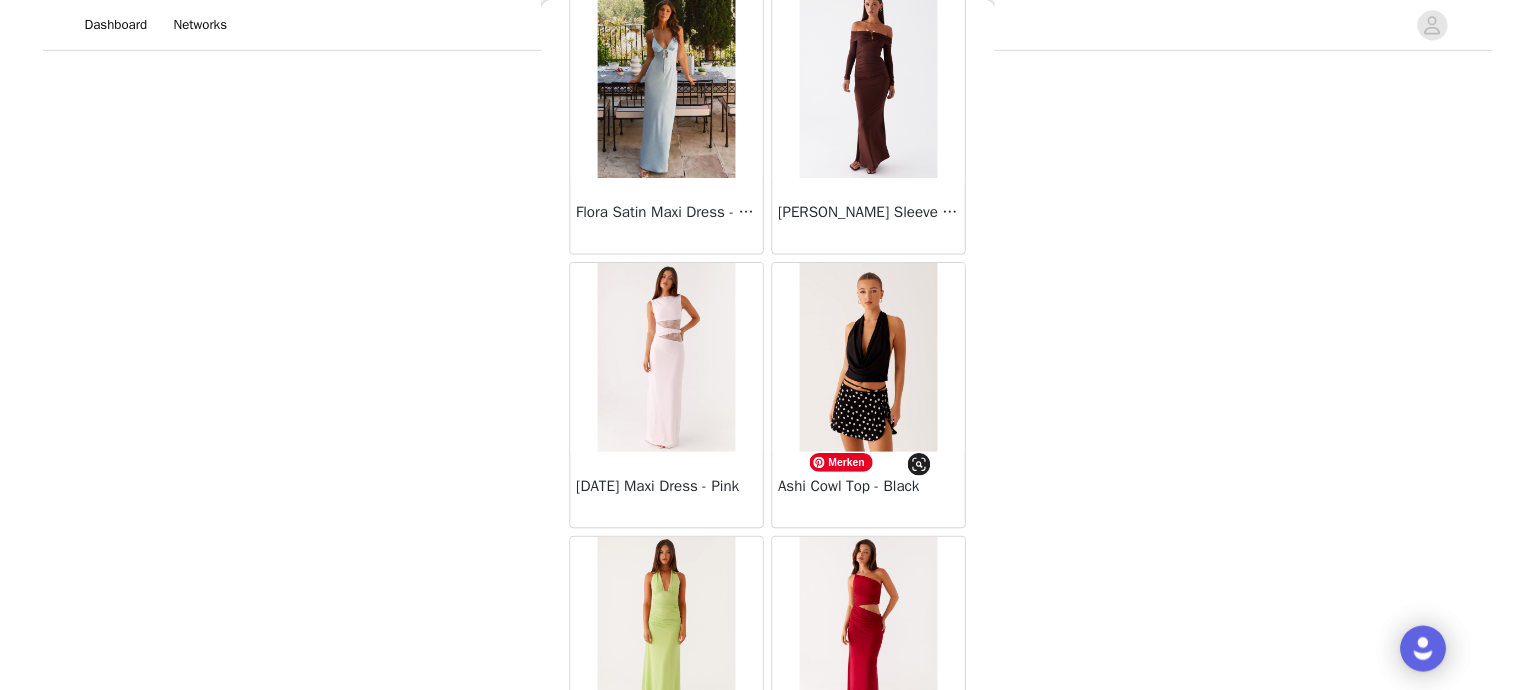 scroll, scrollTop: 81247, scrollLeft: 0, axis: vertical 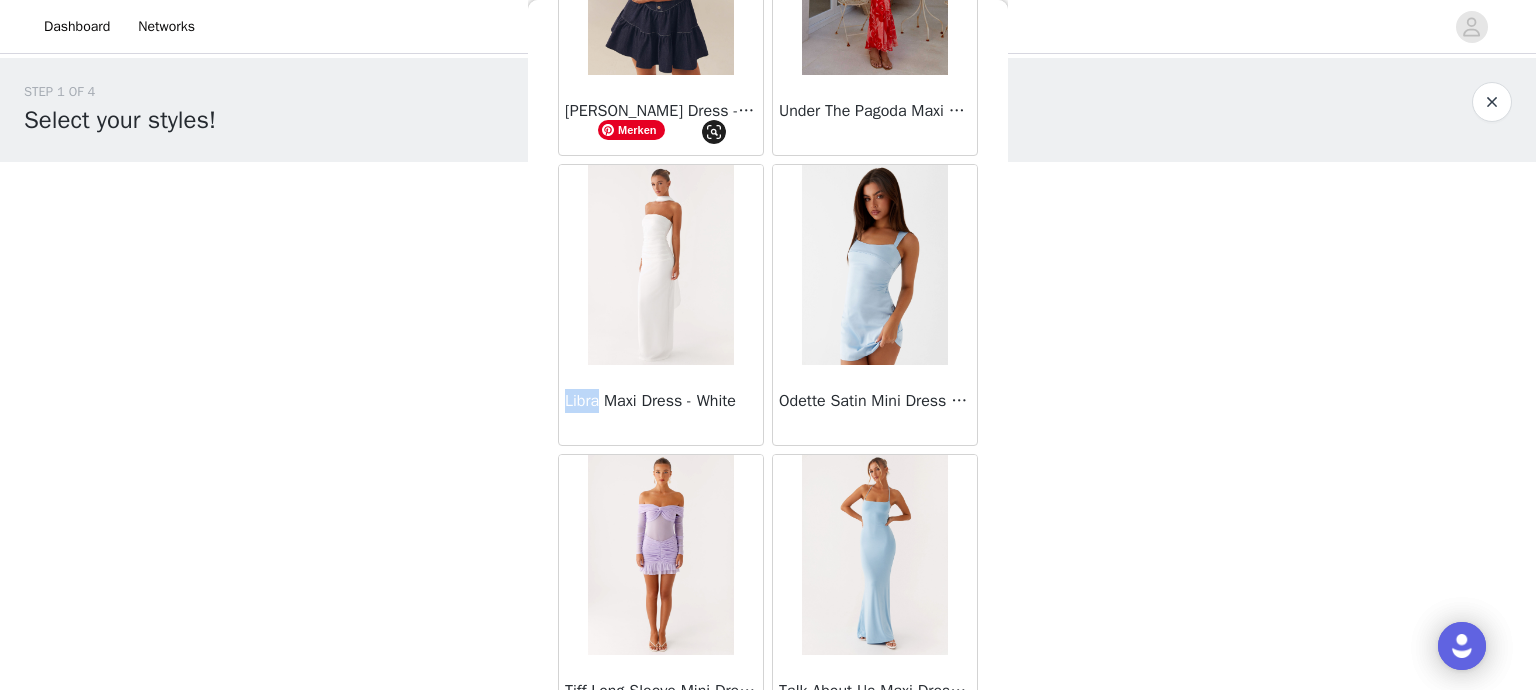 click at bounding box center [660, 265] 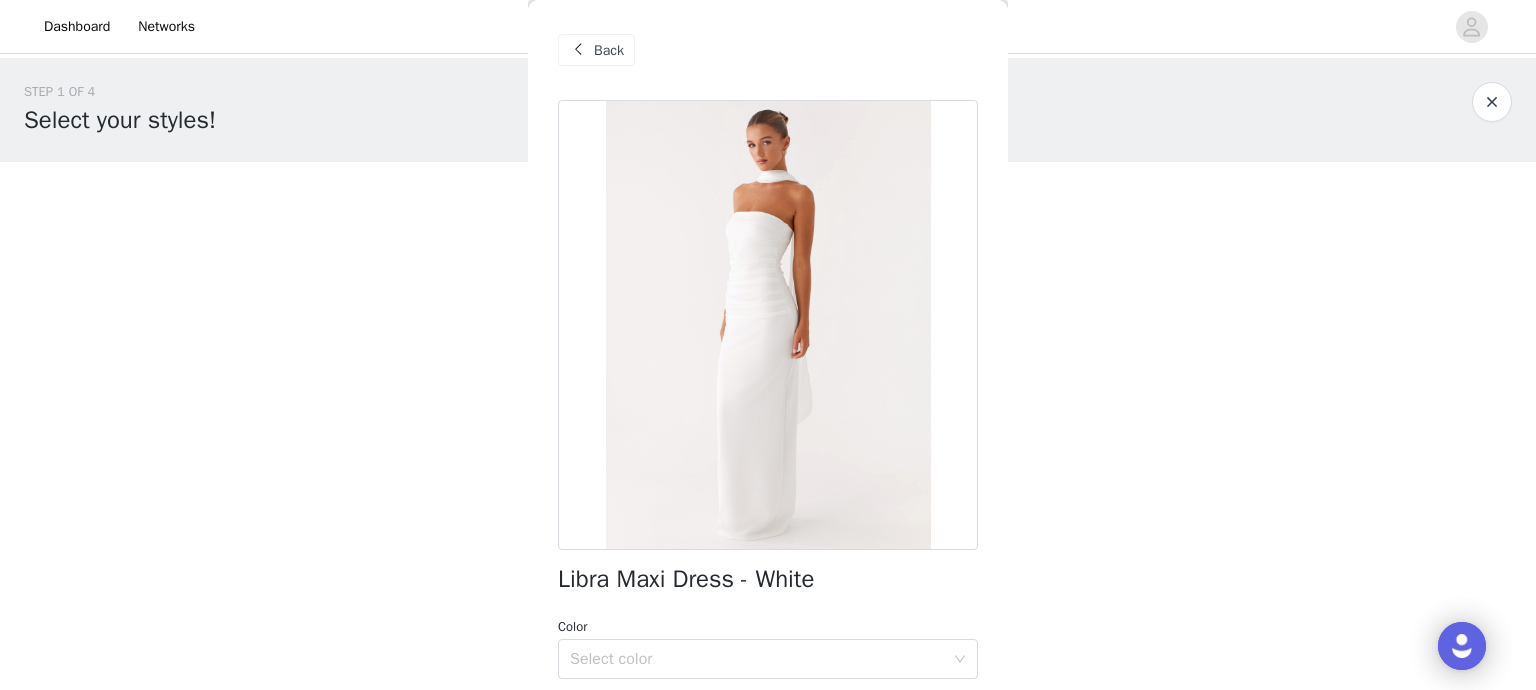 scroll, scrollTop: 364, scrollLeft: 0, axis: vertical 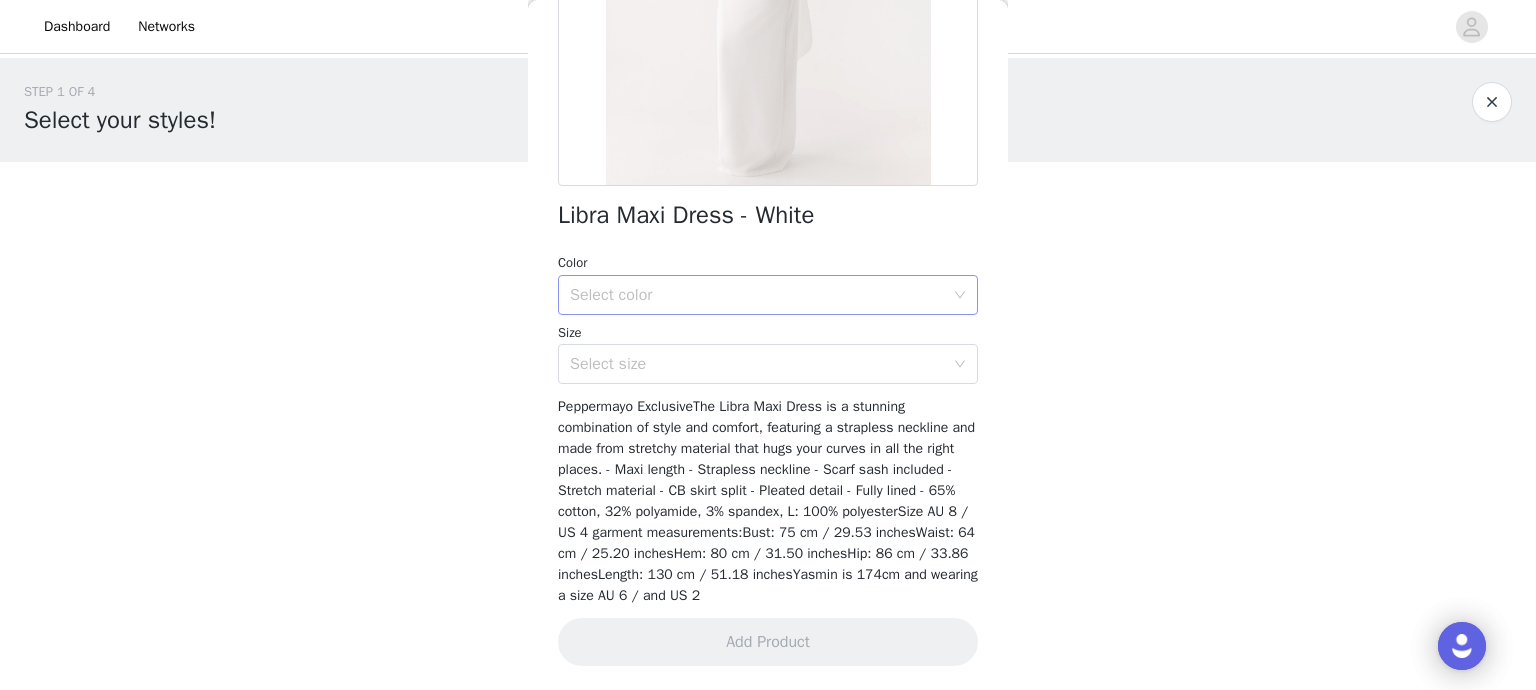 click on "Select color" at bounding box center [757, 295] 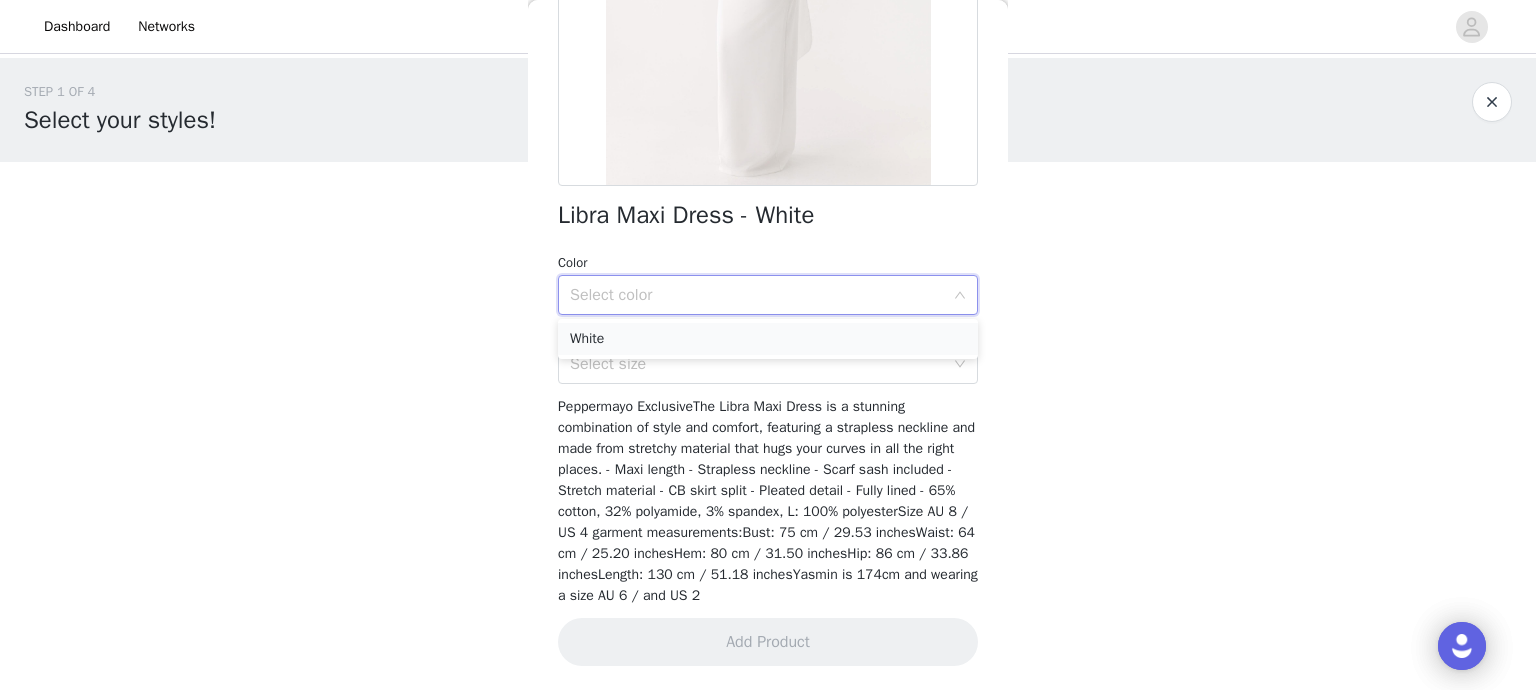 click on "White" at bounding box center (768, 339) 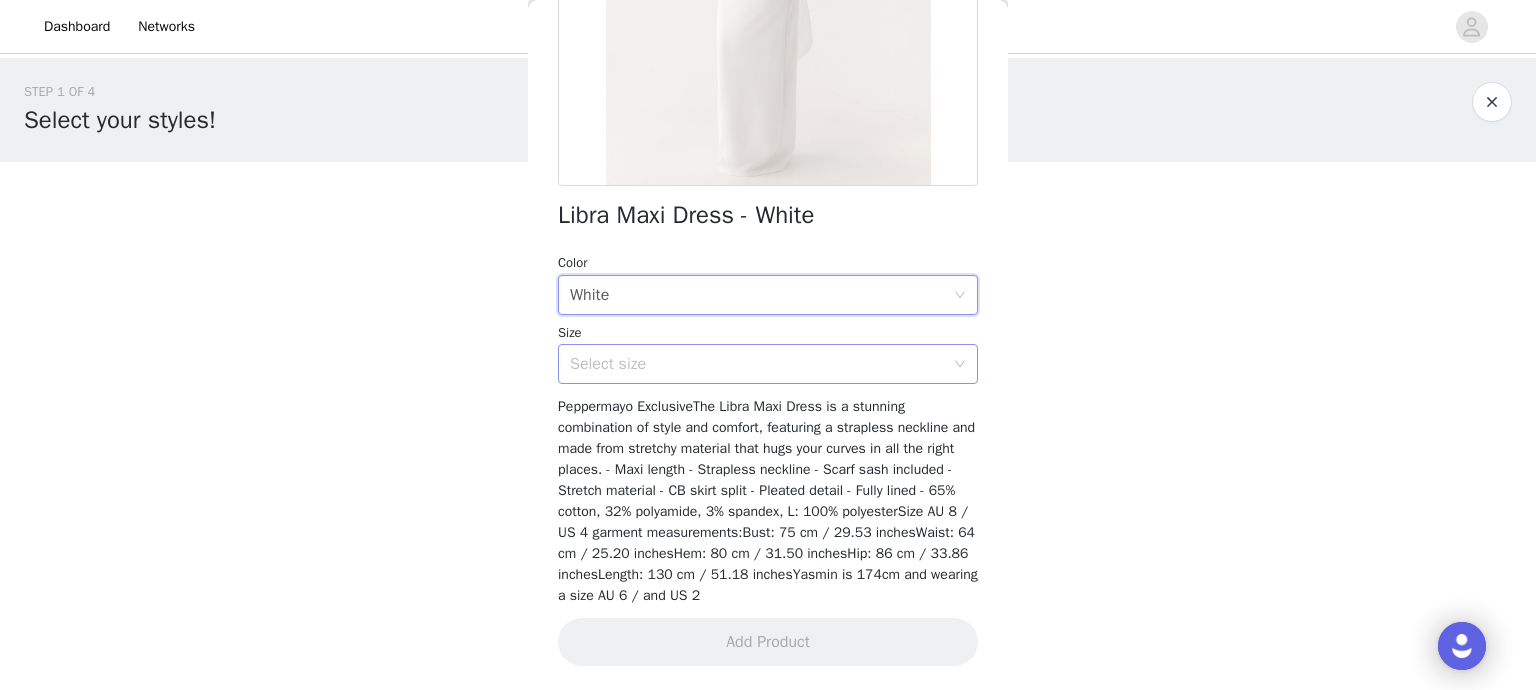 click on "Select size" at bounding box center [757, 364] 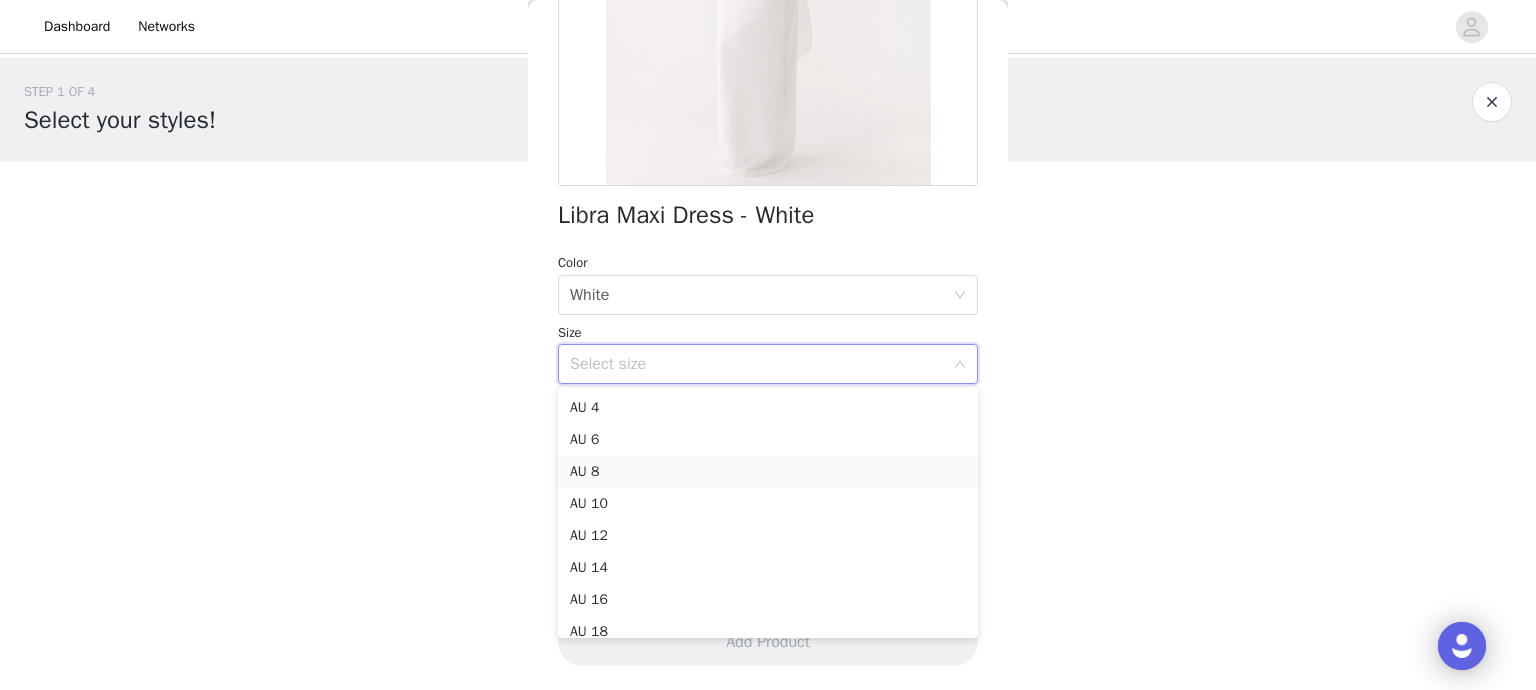 click on "AU 8" at bounding box center [768, 472] 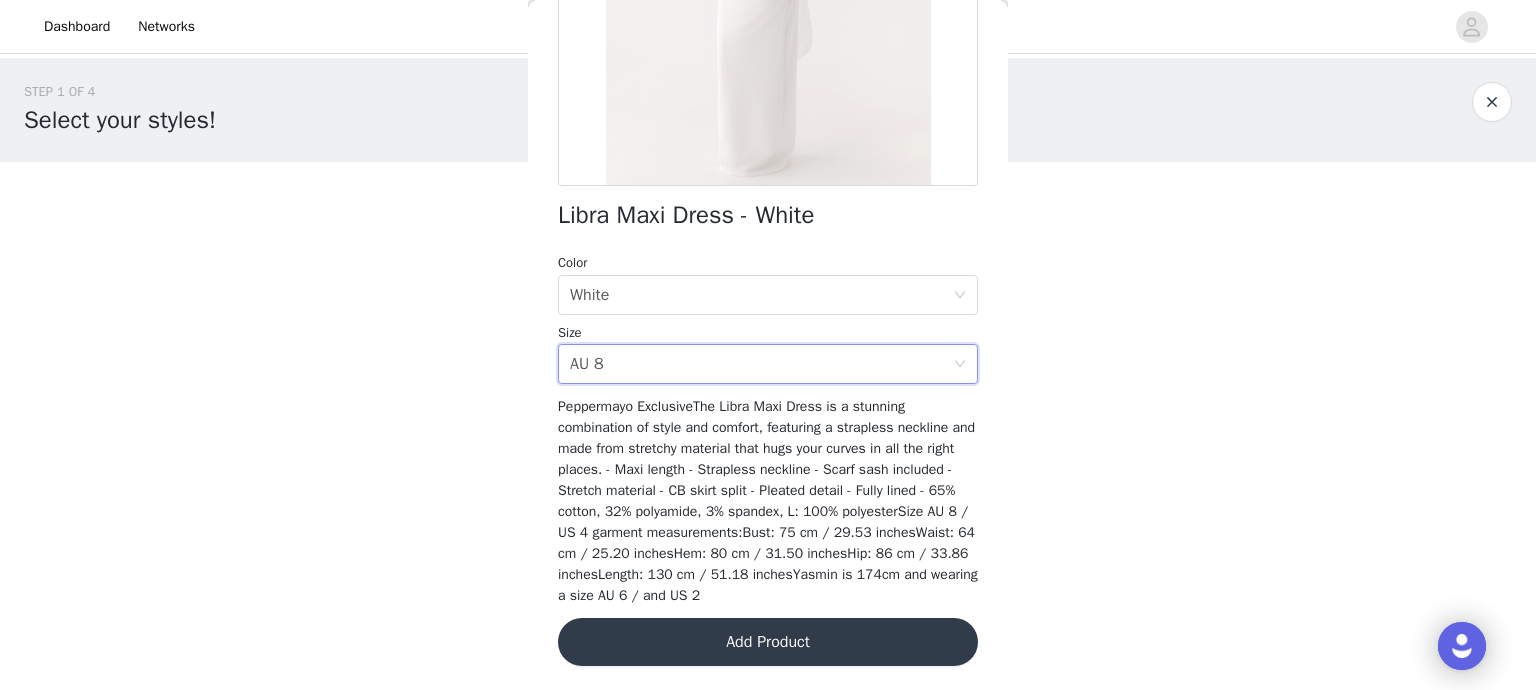 click on "Add Product" at bounding box center (768, 642) 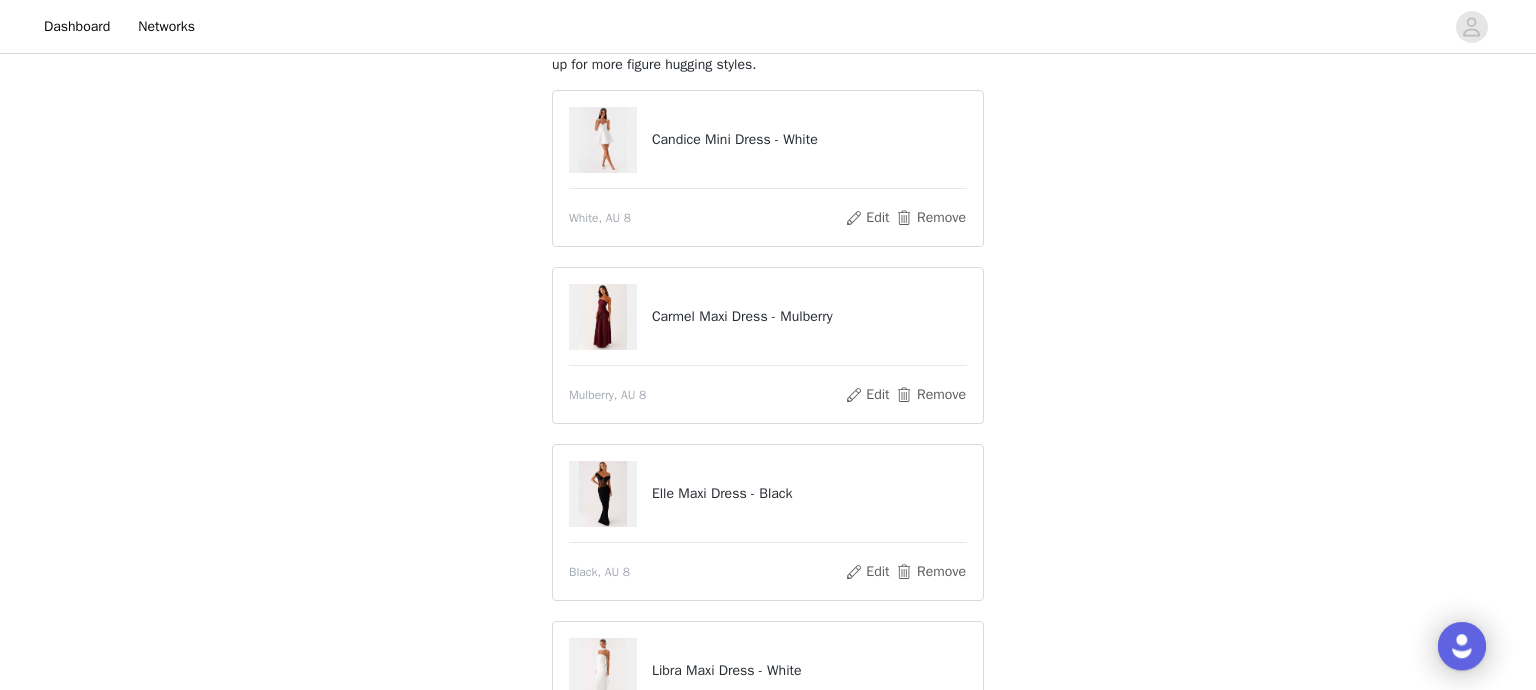 scroll, scrollTop: 130, scrollLeft: 0, axis: vertical 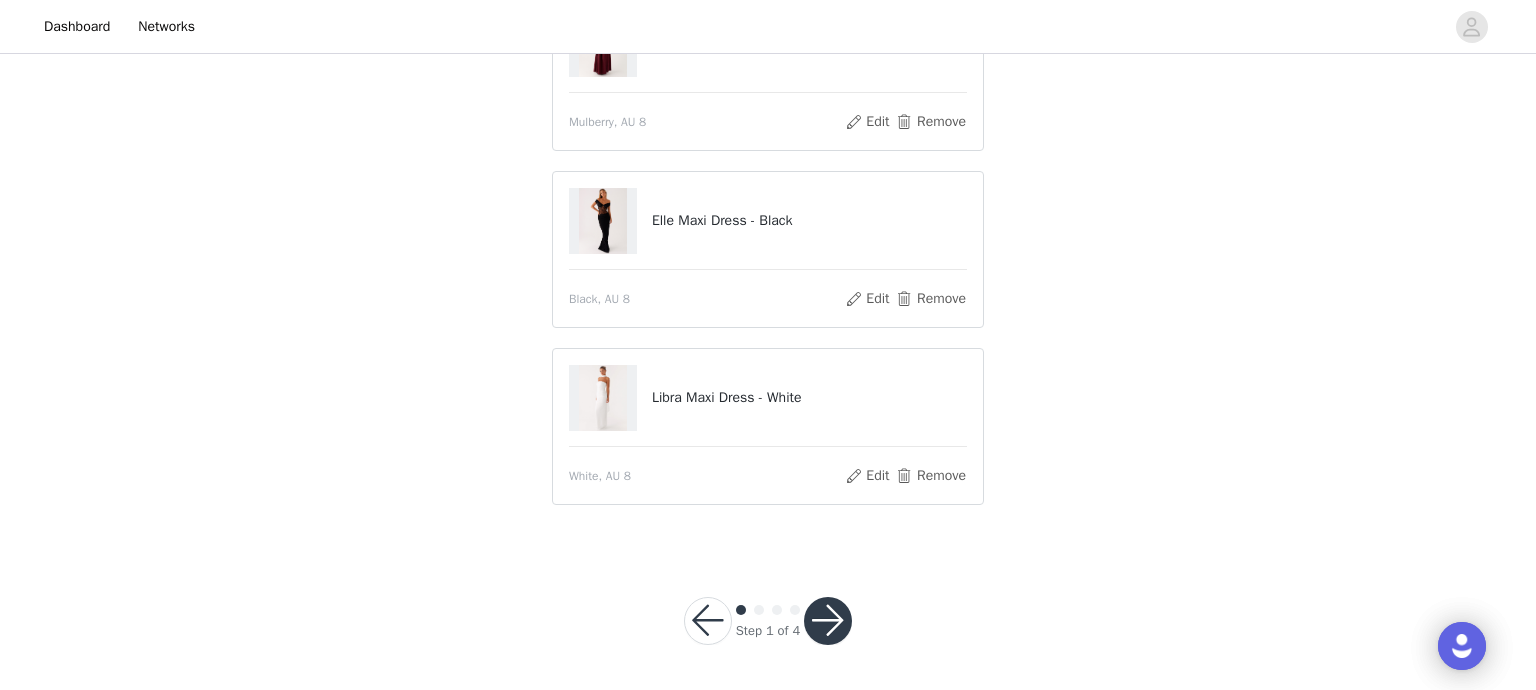 click at bounding box center [828, 621] 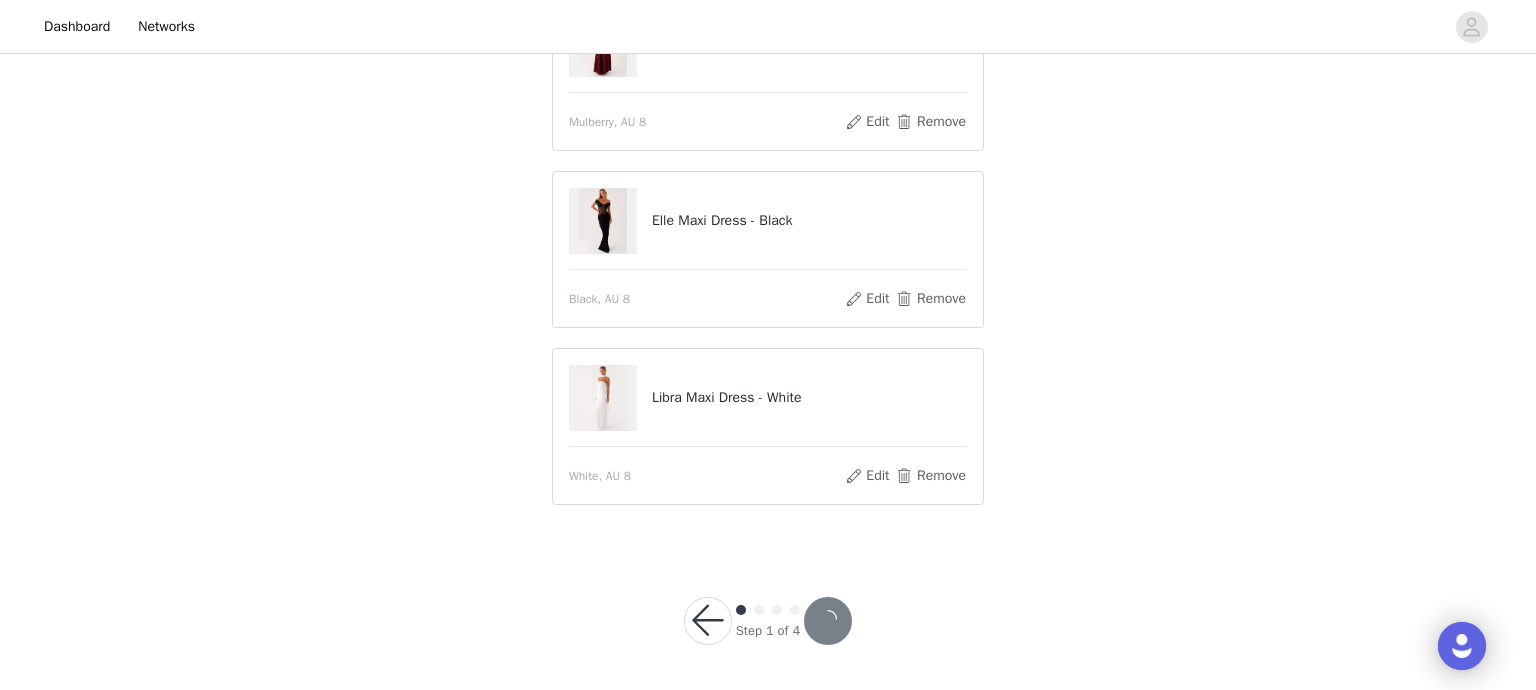 scroll, scrollTop: 0, scrollLeft: 0, axis: both 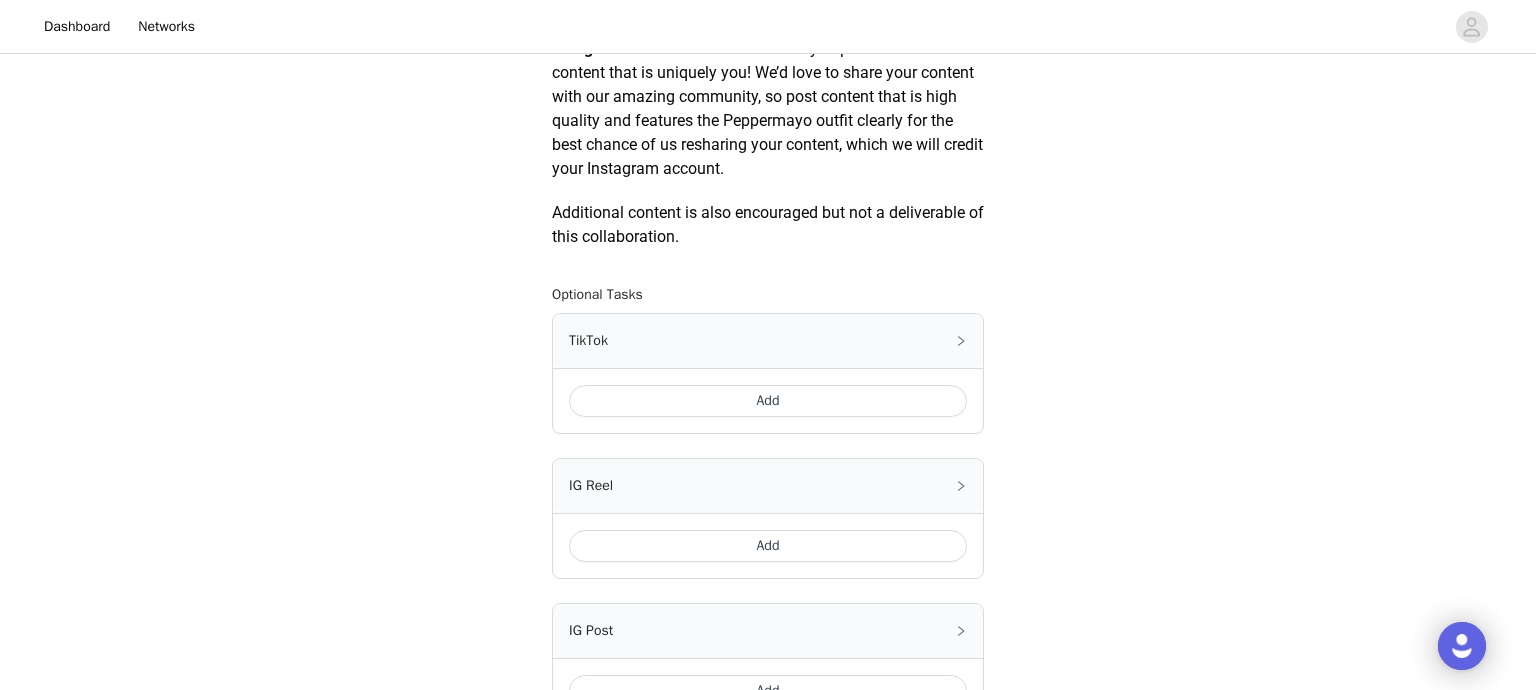 click on "Add" at bounding box center [768, 401] 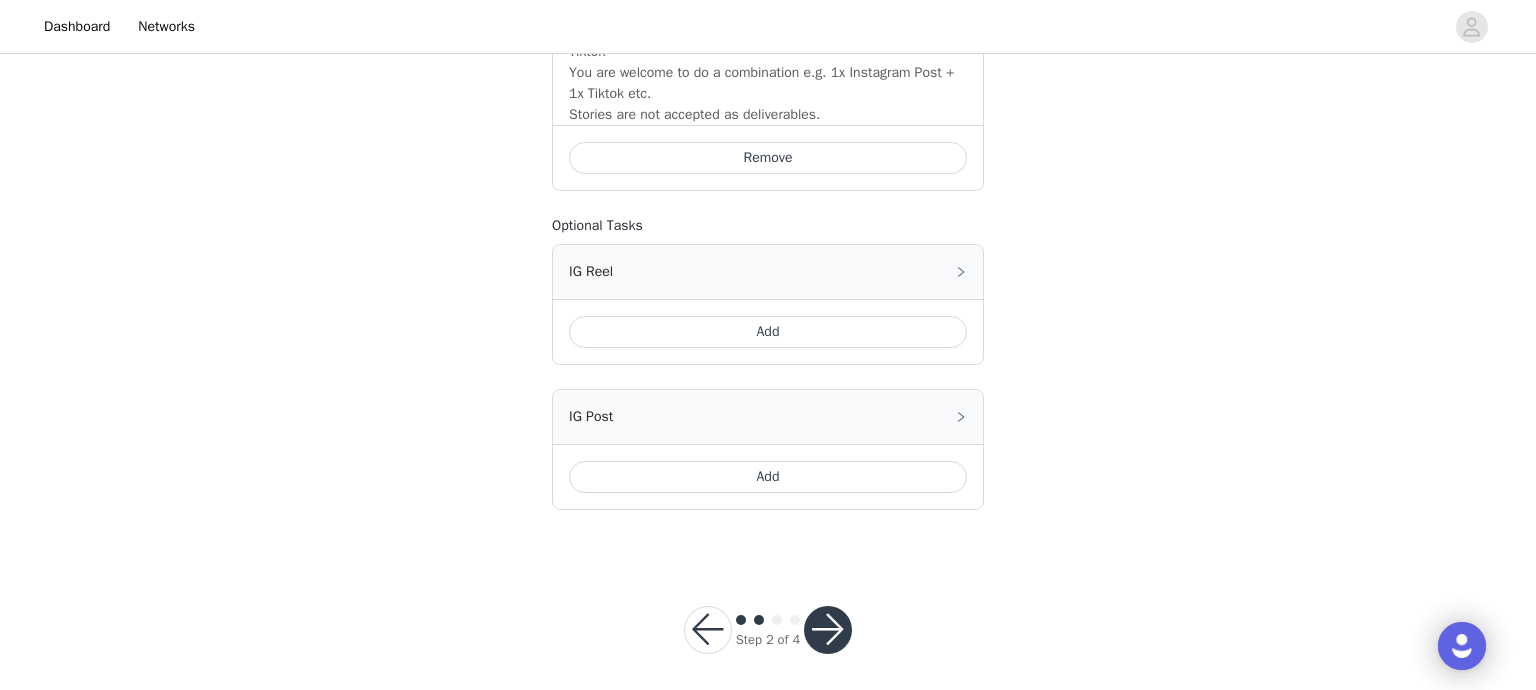 scroll, scrollTop: 1267, scrollLeft: 0, axis: vertical 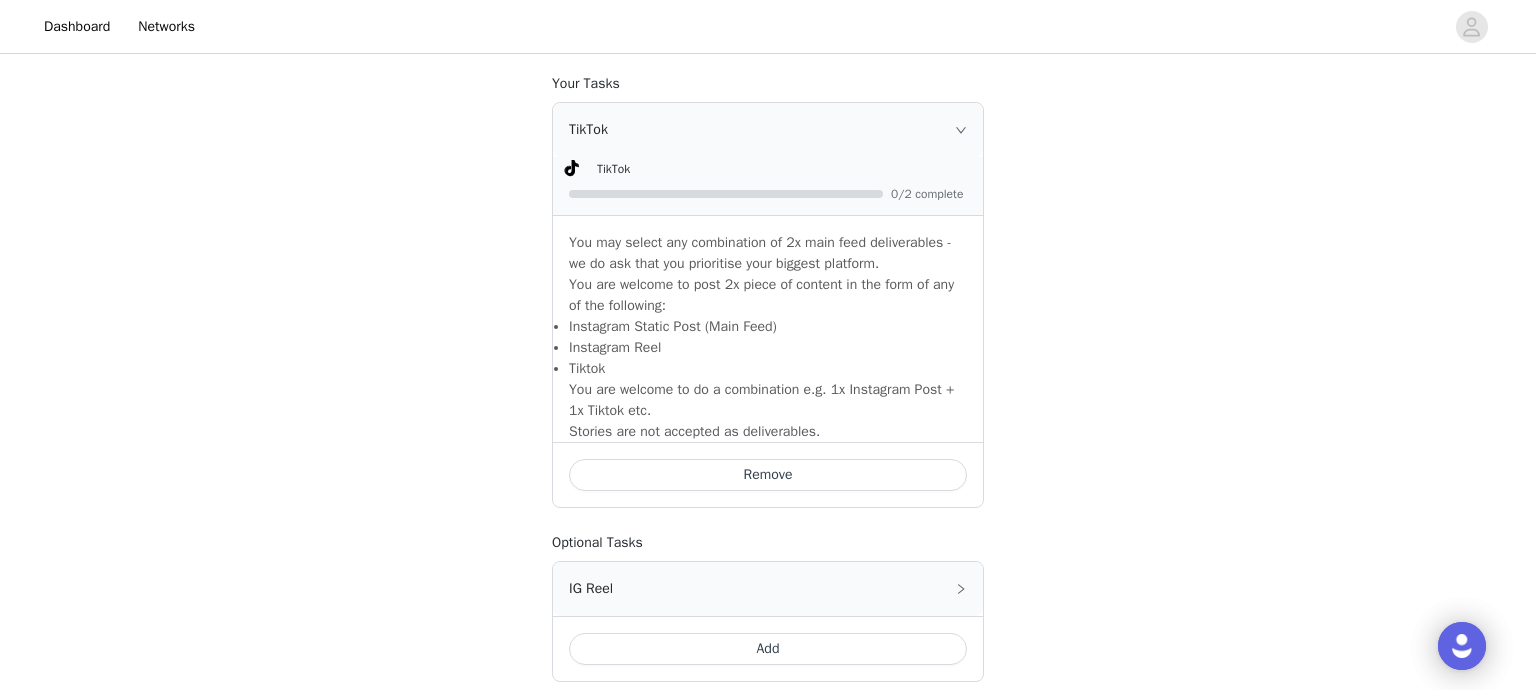 click on "TikTok" at bounding box center [768, 130] 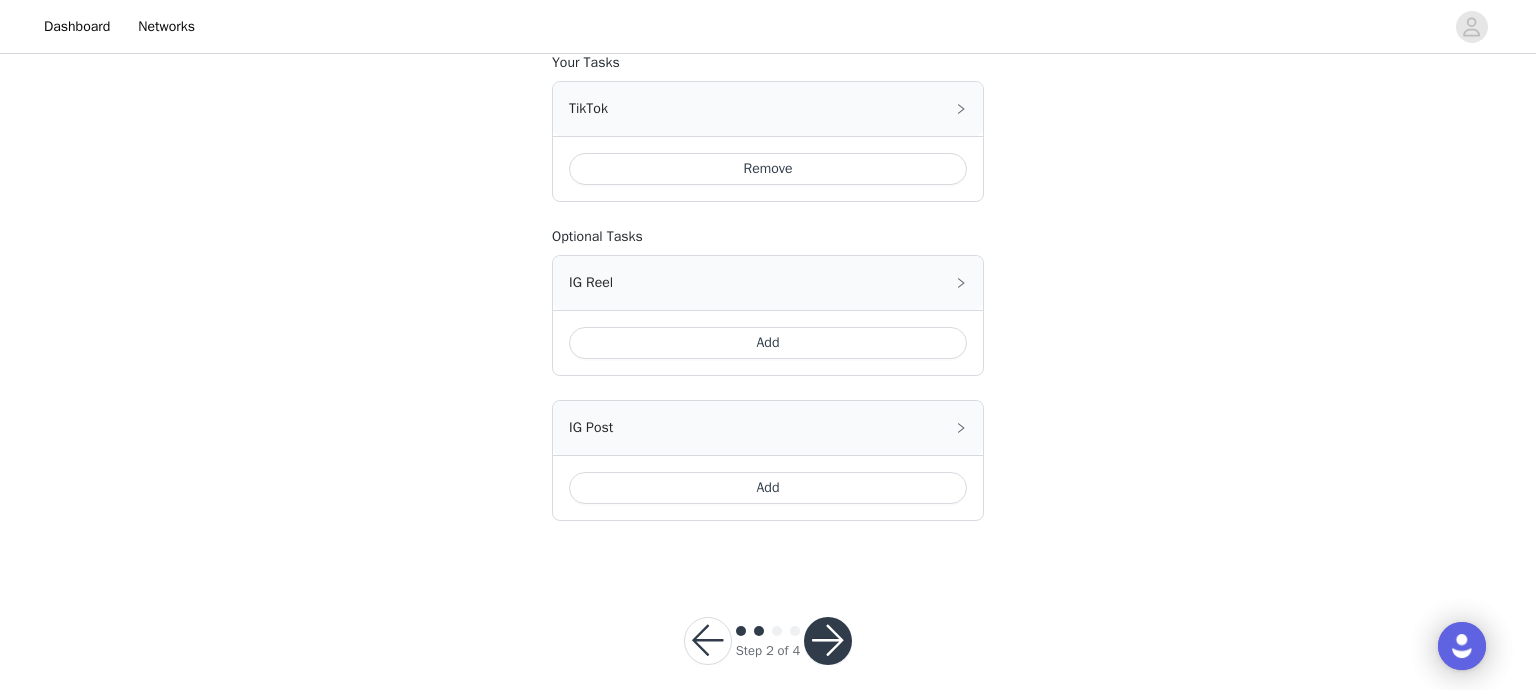 scroll, scrollTop: 1308, scrollLeft: 0, axis: vertical 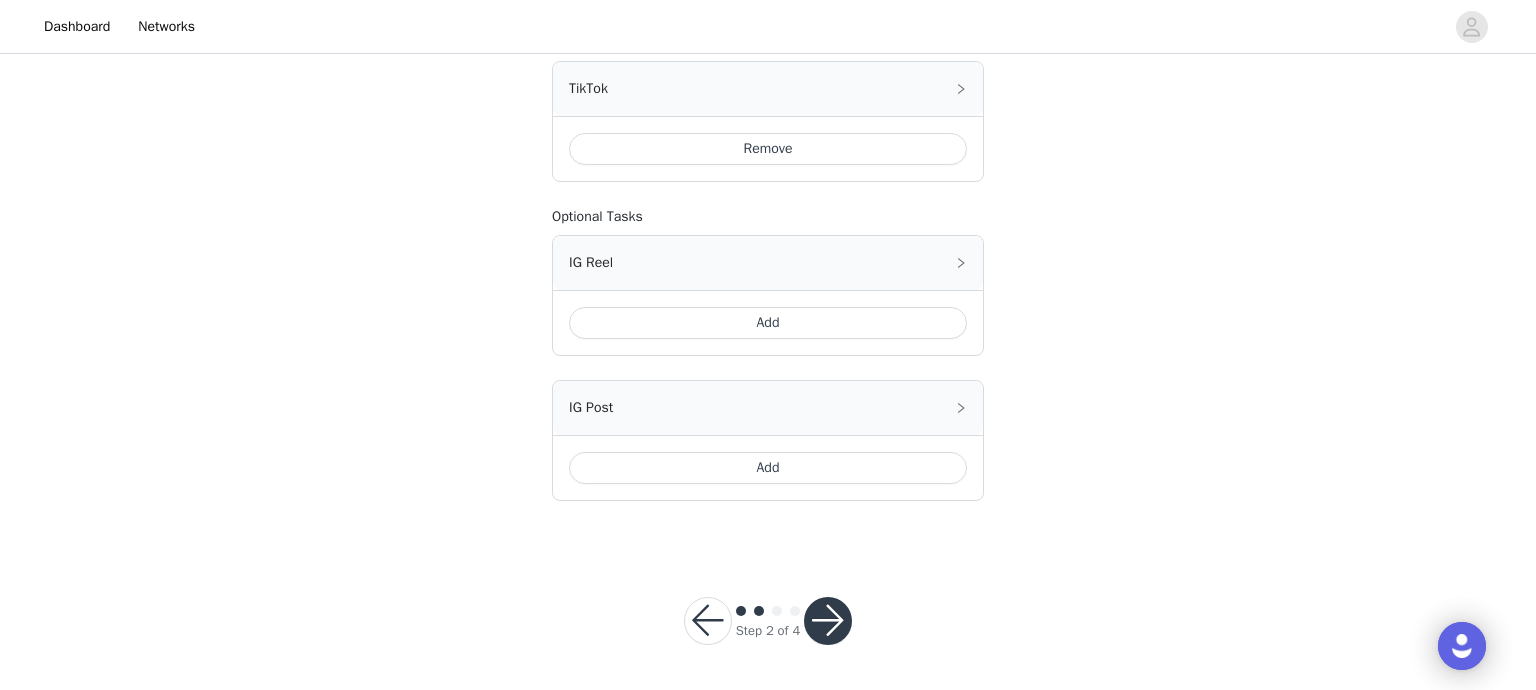 click at bounding box center (828, 621) 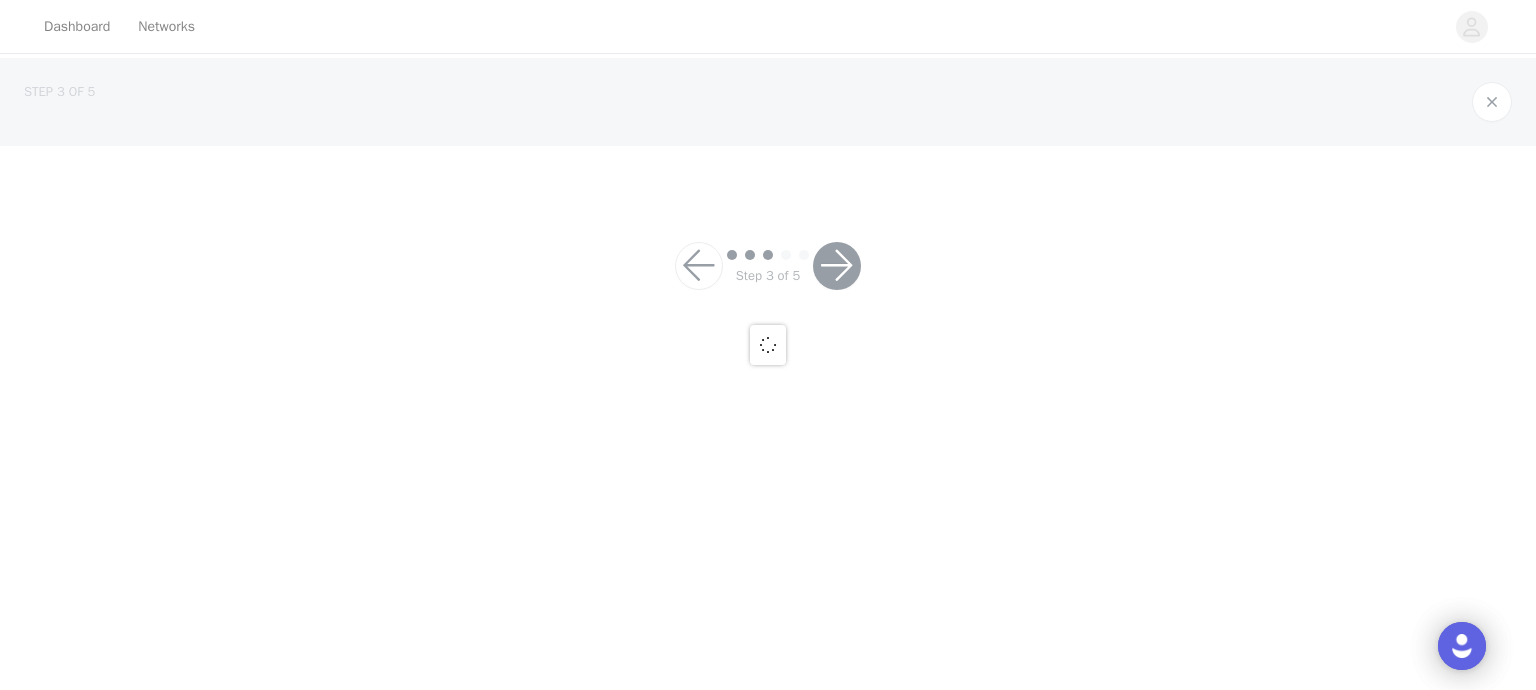 scroll, scrollTop: 0, scrollLeft: 0, axis: both 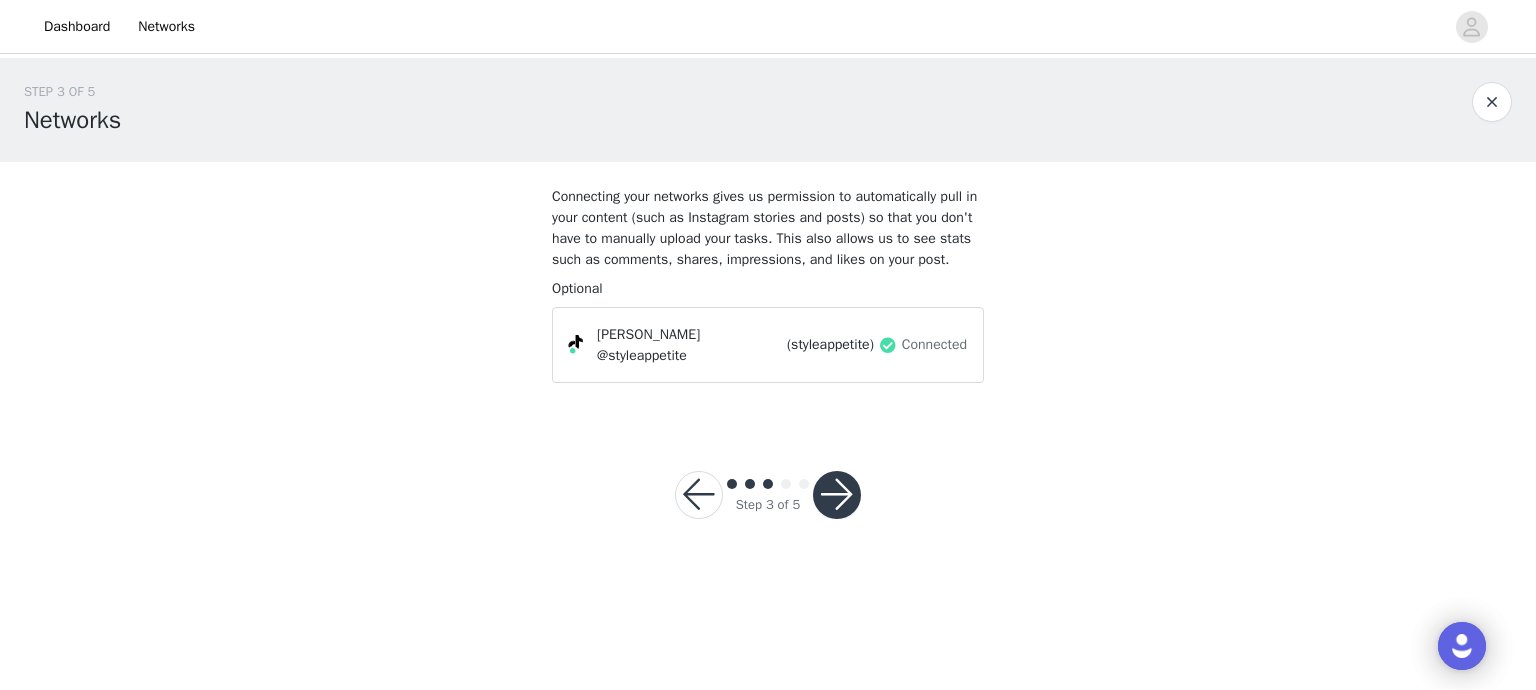 click at bounding box center [837, 495] 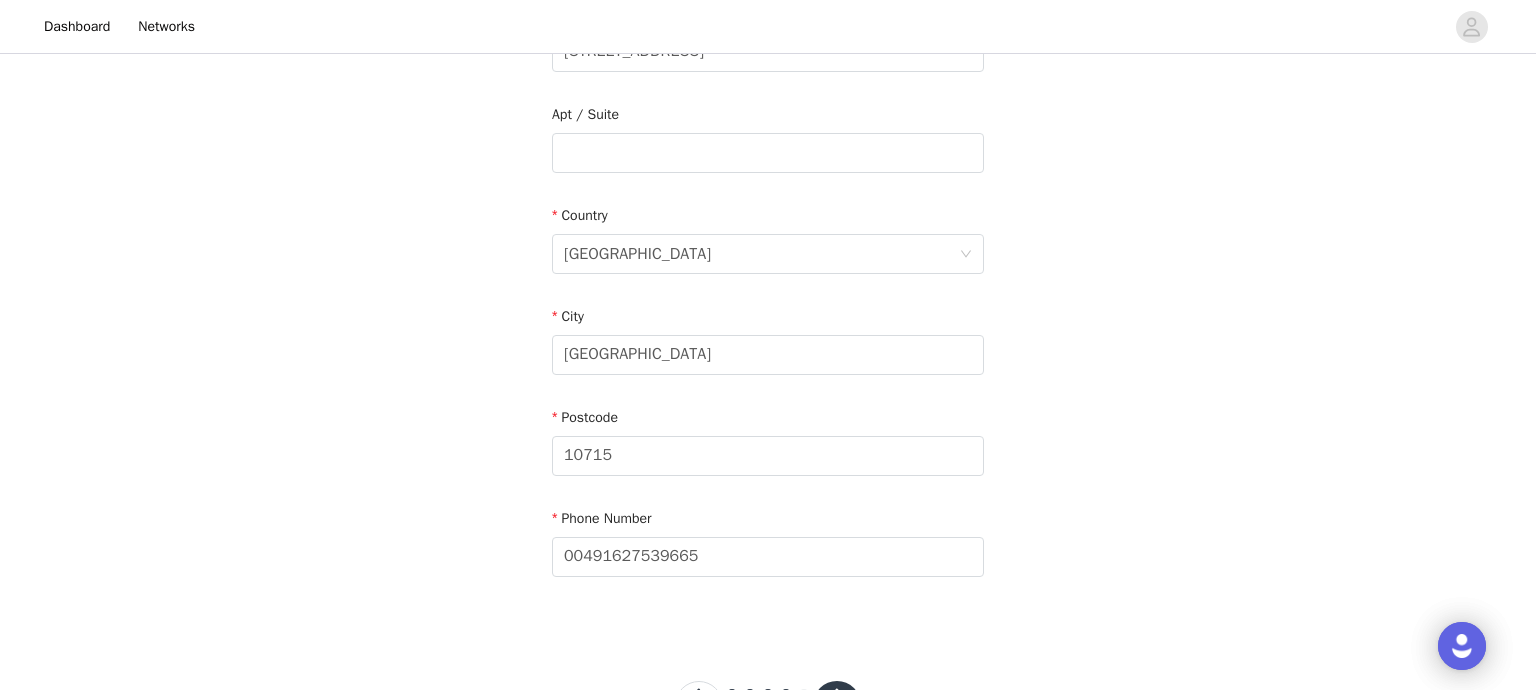 scroll, scrollTop: 613, scrollLeft: 0, axis: vertical 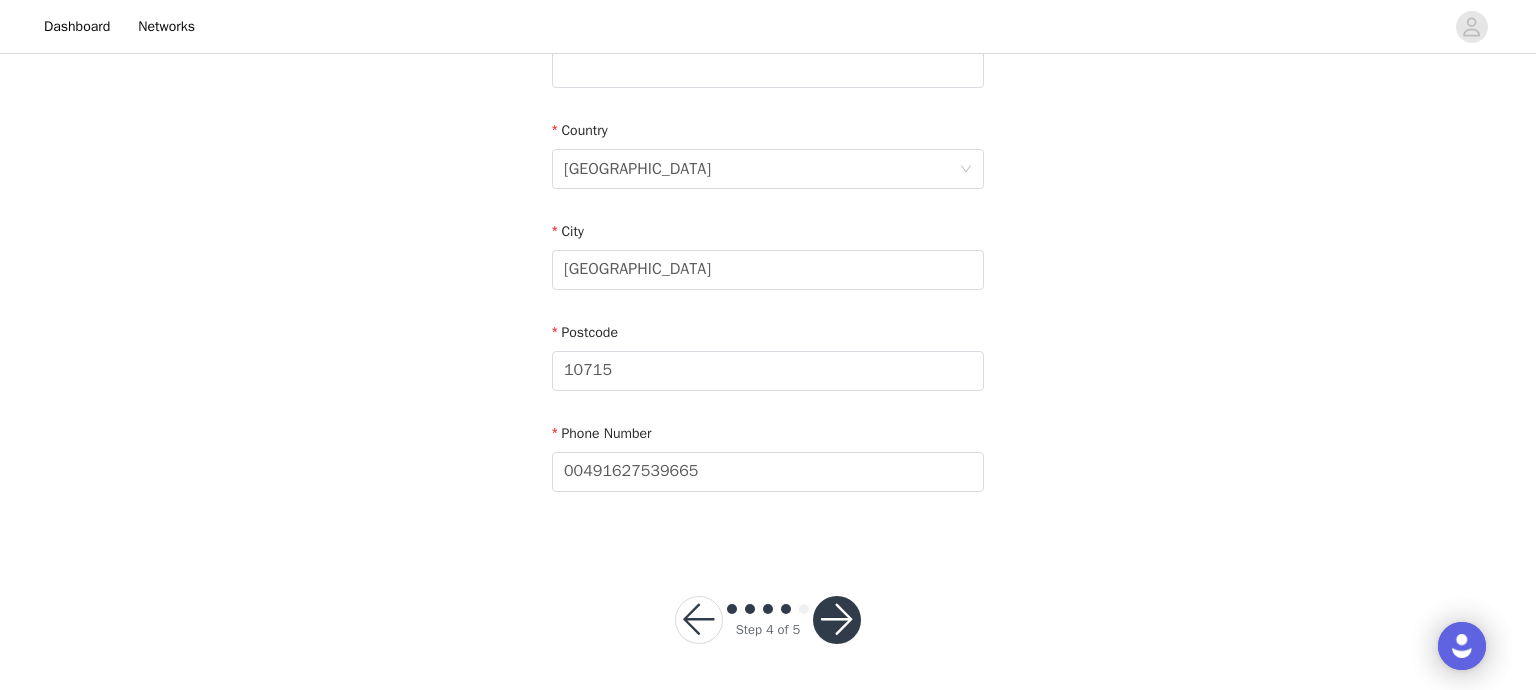 click at bounding box center (837, 620) 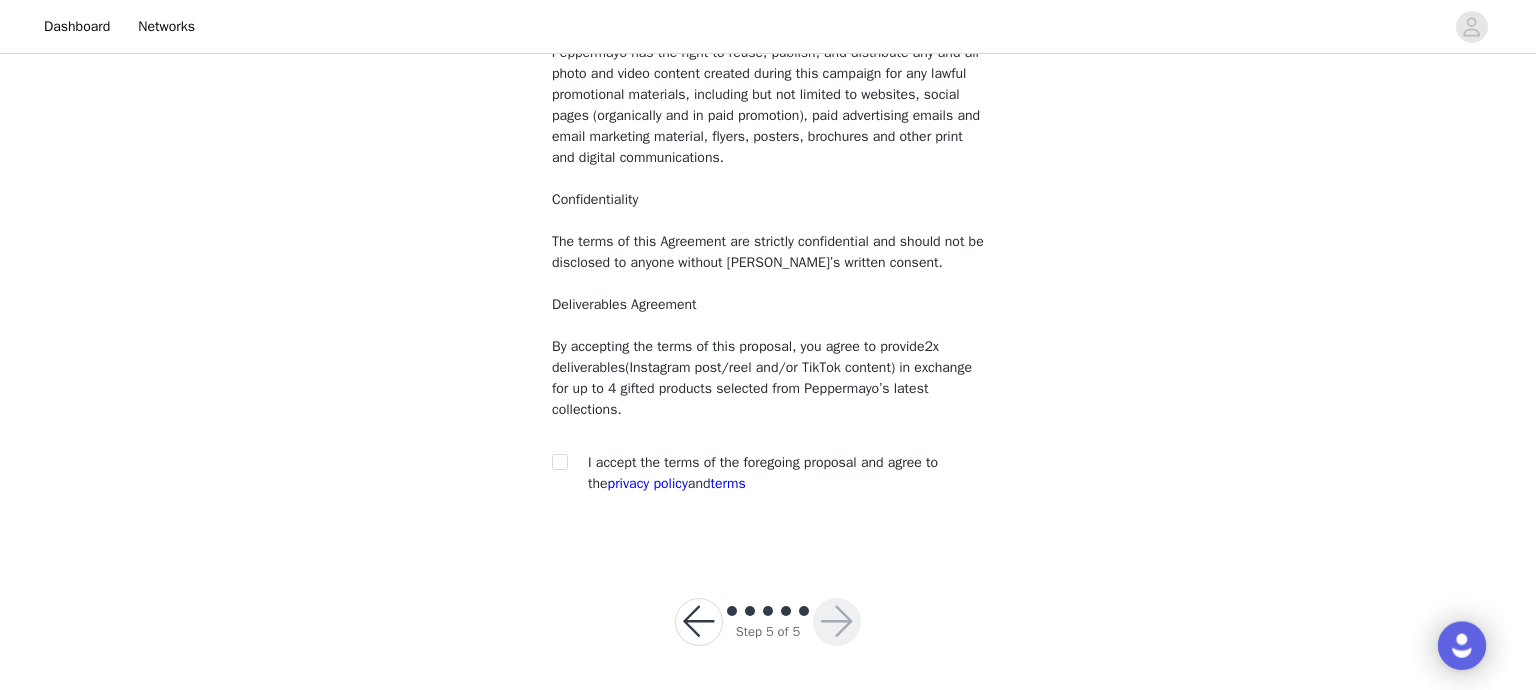 scroll, scrollTop: 233, scrollLeft: 0, axis: vertical 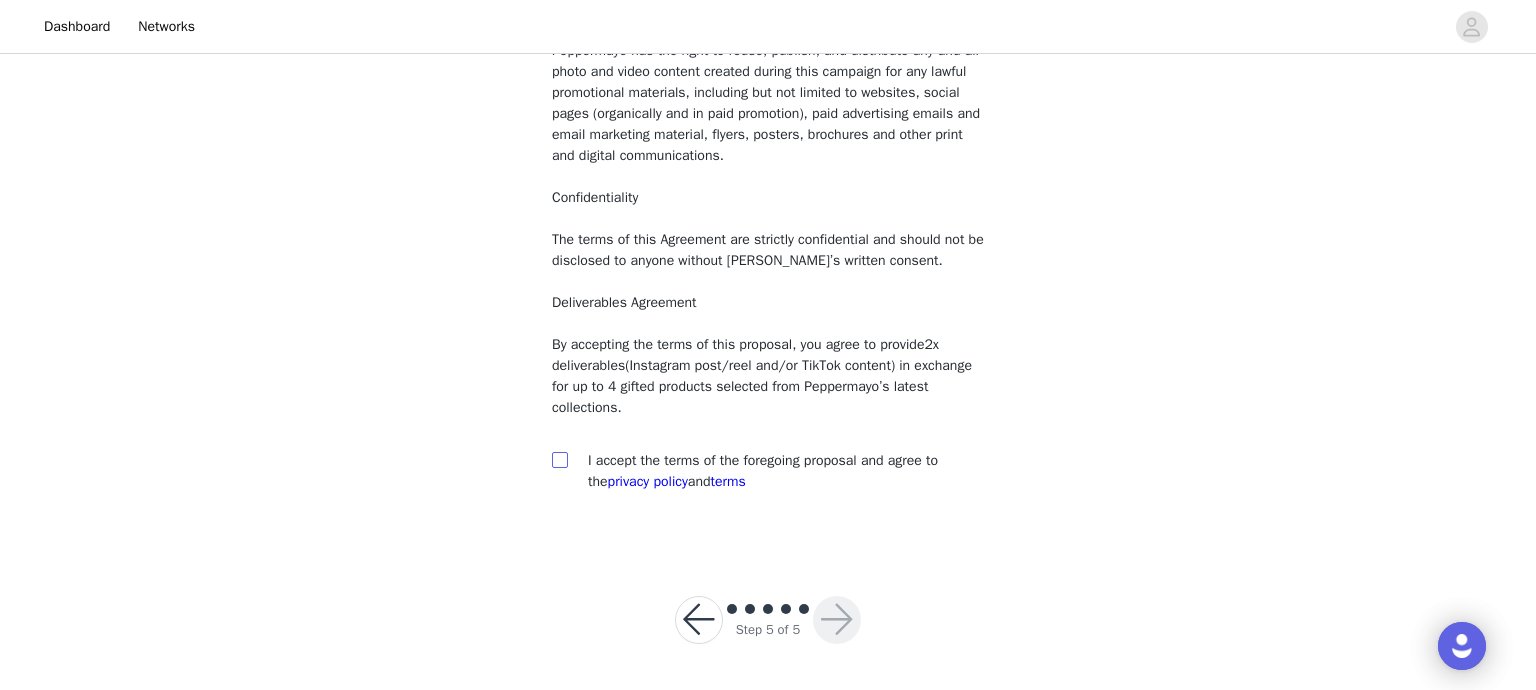 click at bounding box center (559, 459) 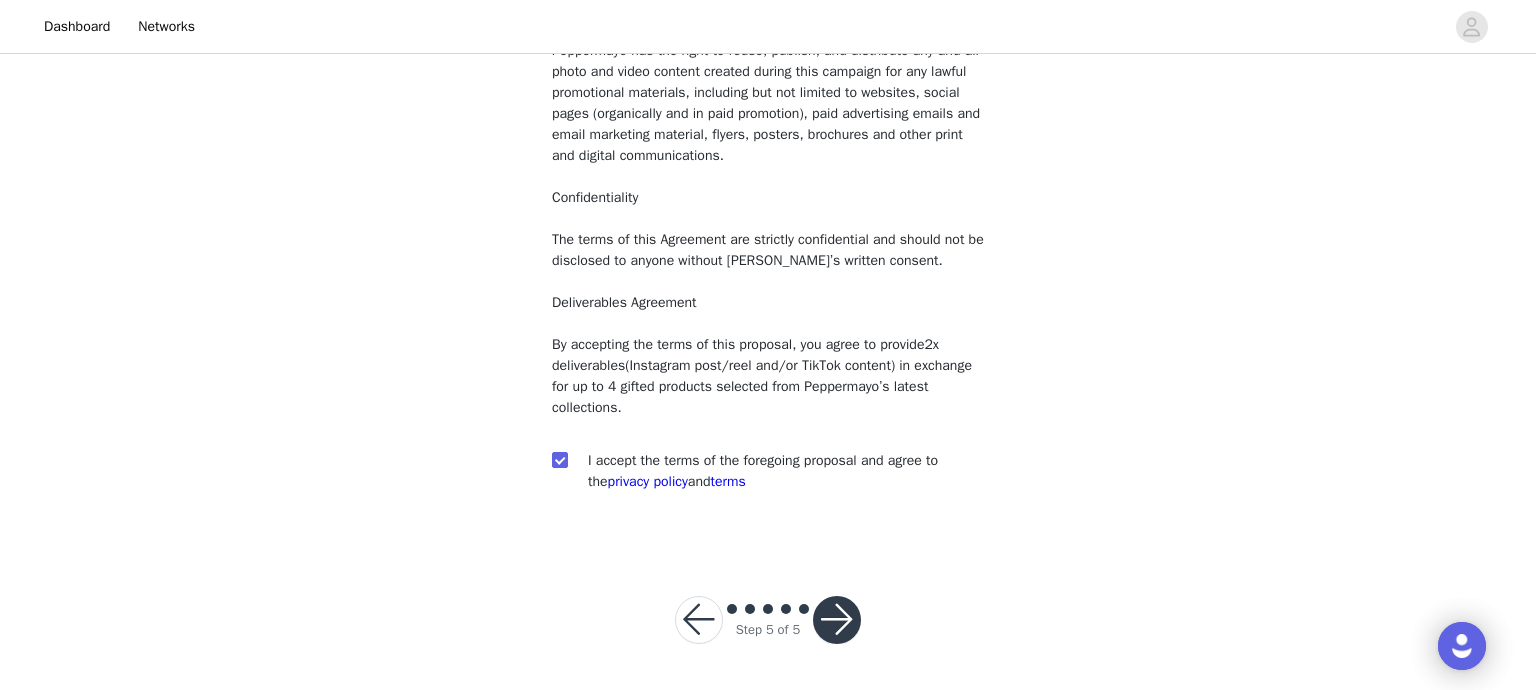 click at bounding box center [837, 620] 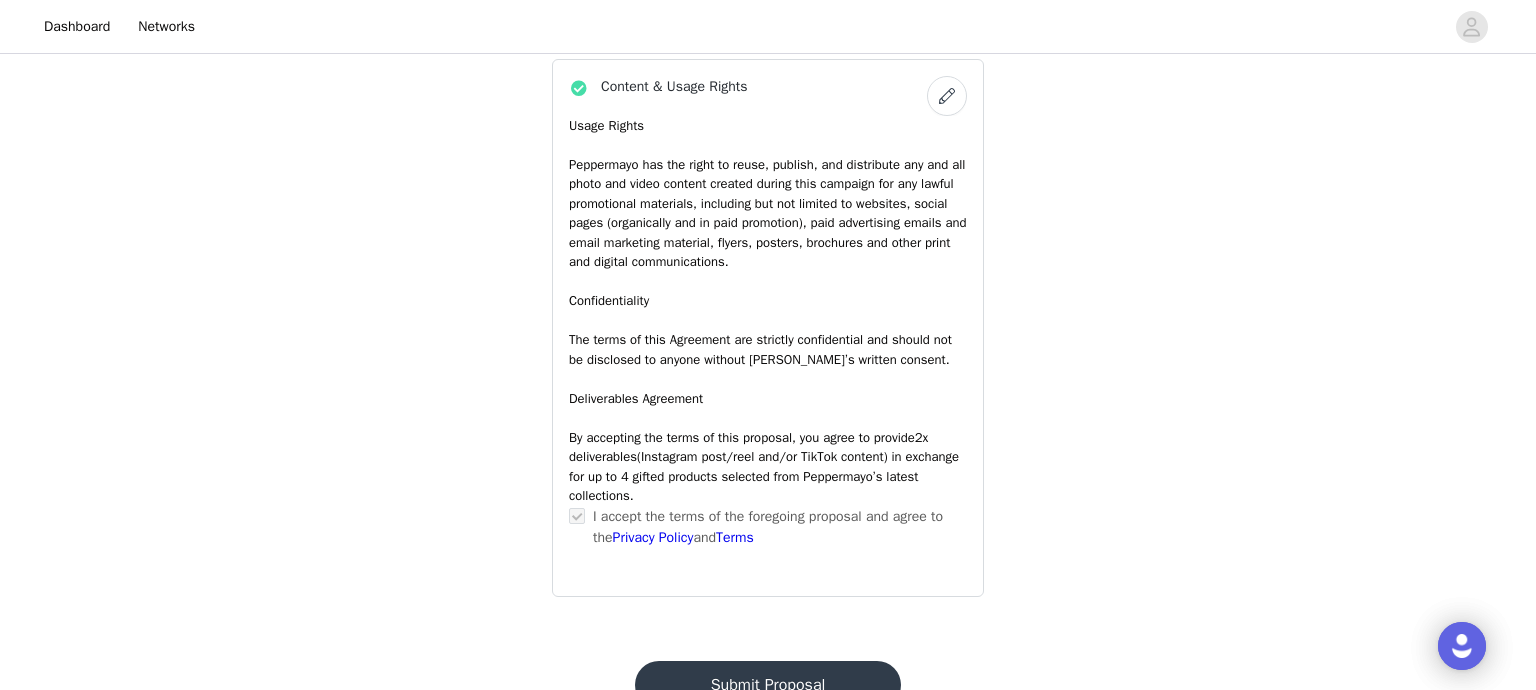 scroll, scrollTop: 1768, scrollLeft: 0, axis: vertical 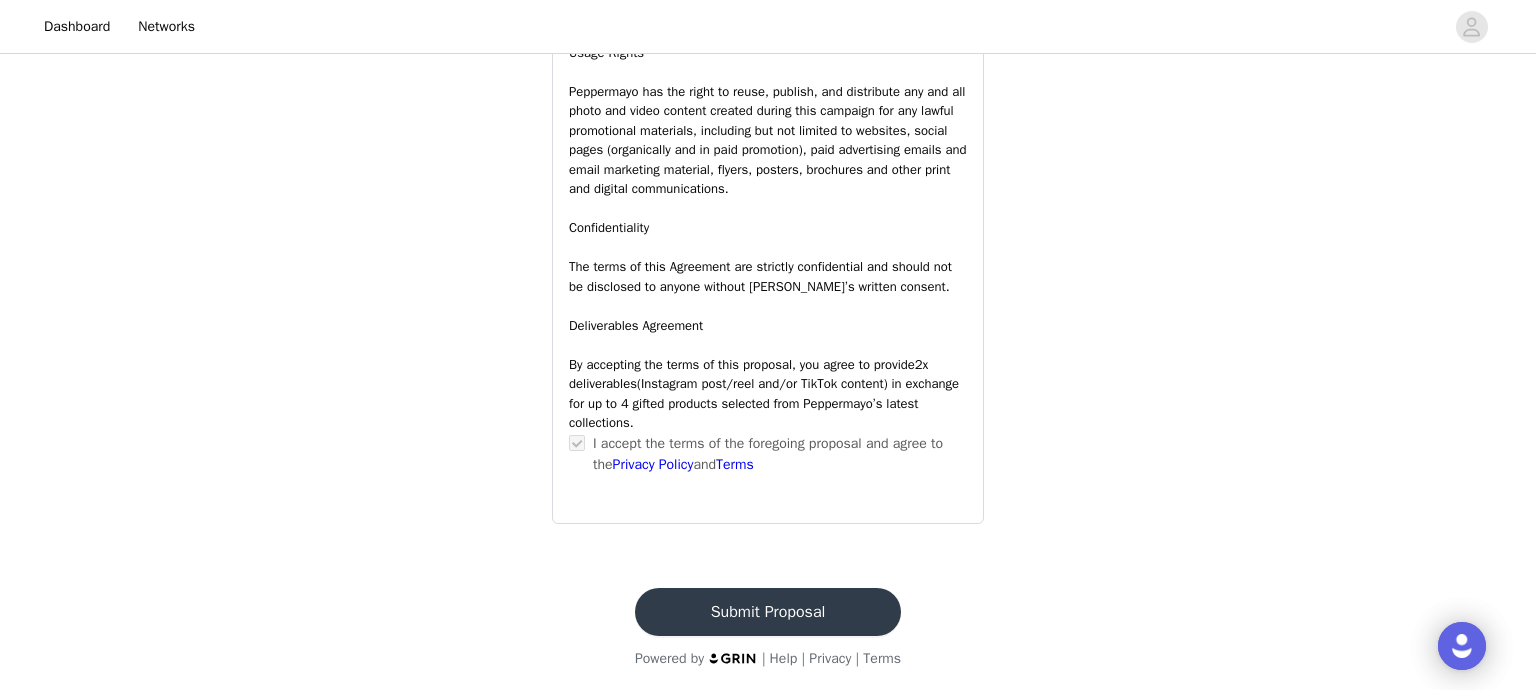 click on "Submit Proposal" at bounding box center (768, 612) 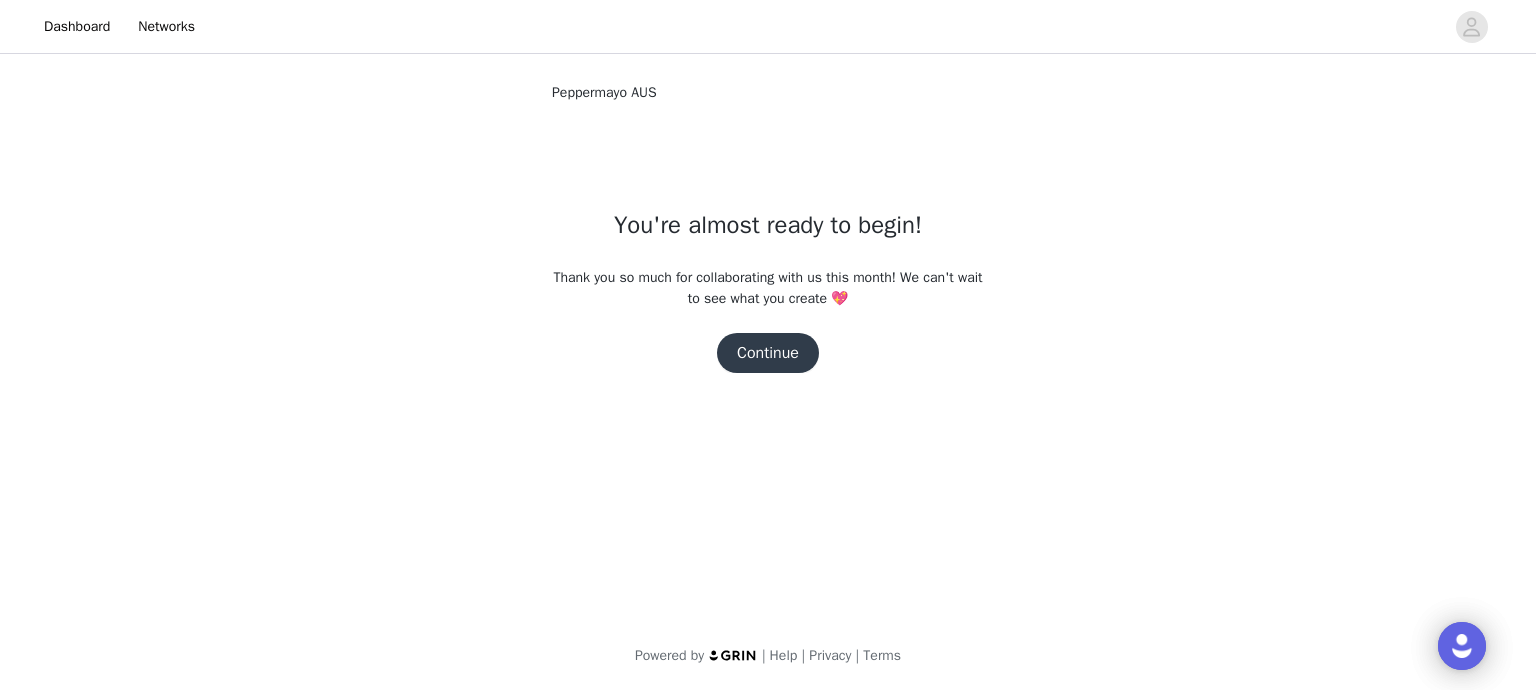 scroll, scrollTop: 0, scrollLeft: 0, axis: both 